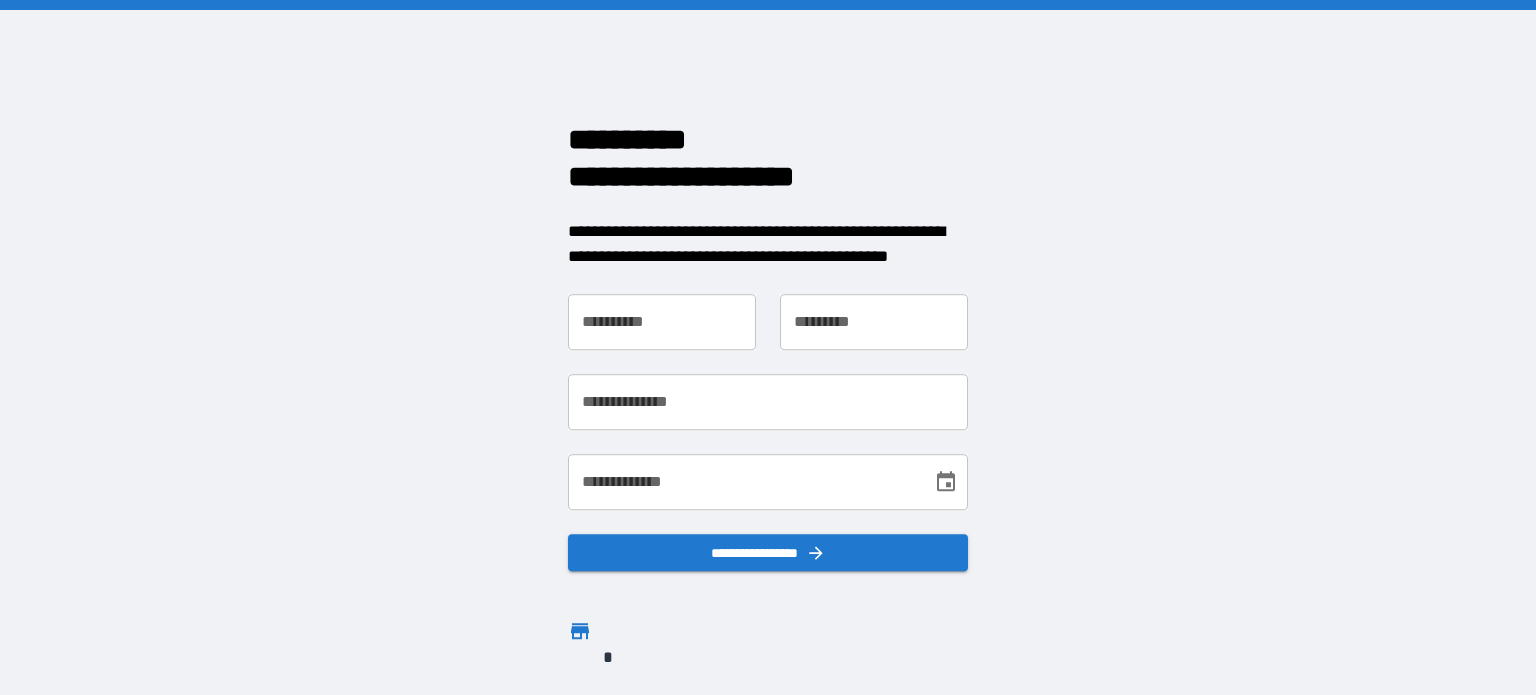 scroll, scrollTop: 0, scrollLeft: 0, axis: both 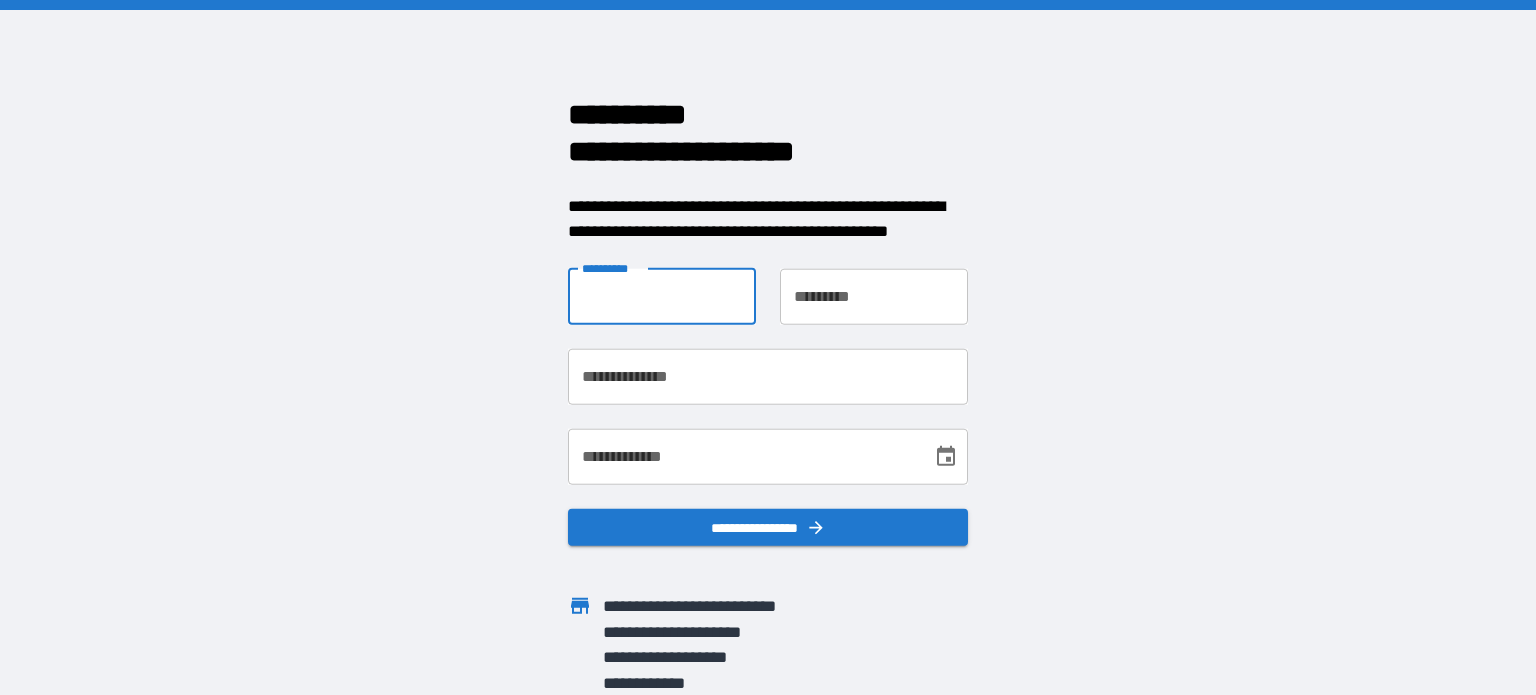 click on "**********" at bounding box center (662, 296) 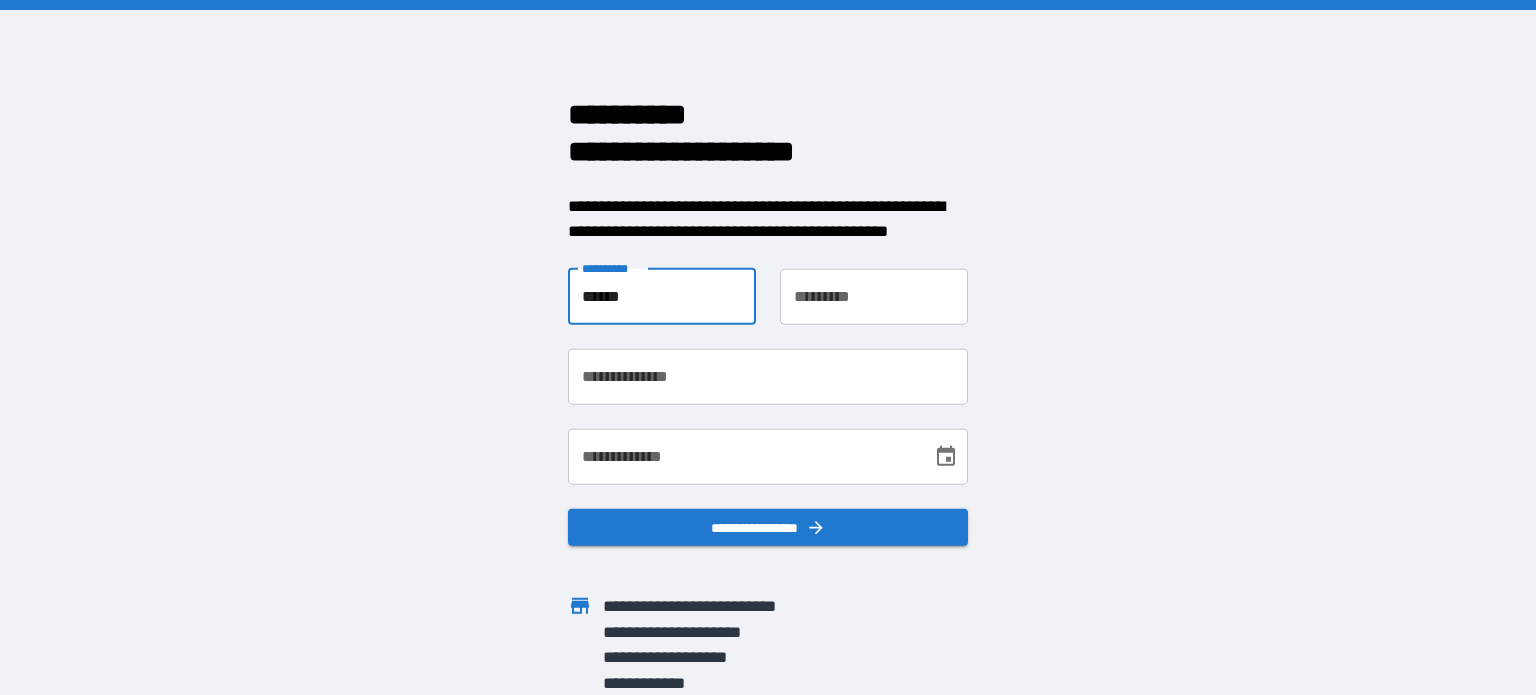 type on "******" 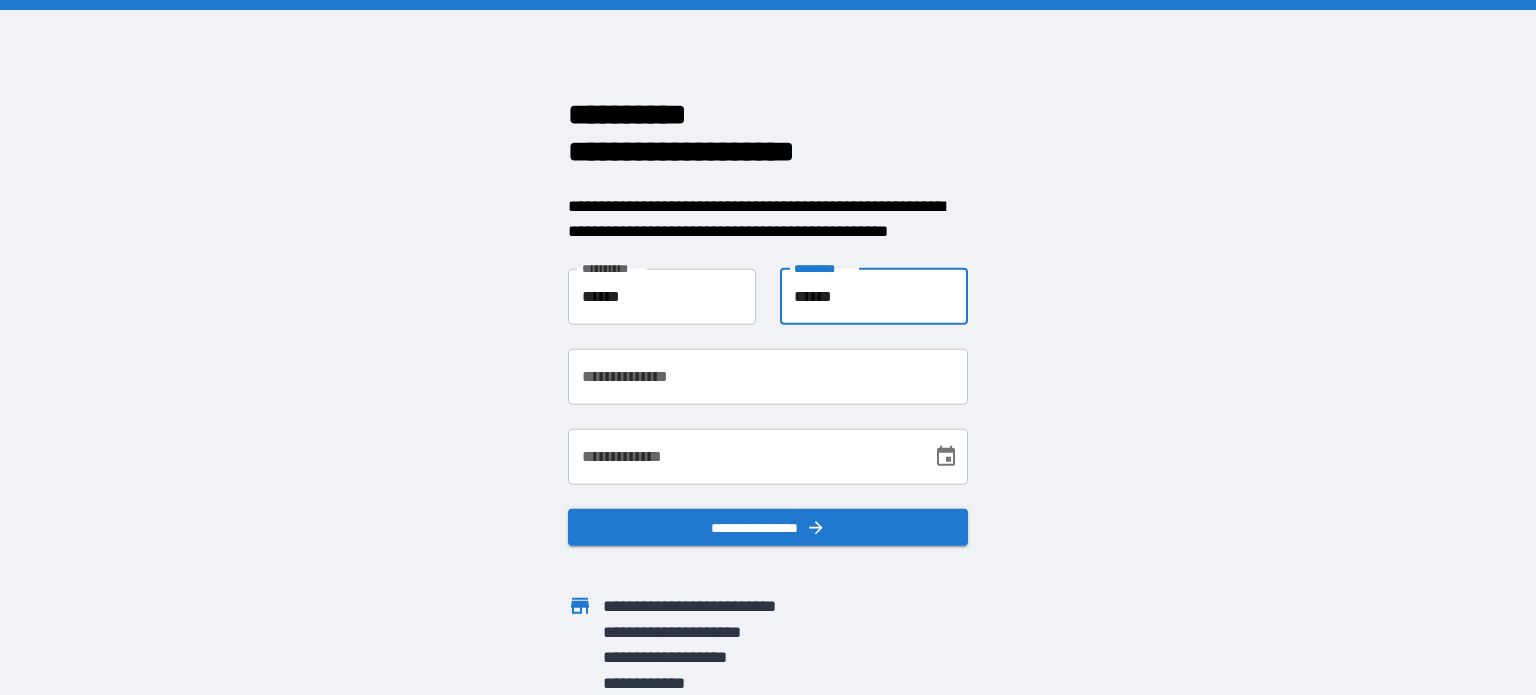 type on "******" 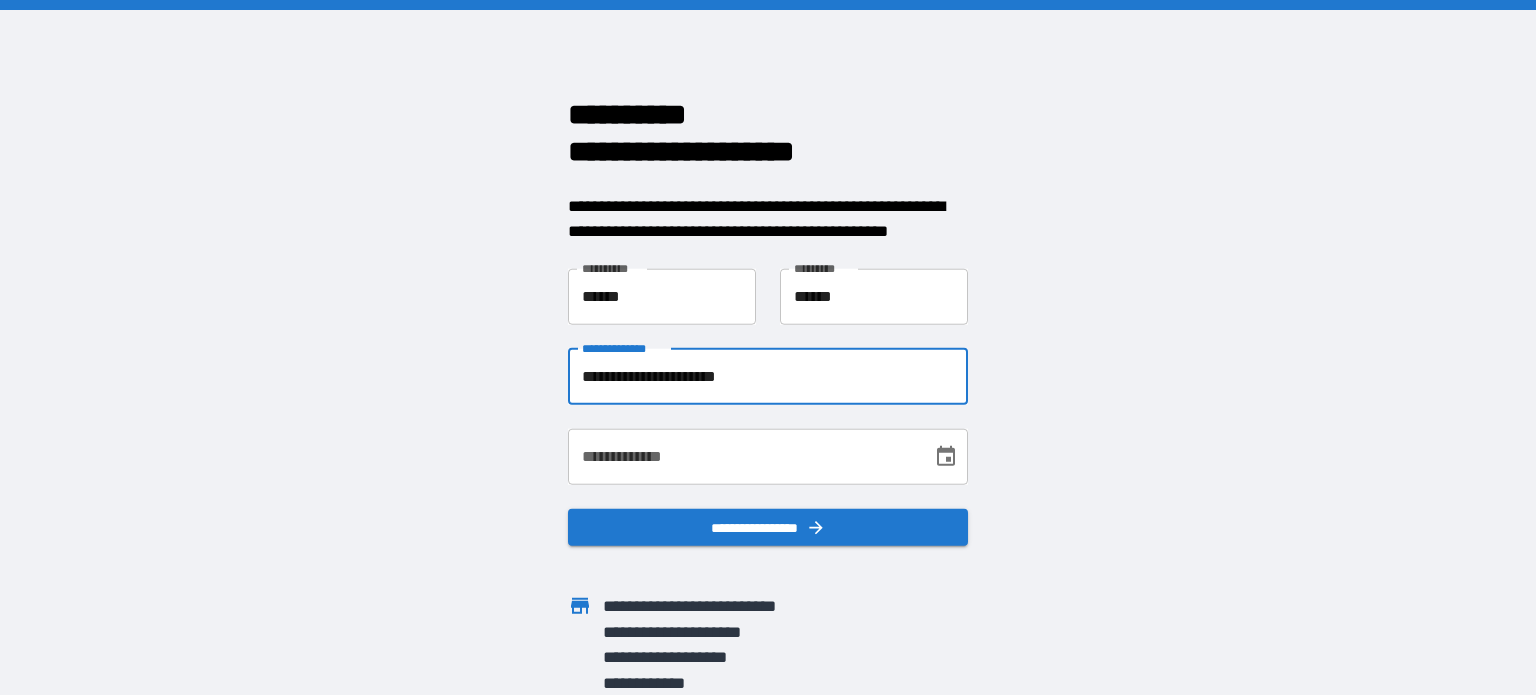 type on "**********" 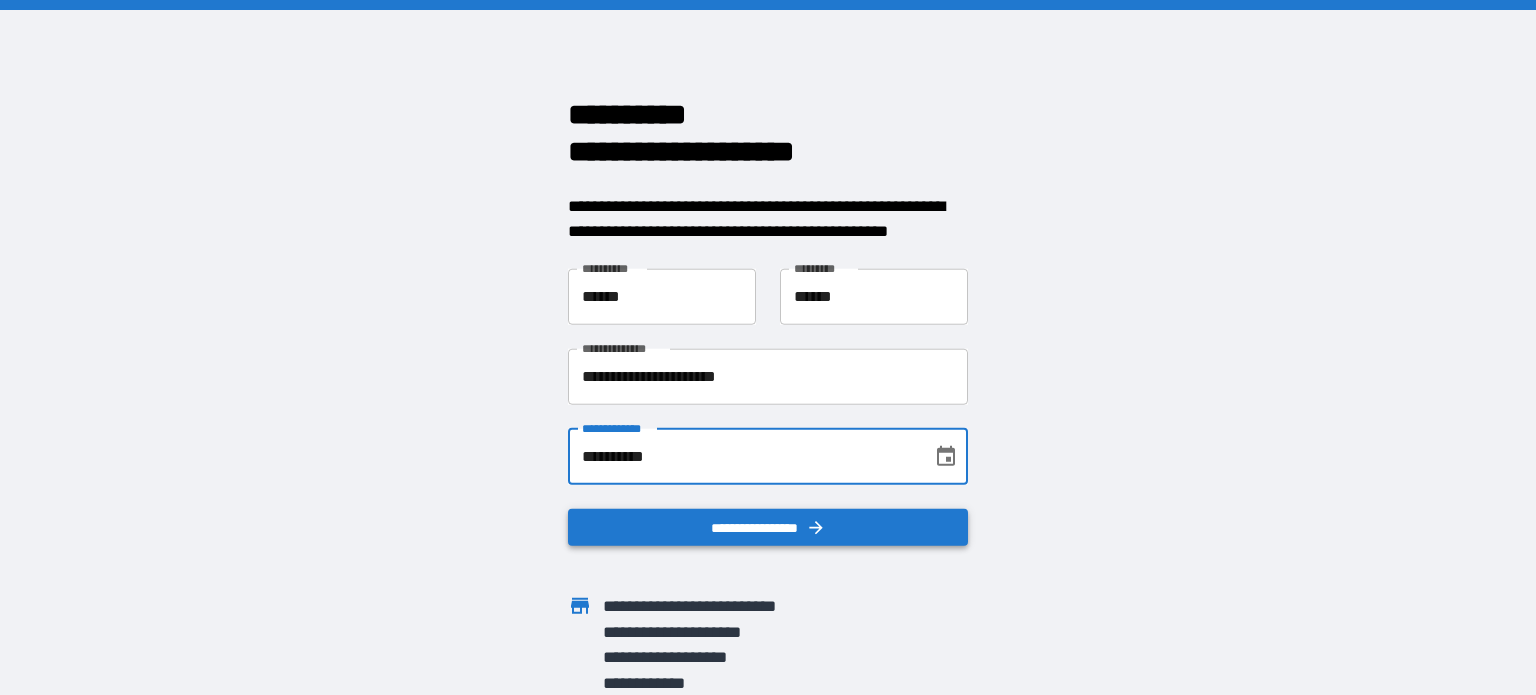 type on "**********" 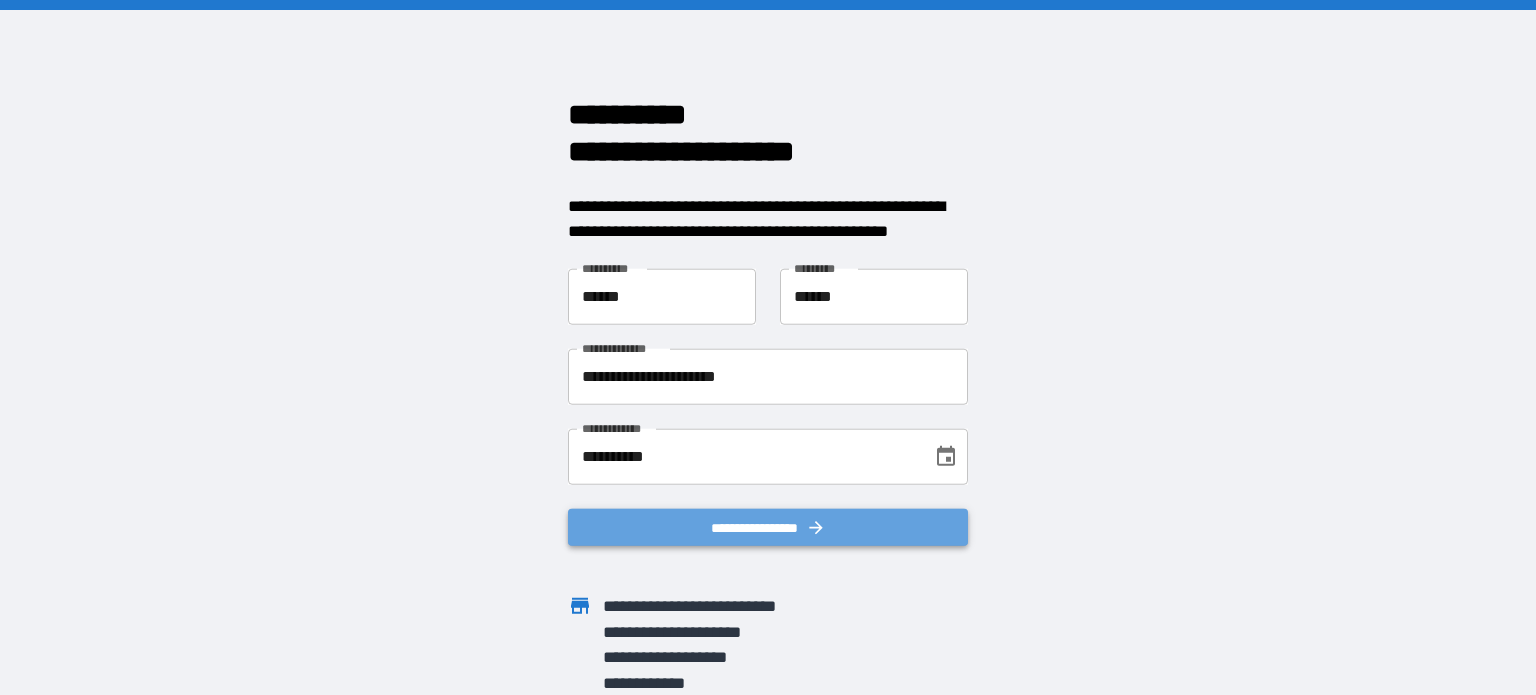 click on "**********" at bounding box center [768, 527] 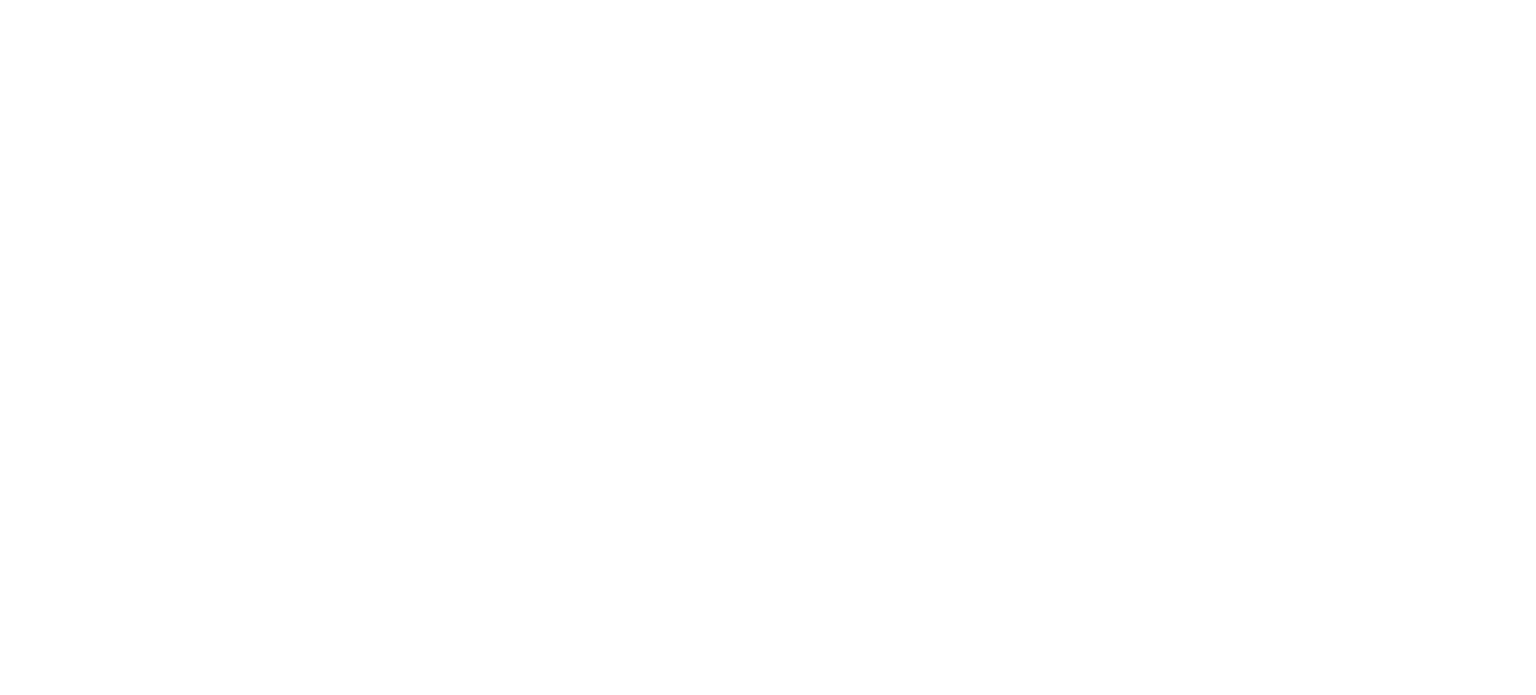scroll, scrollTop: 0, scrollLeft: 0, axis: both 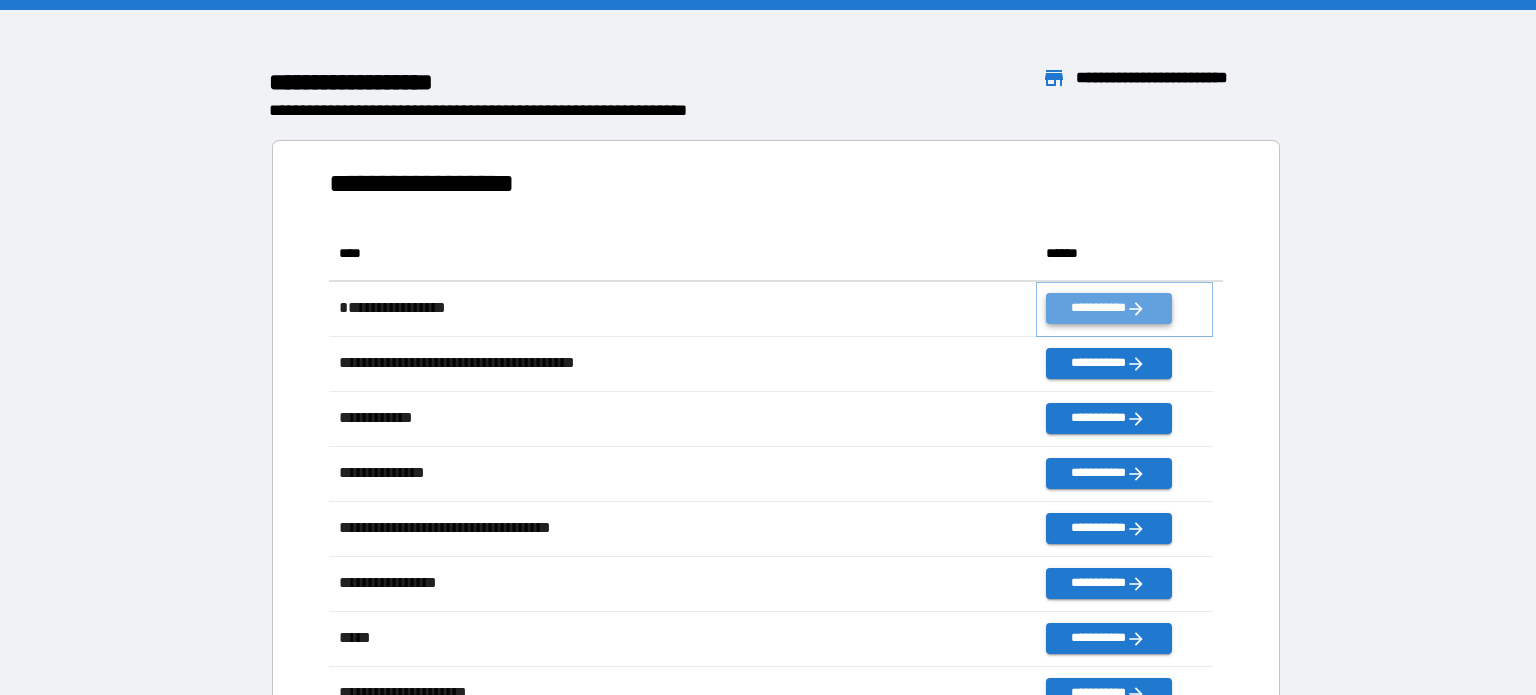 click on "**********" at bounding box center (1108, 308) 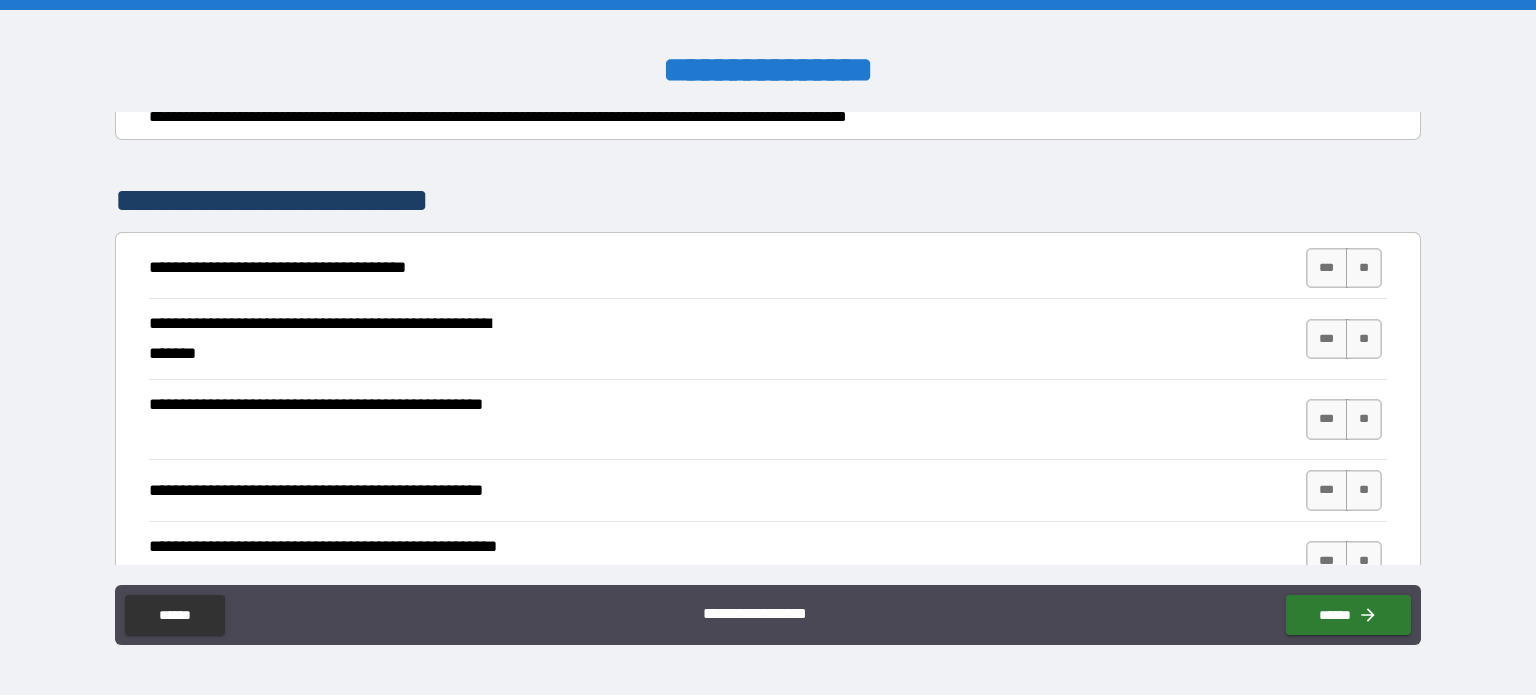 scroll, scrollTop: 300, scrollLeft: 0, axis: vertical 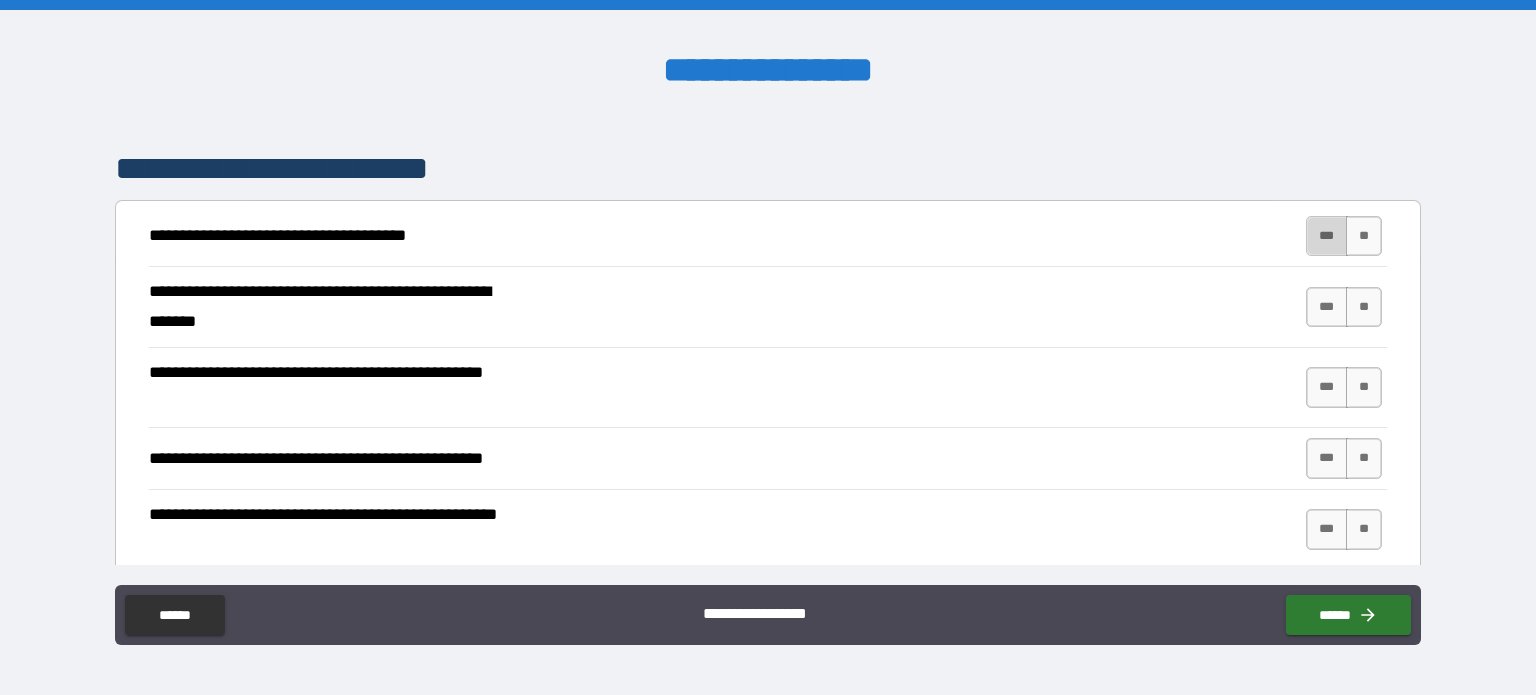 click on "***" at bounding box center [1327, 236] 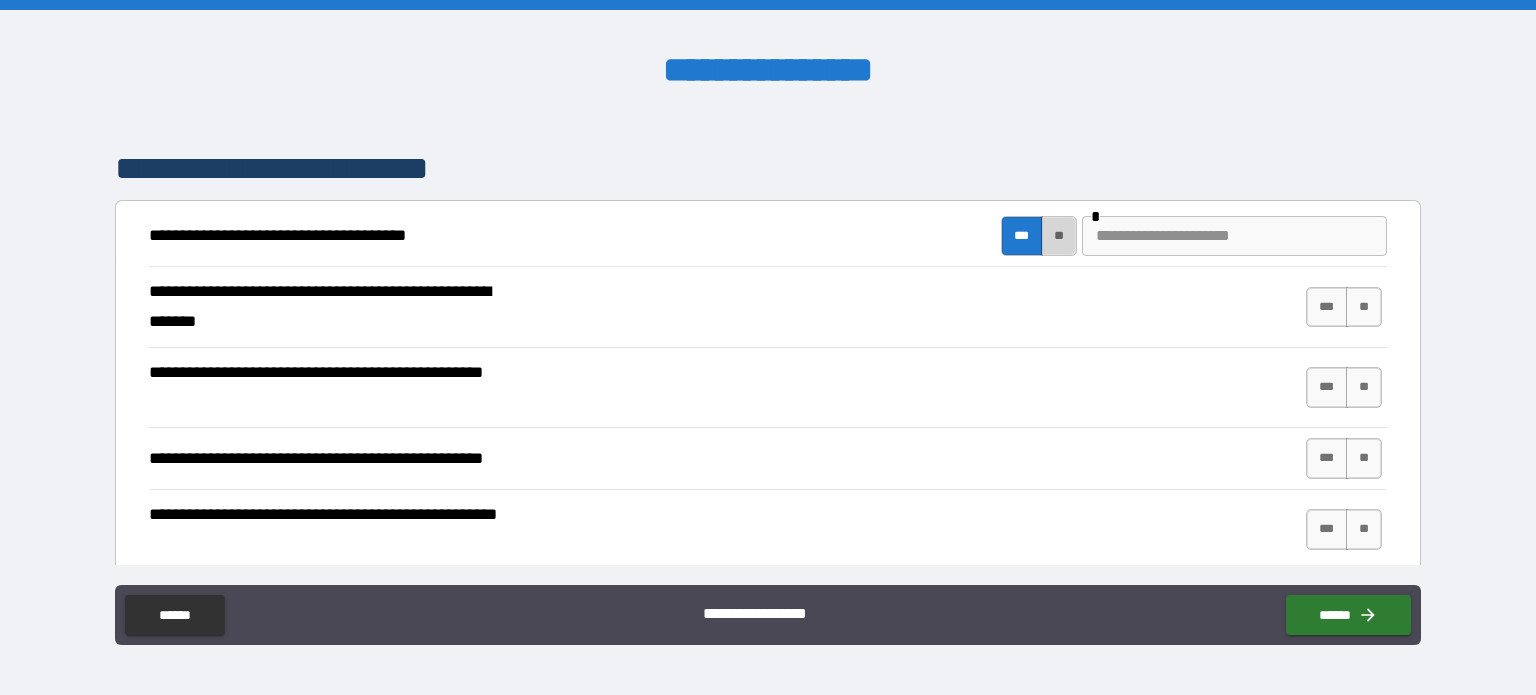 click on "**" at bounding box center (1059, 236) 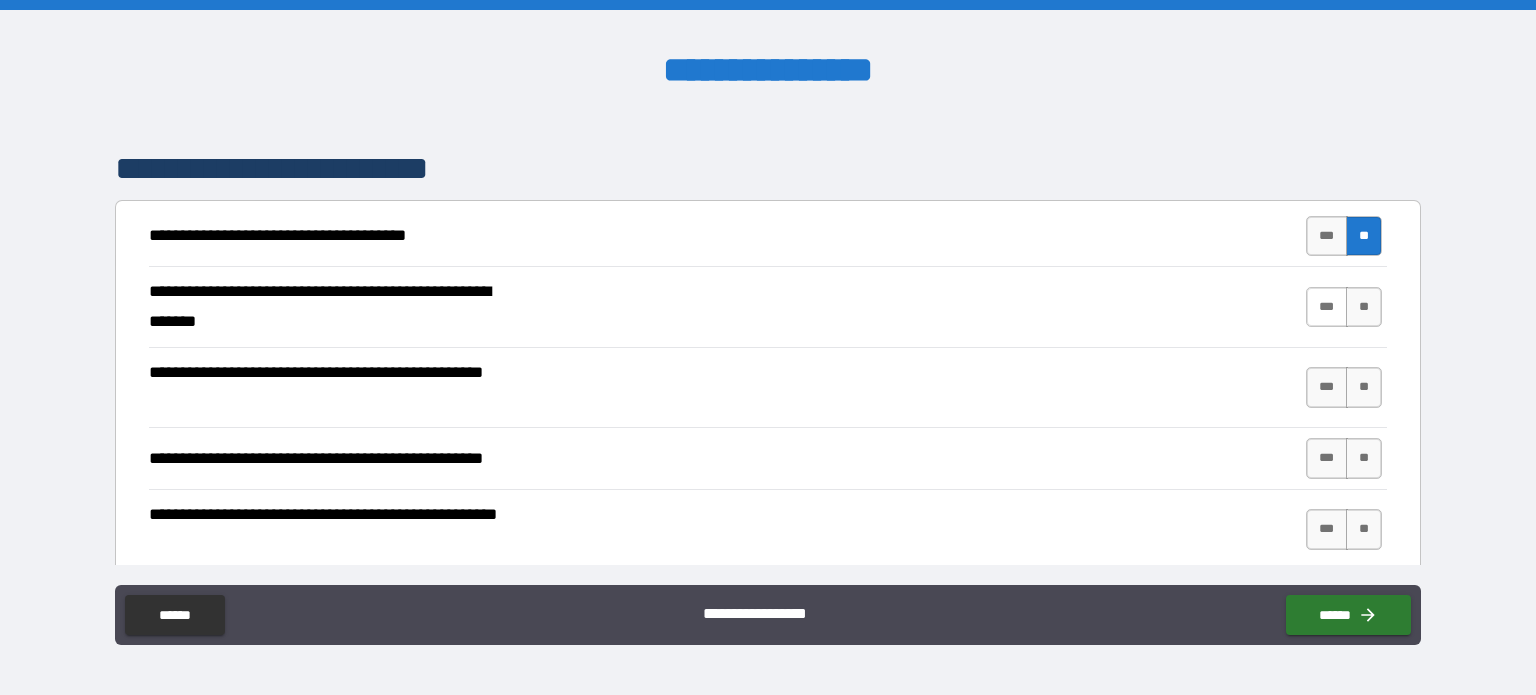 click on "***" at bounding box center (1327, 307) 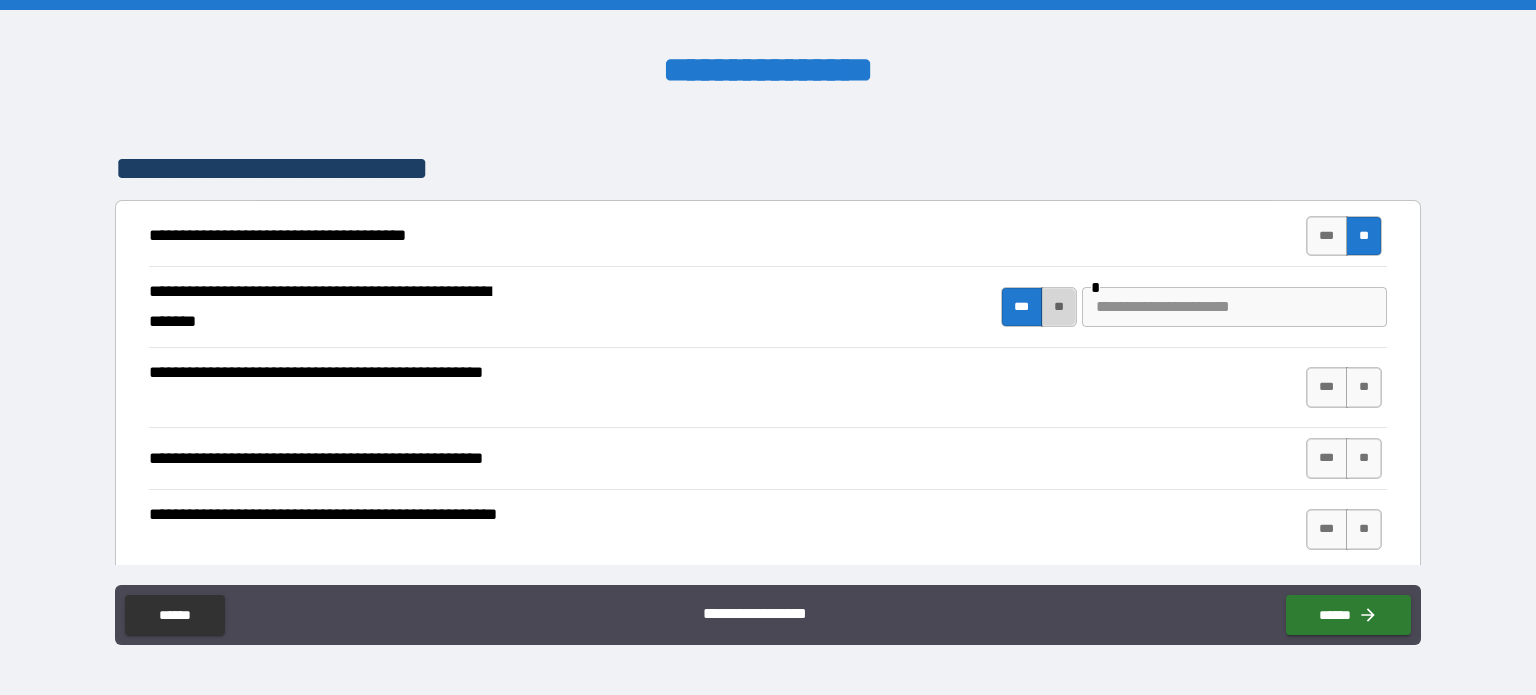 click on "**" at bounding box center [1059, 307] 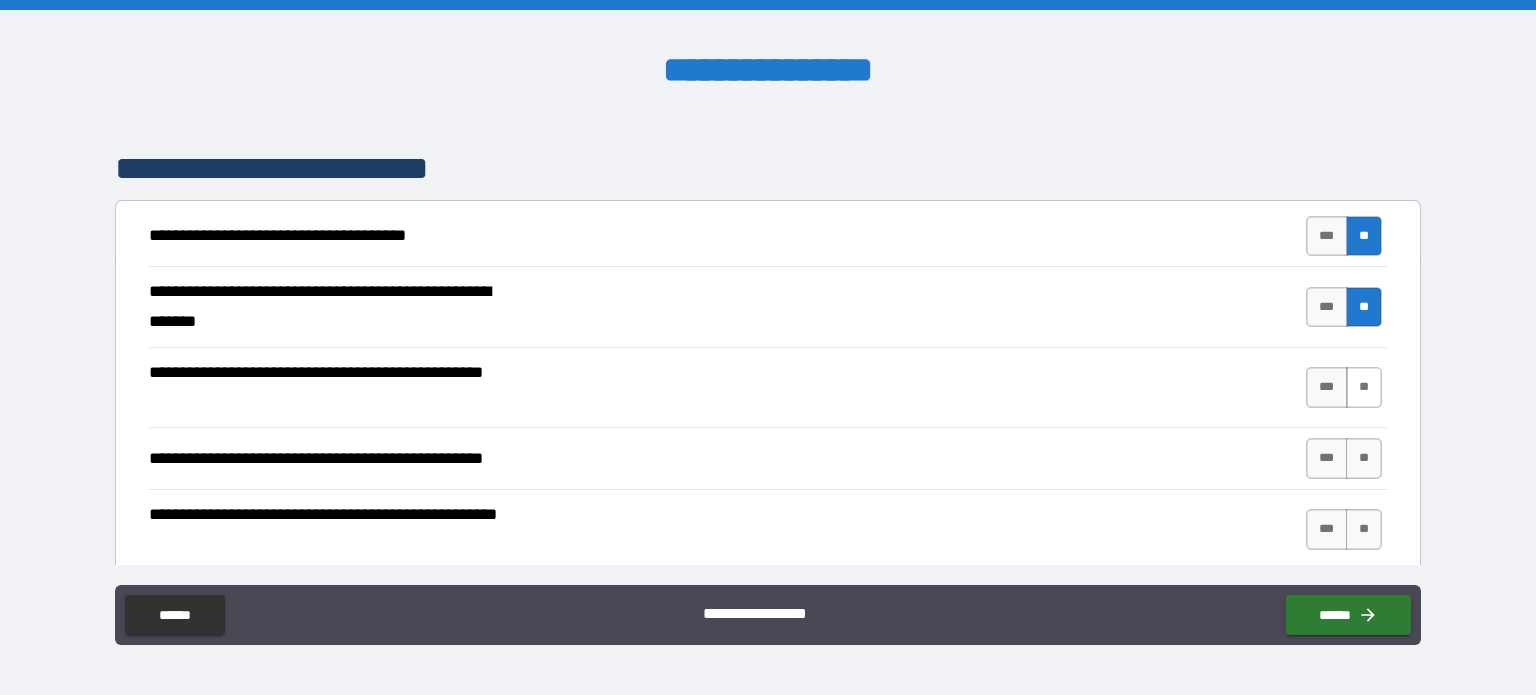 click on "**" at bounding box center (1364, 387) 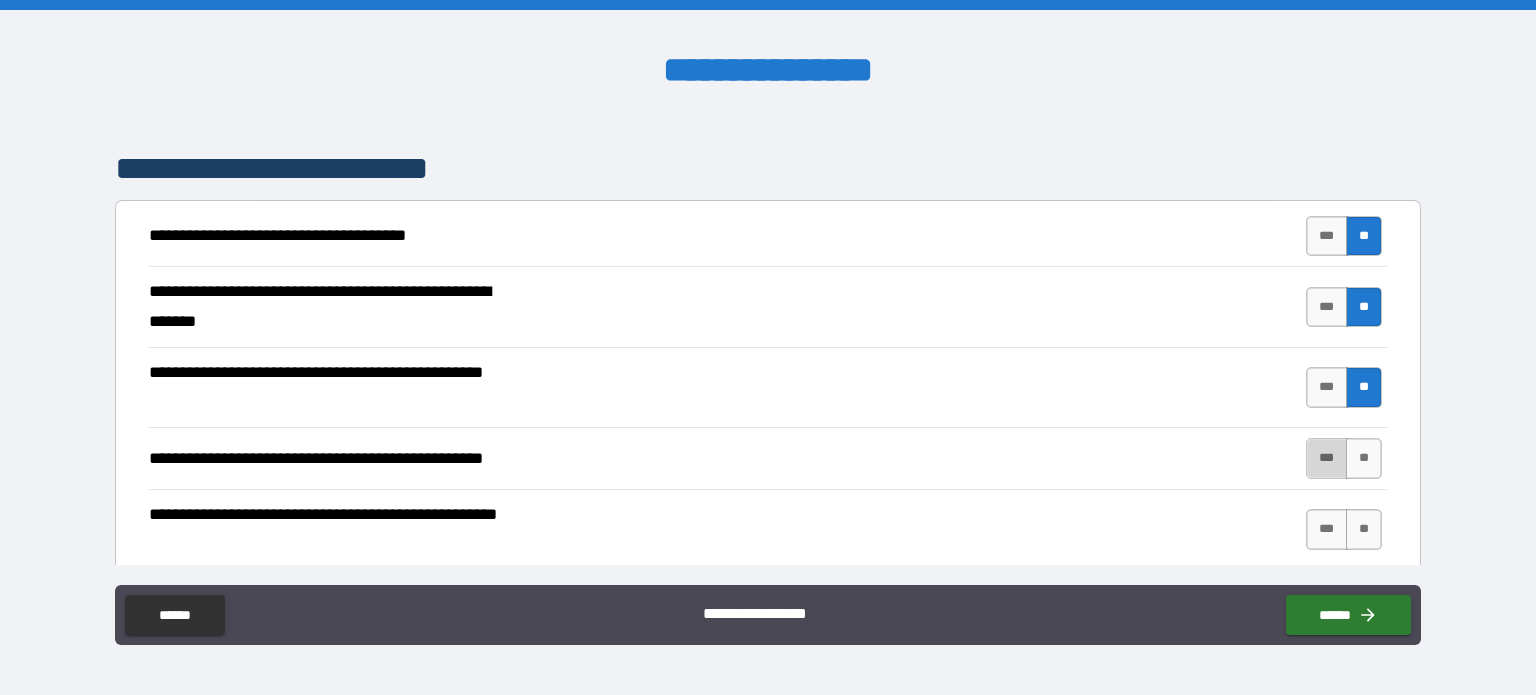 click on "***" at bounding box center [1327, 458] 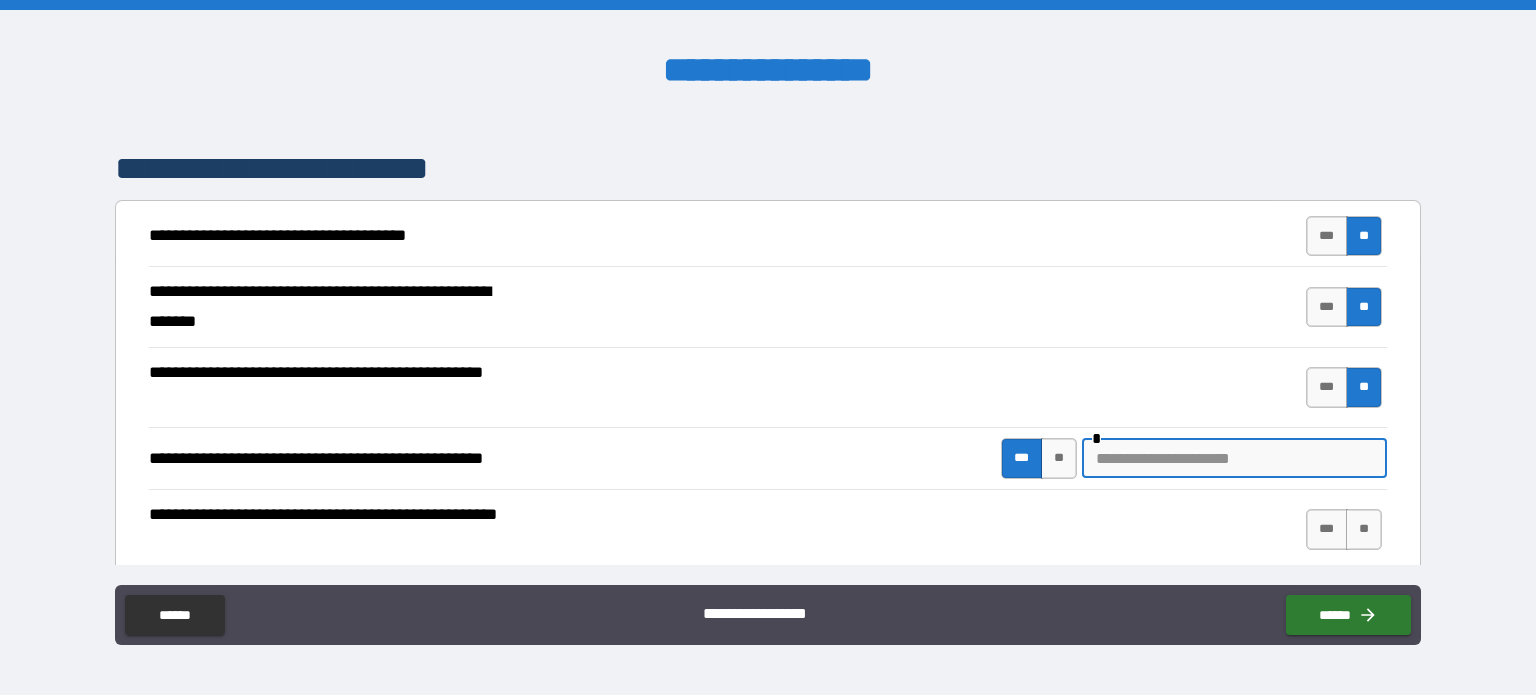 click at bounding box center (1234, 458) 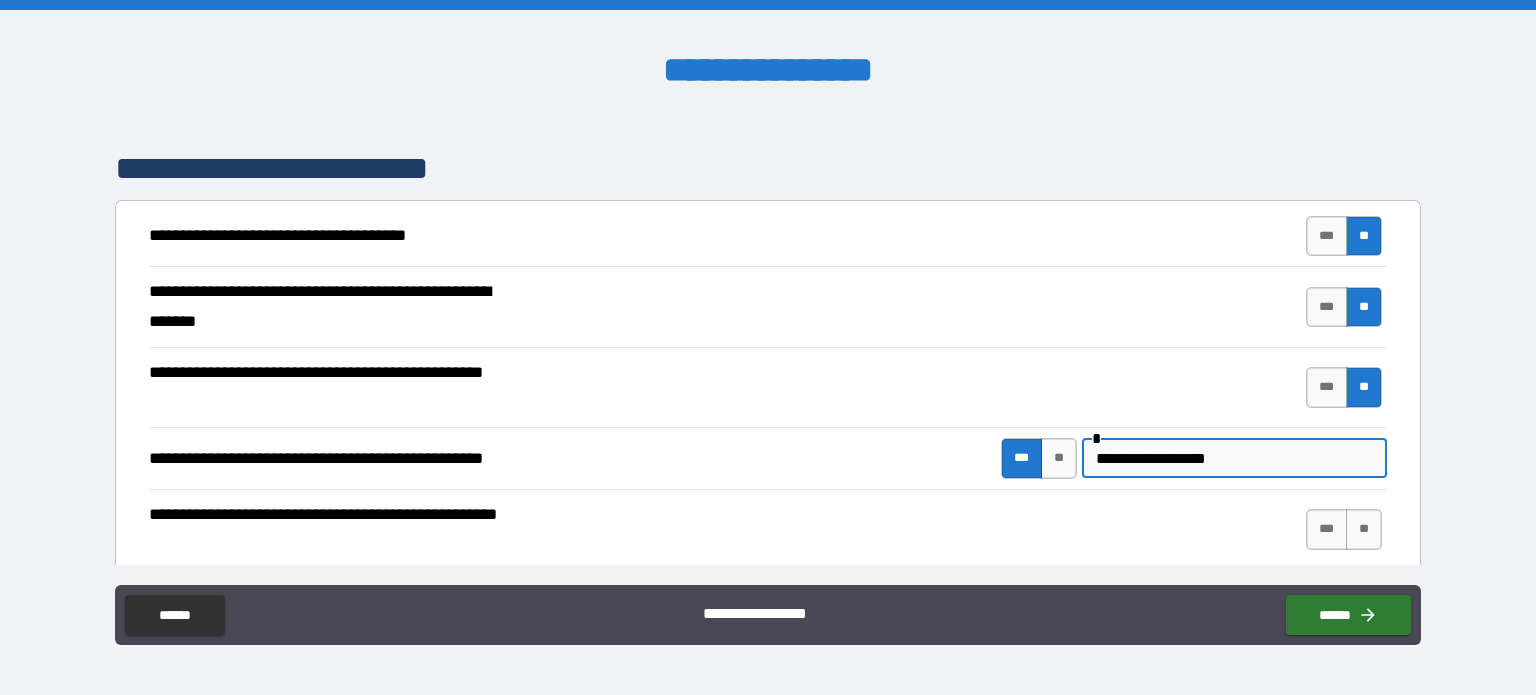 type on "**********" 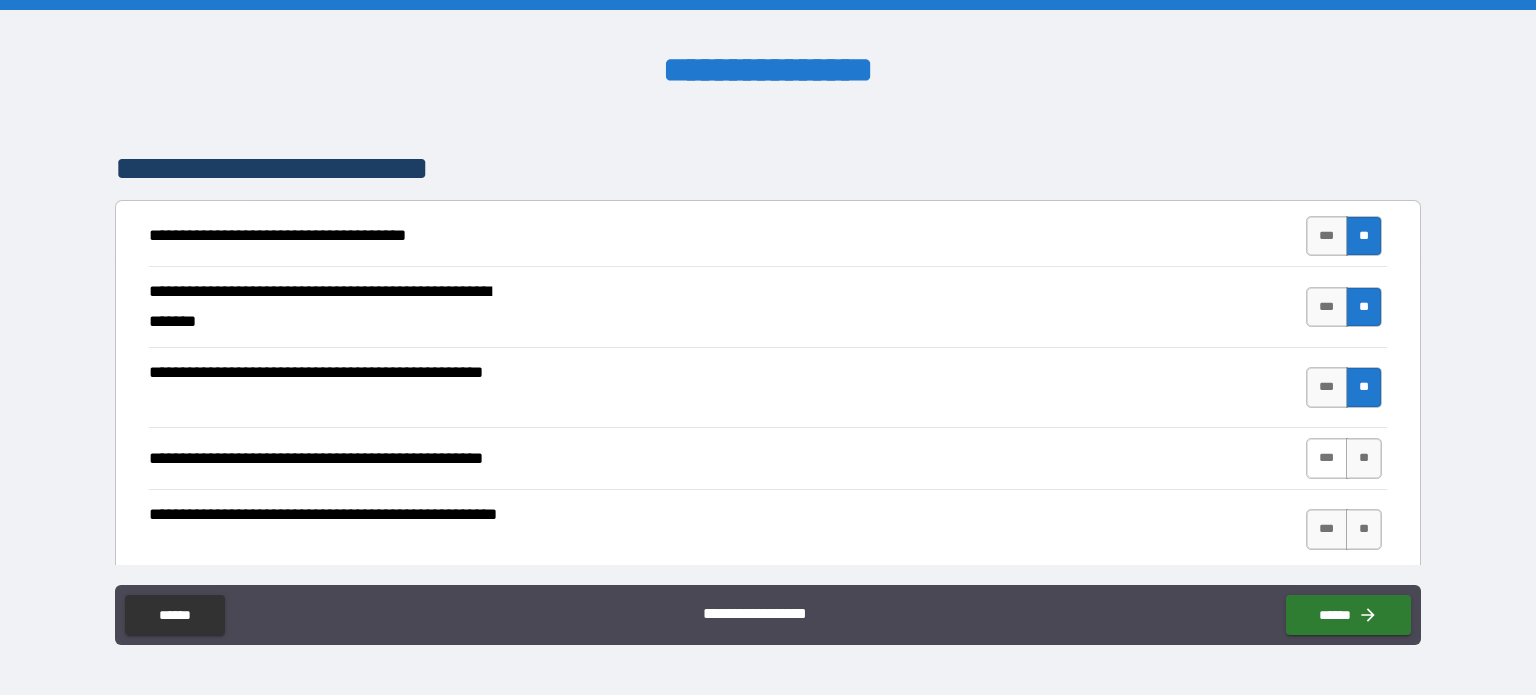 click on "***" at bounding box center [1327, 458] 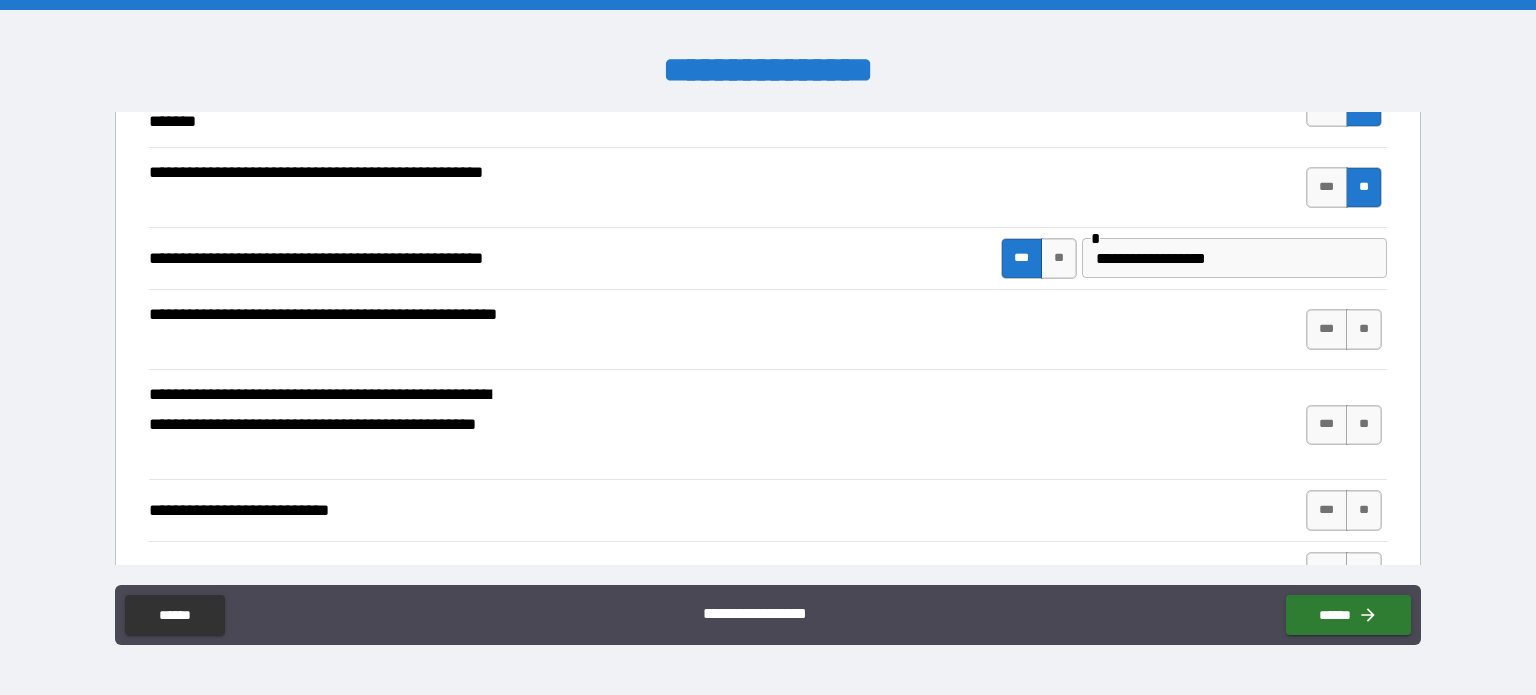 scroll, scrollTop: 600, scrollLeft: 0, axis: vertical 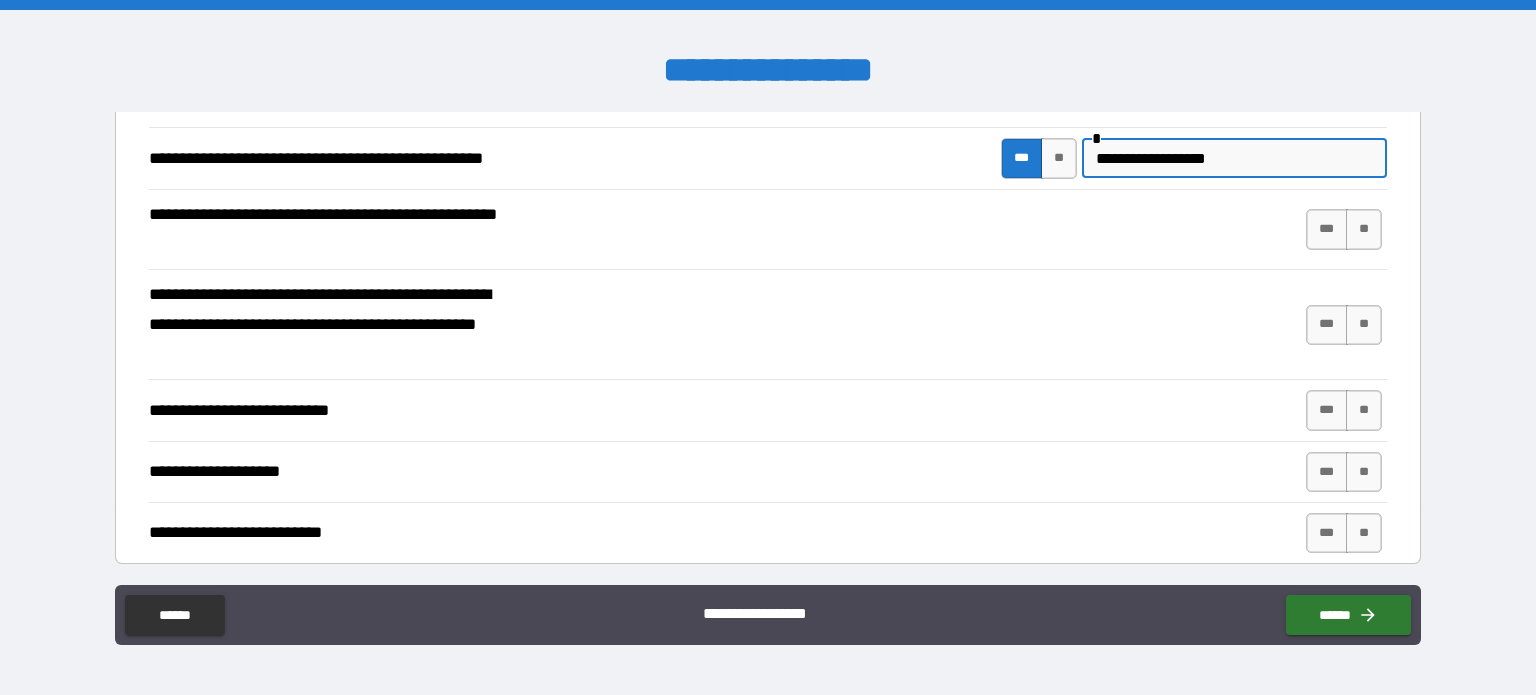 click on "**********" at bounding box center (1234, 158) 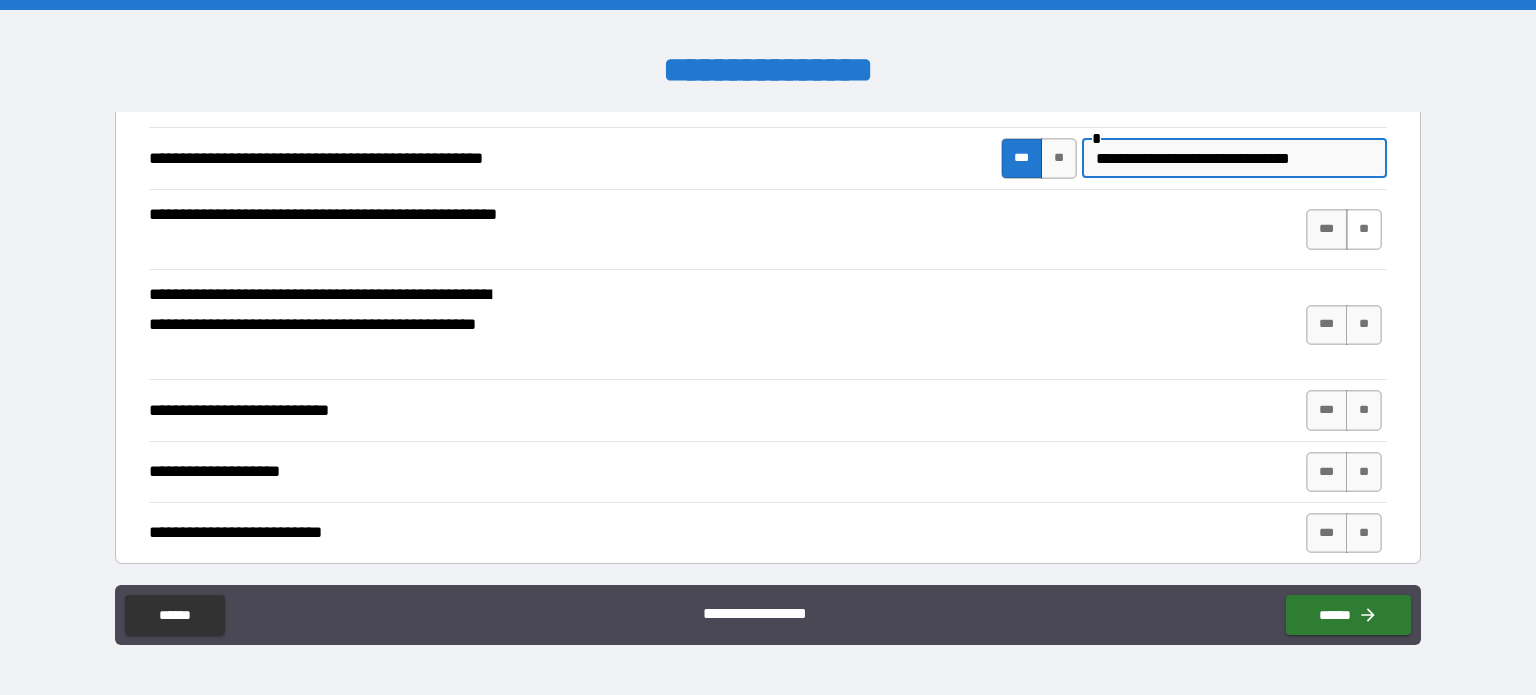 type on "**********" 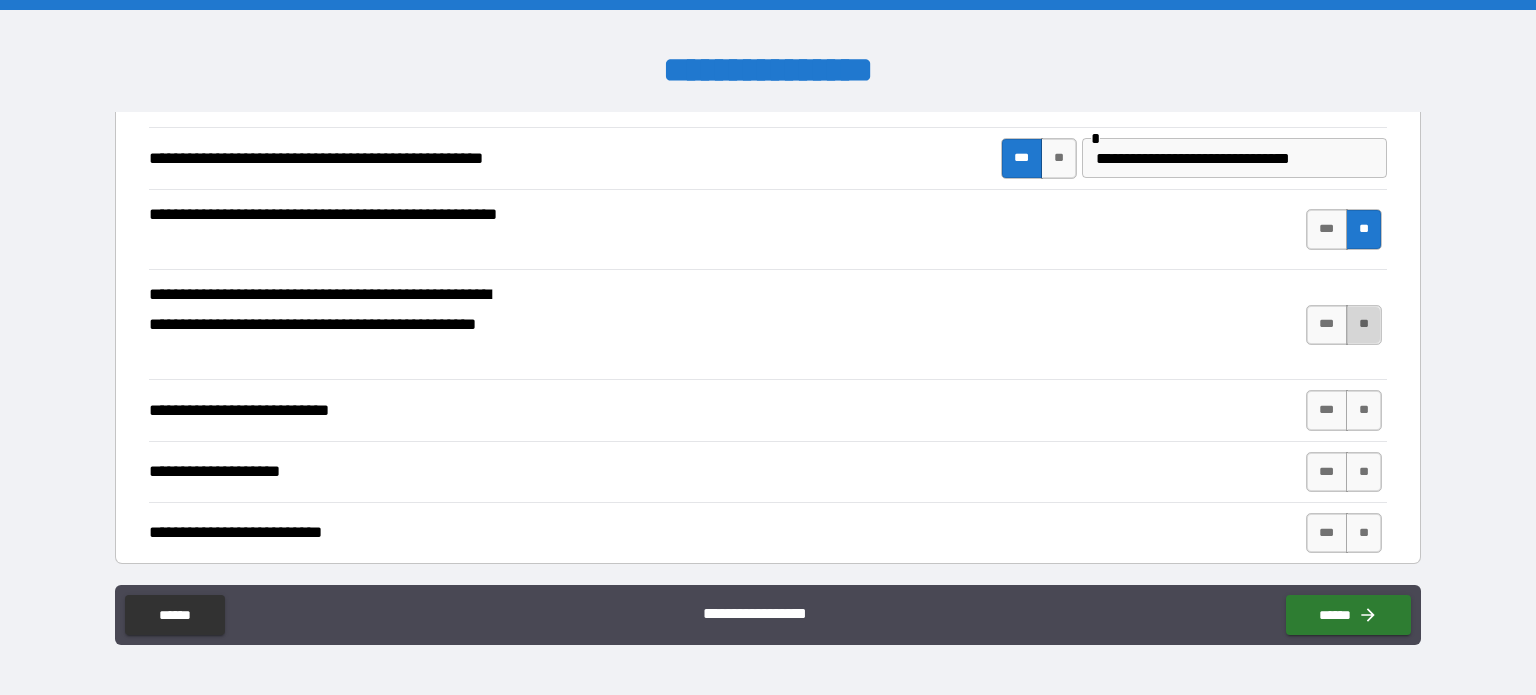 click on "**" at bounding box center (1364, 325) 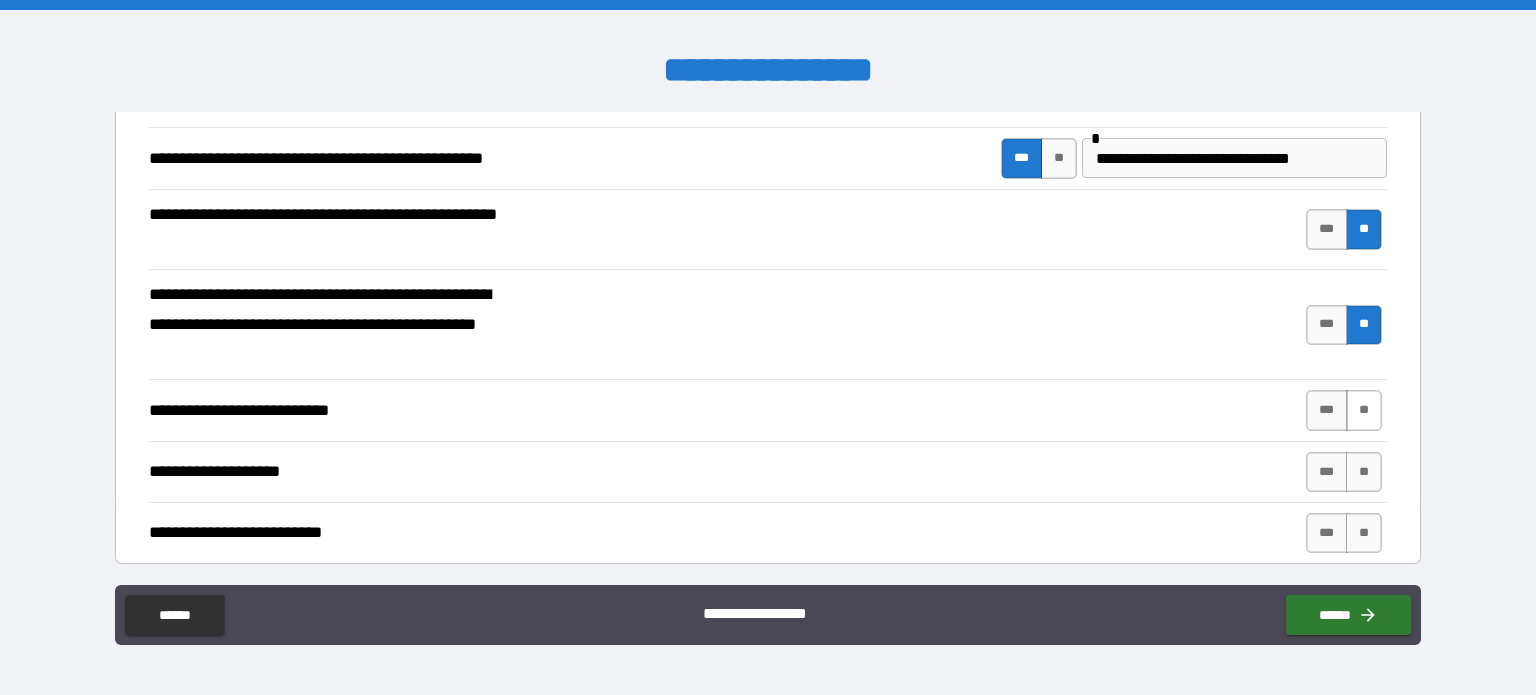 click on "**" at bounding box center (1364, 410) 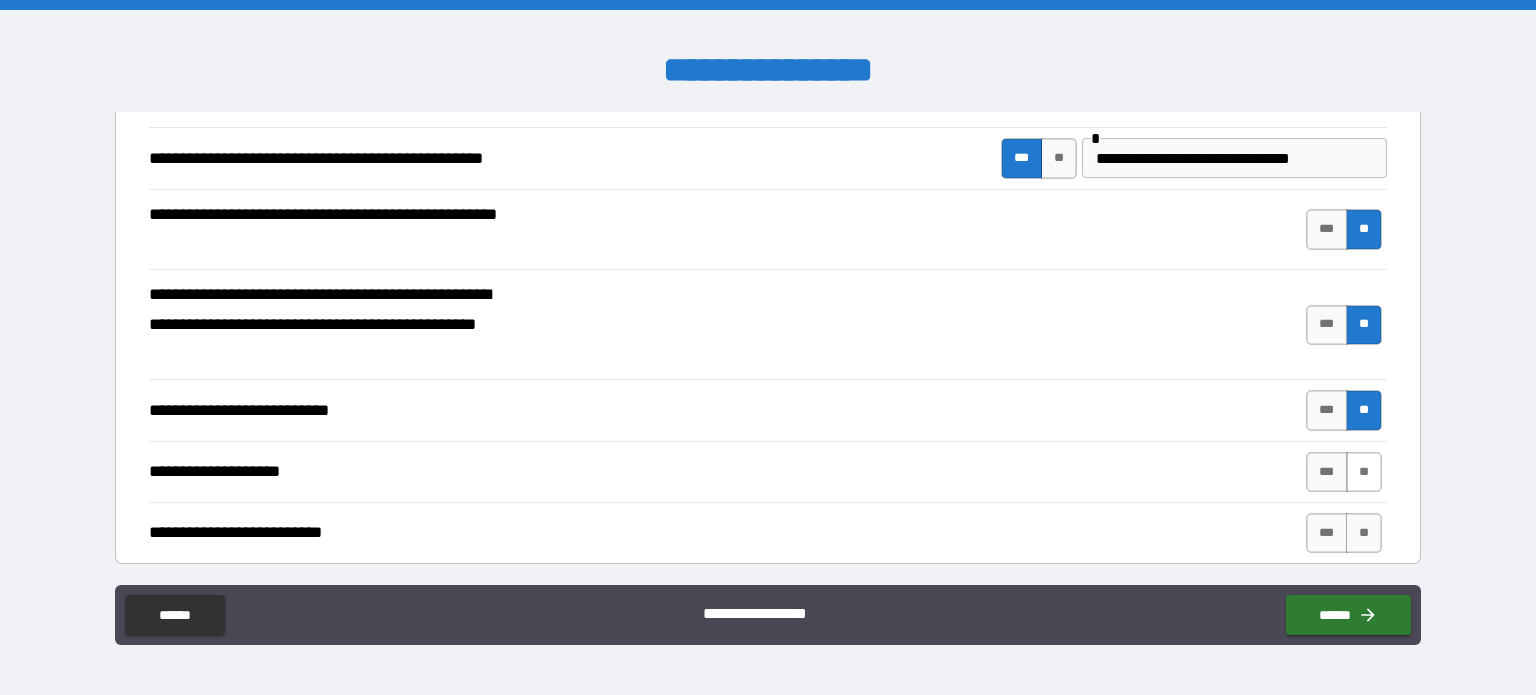 click on "**" at bounding box center [1364, 472] 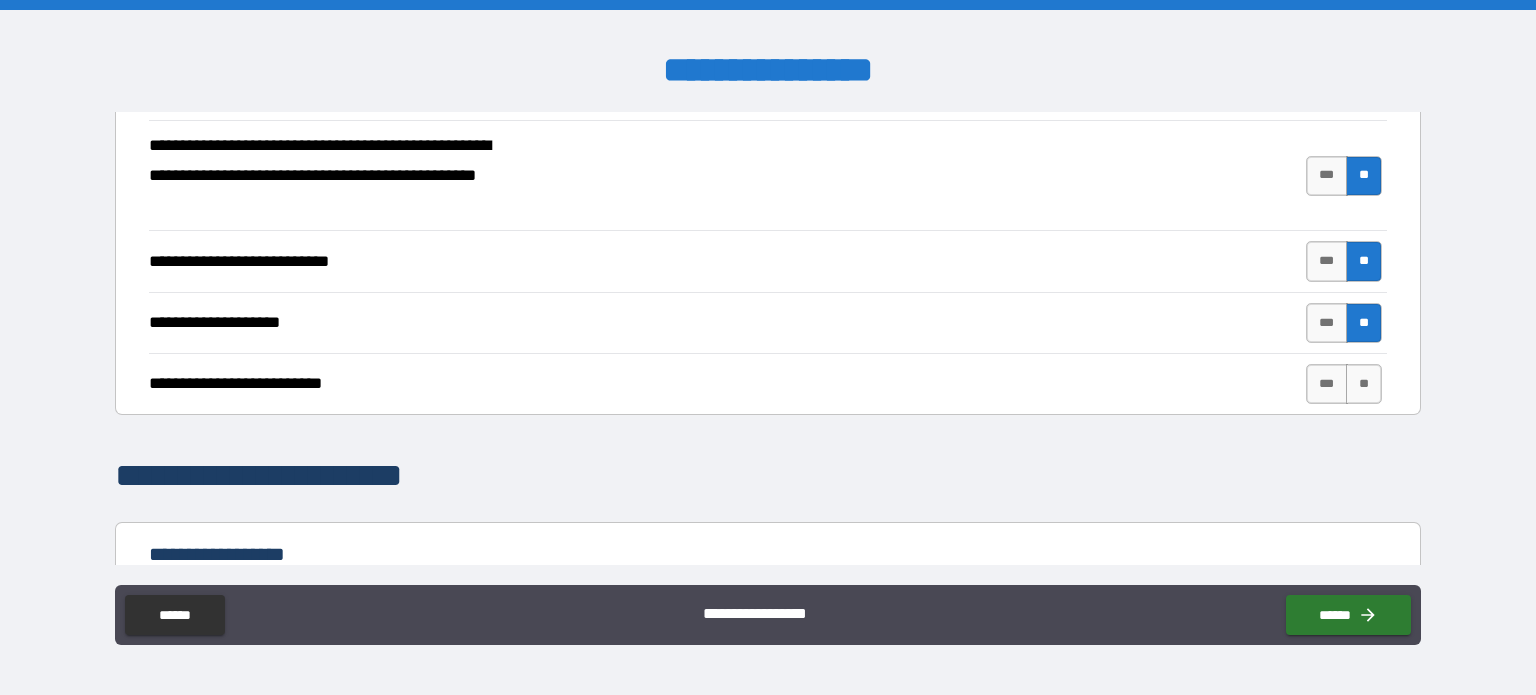 scroll, scrollTop: 800, scrollLeft: 0, axis: vertical 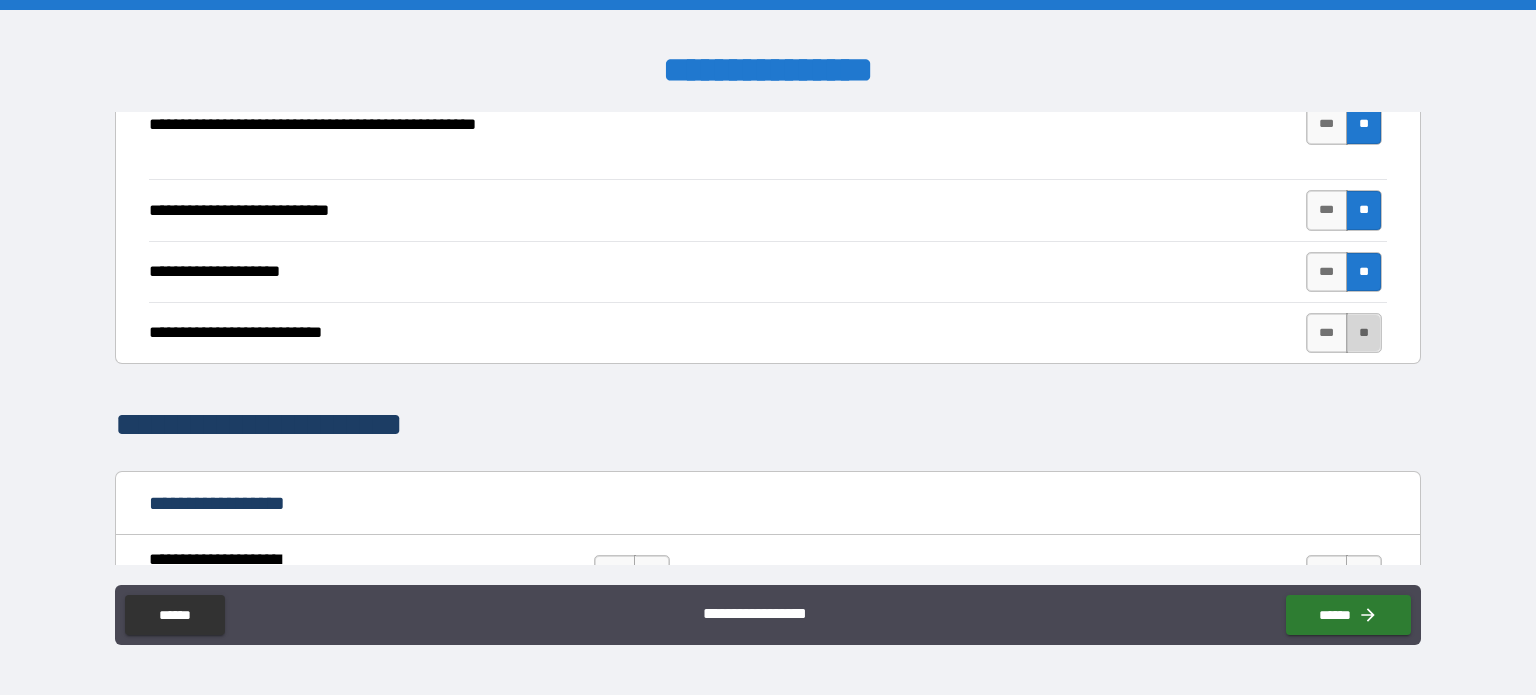 click on "**" at bounding box center (1364, 333) 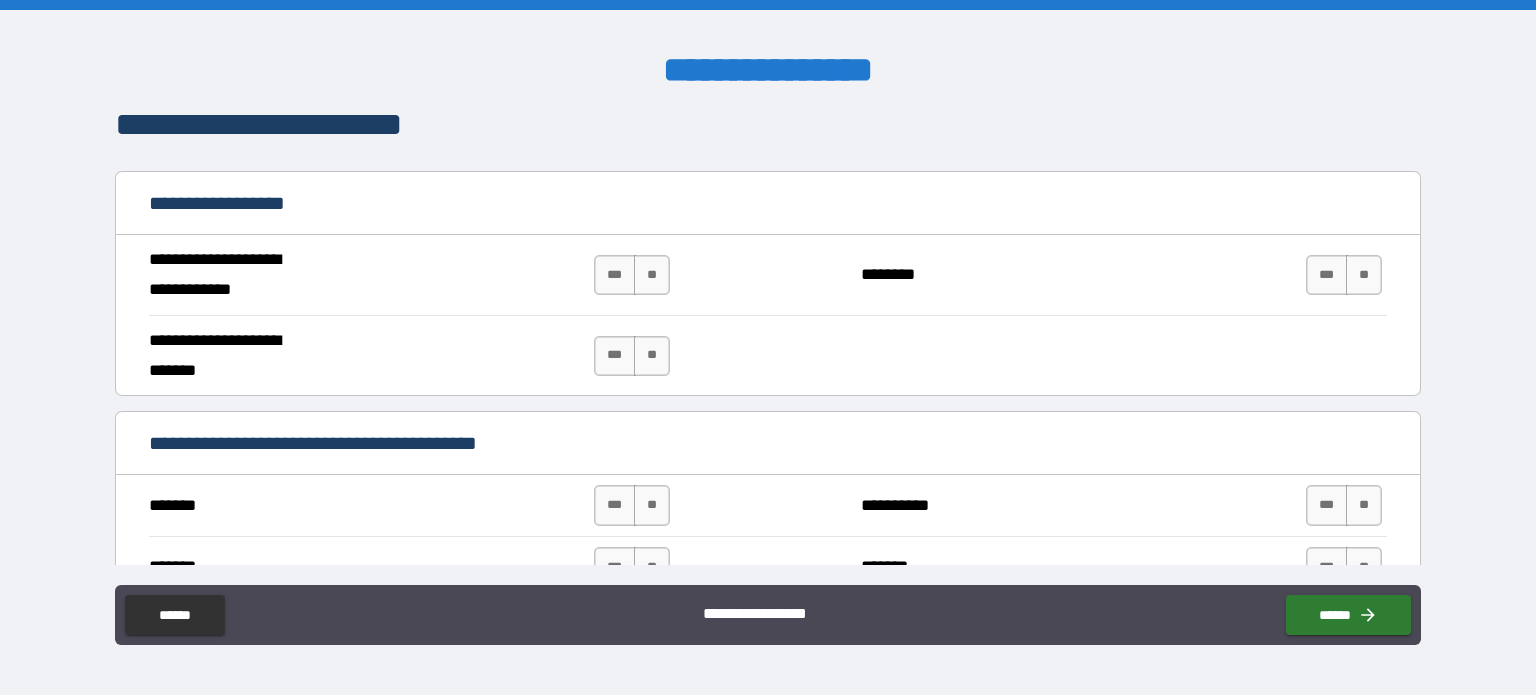 scroll, scrollTop: 1200, scrollLeft: 0, axis: vertical 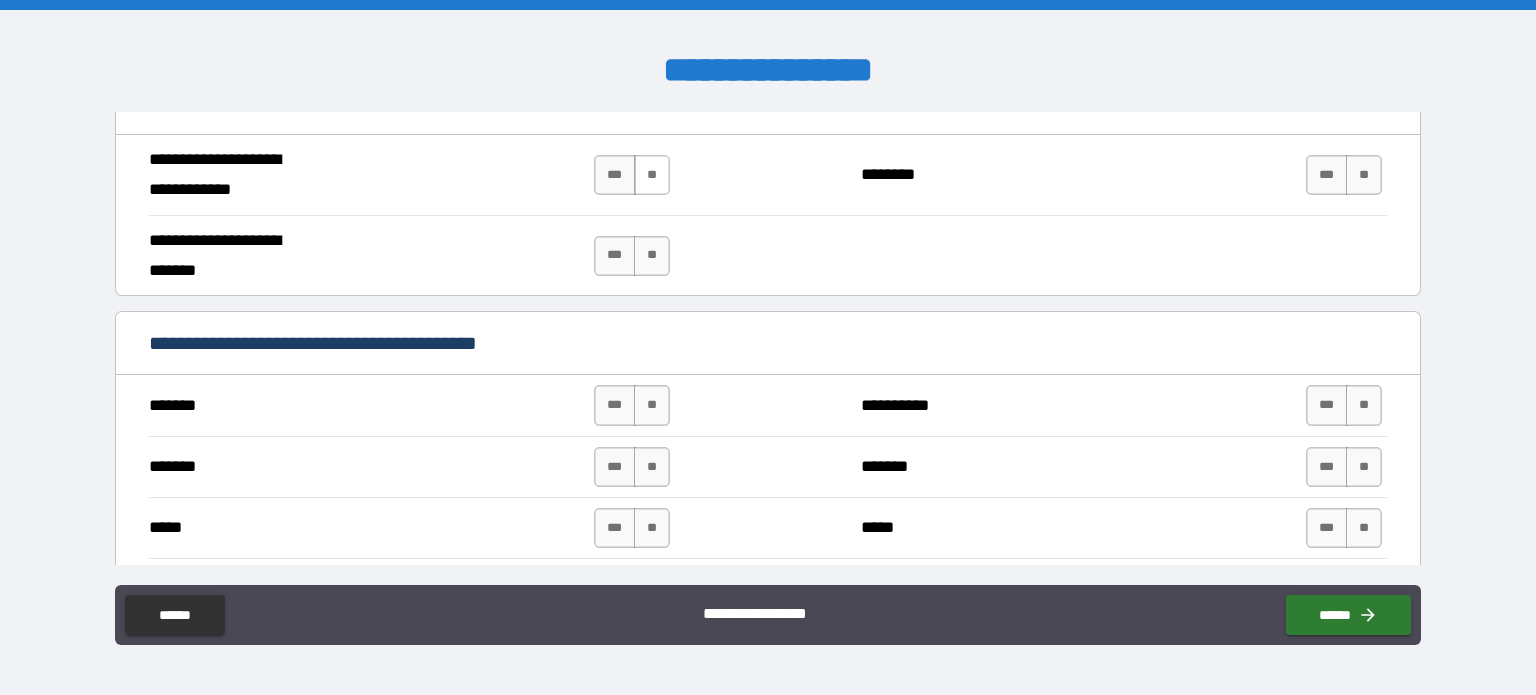 click on "**" at bounding box center [652, 175] 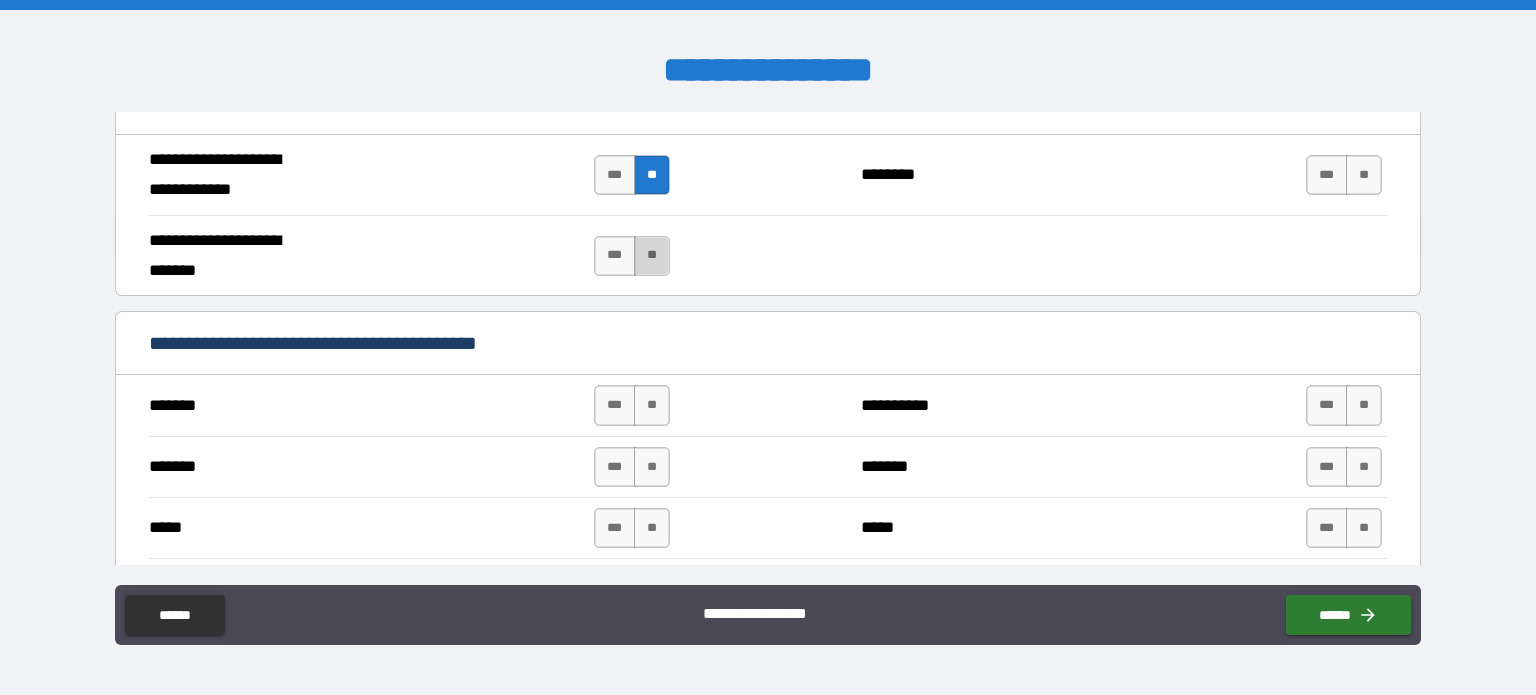drag, startPoint x: 651, startPoint y: 249, endPoint x: 710, endPoint y: 226, distance: 63.324562 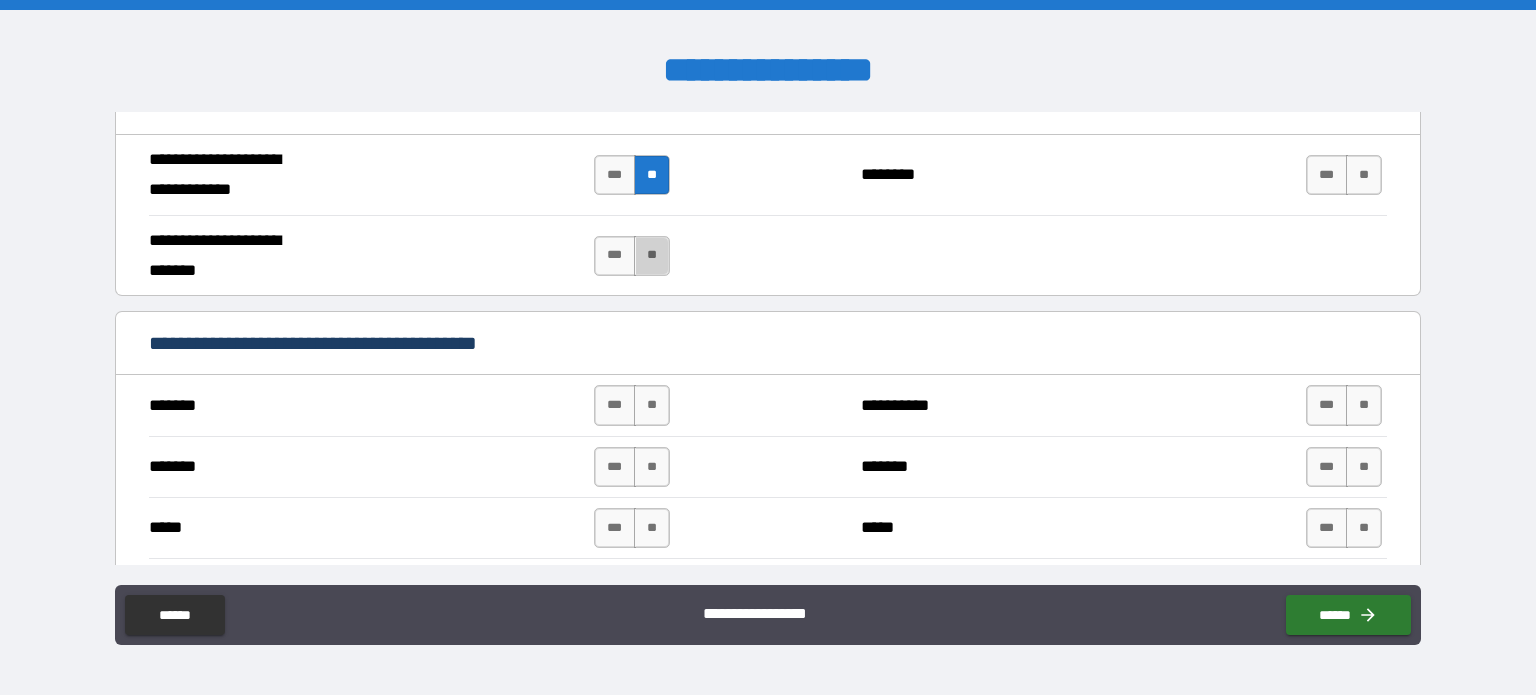 click on "**" at bounding box center (652, 256) 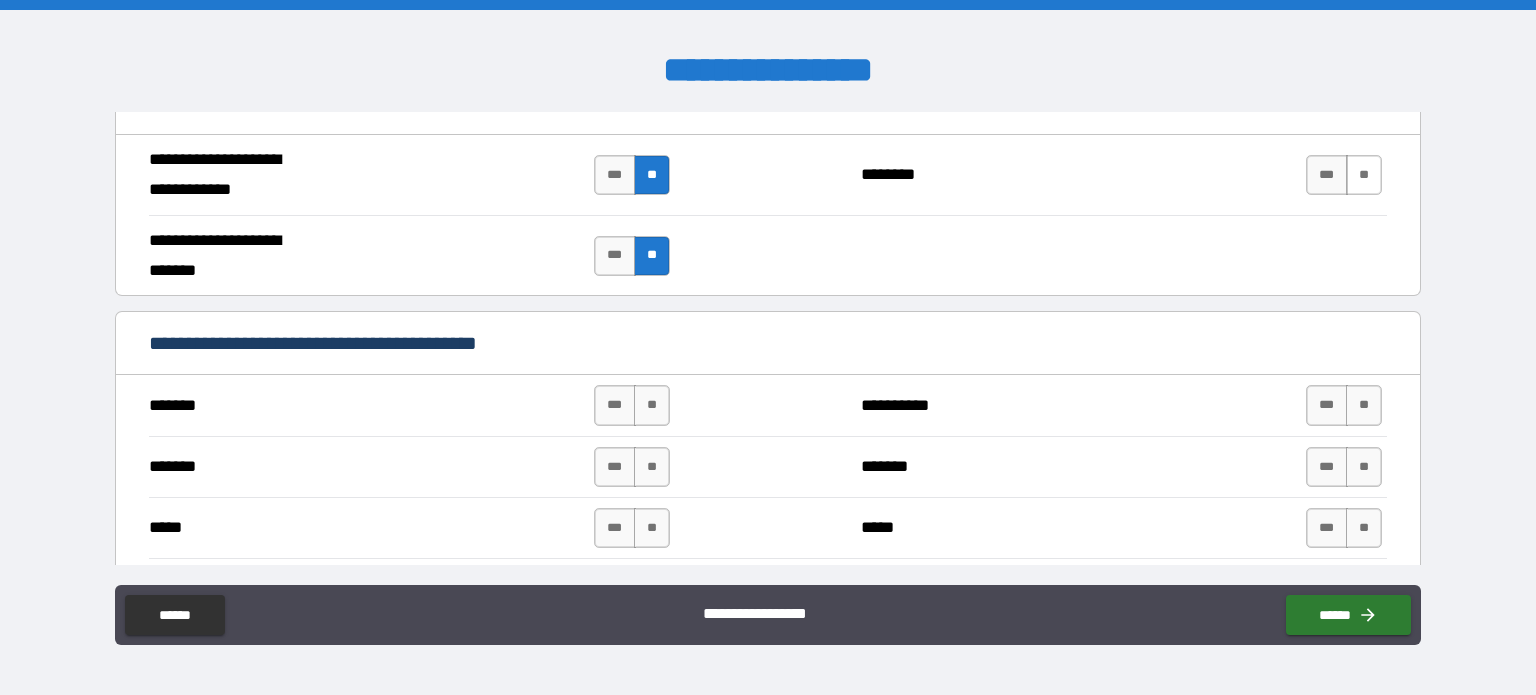 click on "**" at bounding box center [1364, 175] 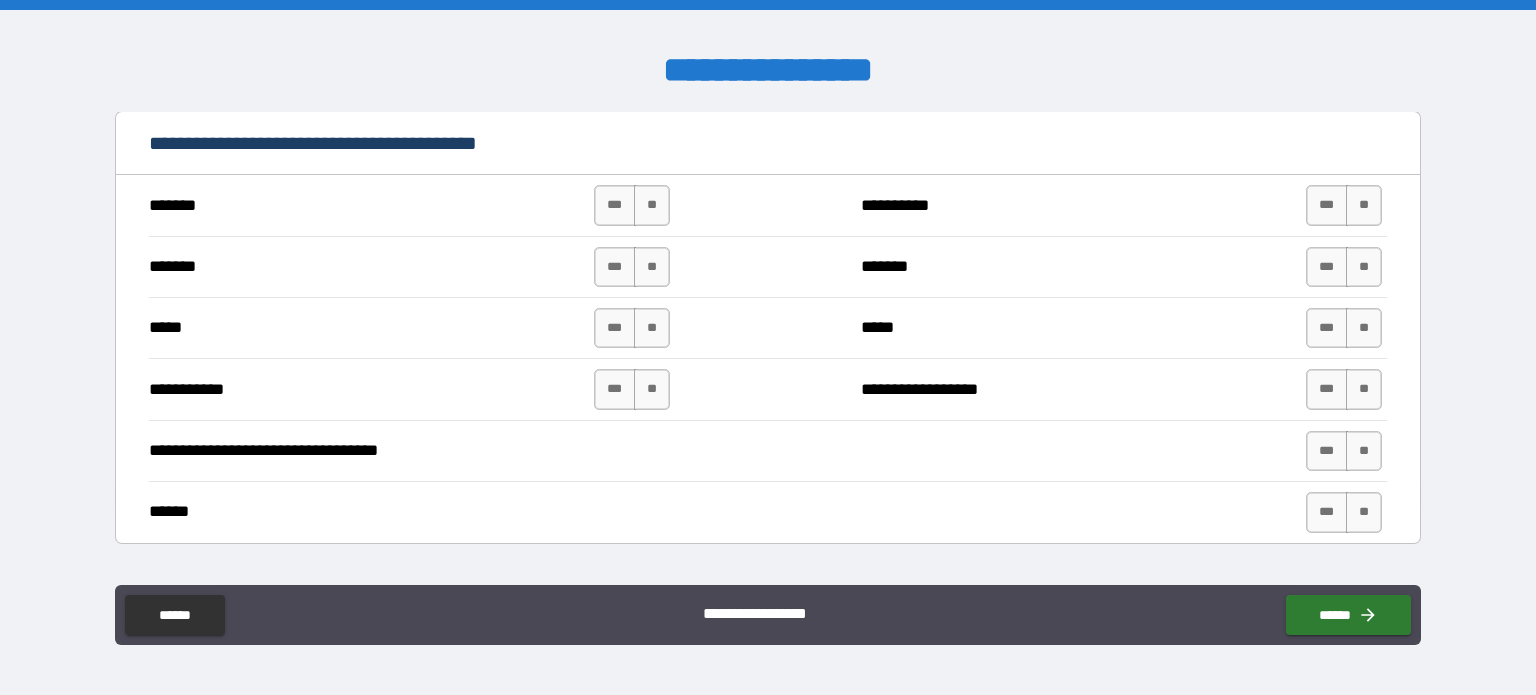 scroll, scrollTop: 1400, scrollLeft: 0, axis: vertical 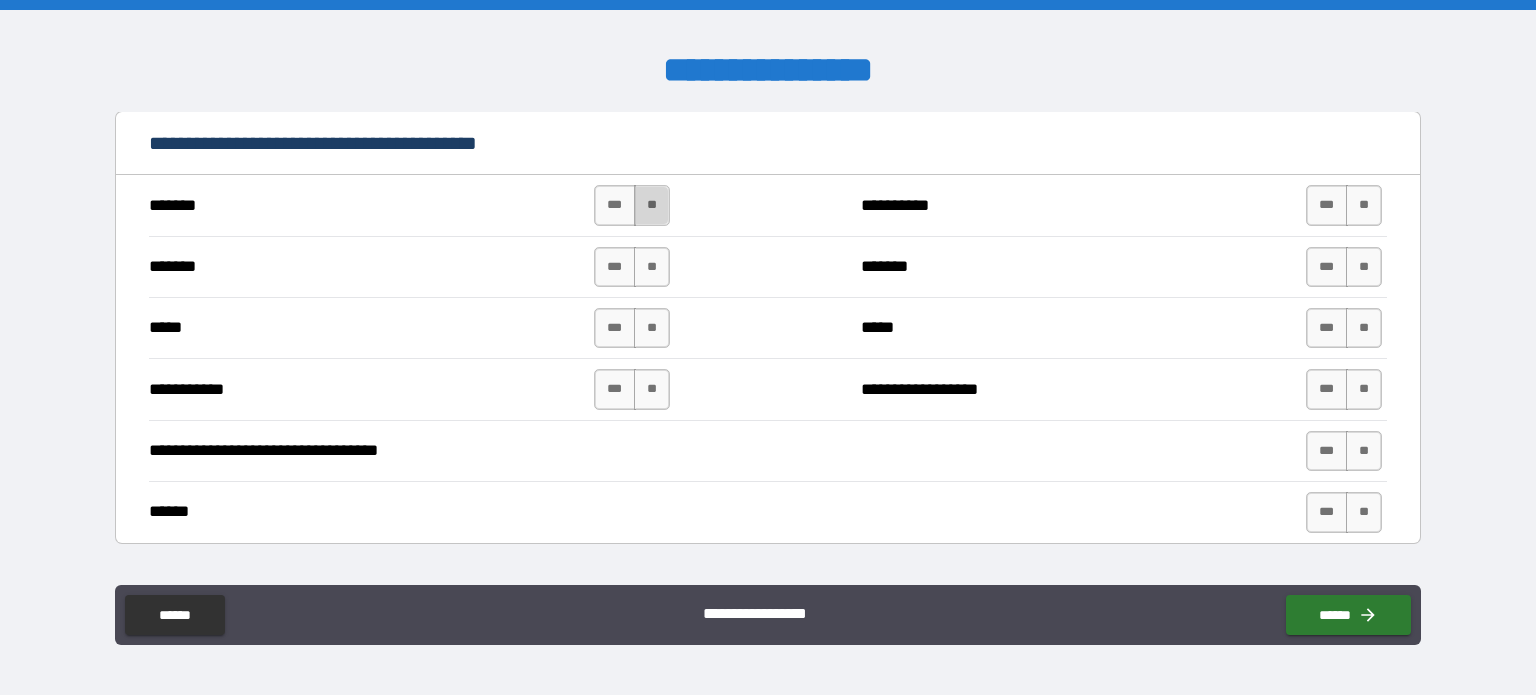 click on "**" at bounding box center (652, 205) 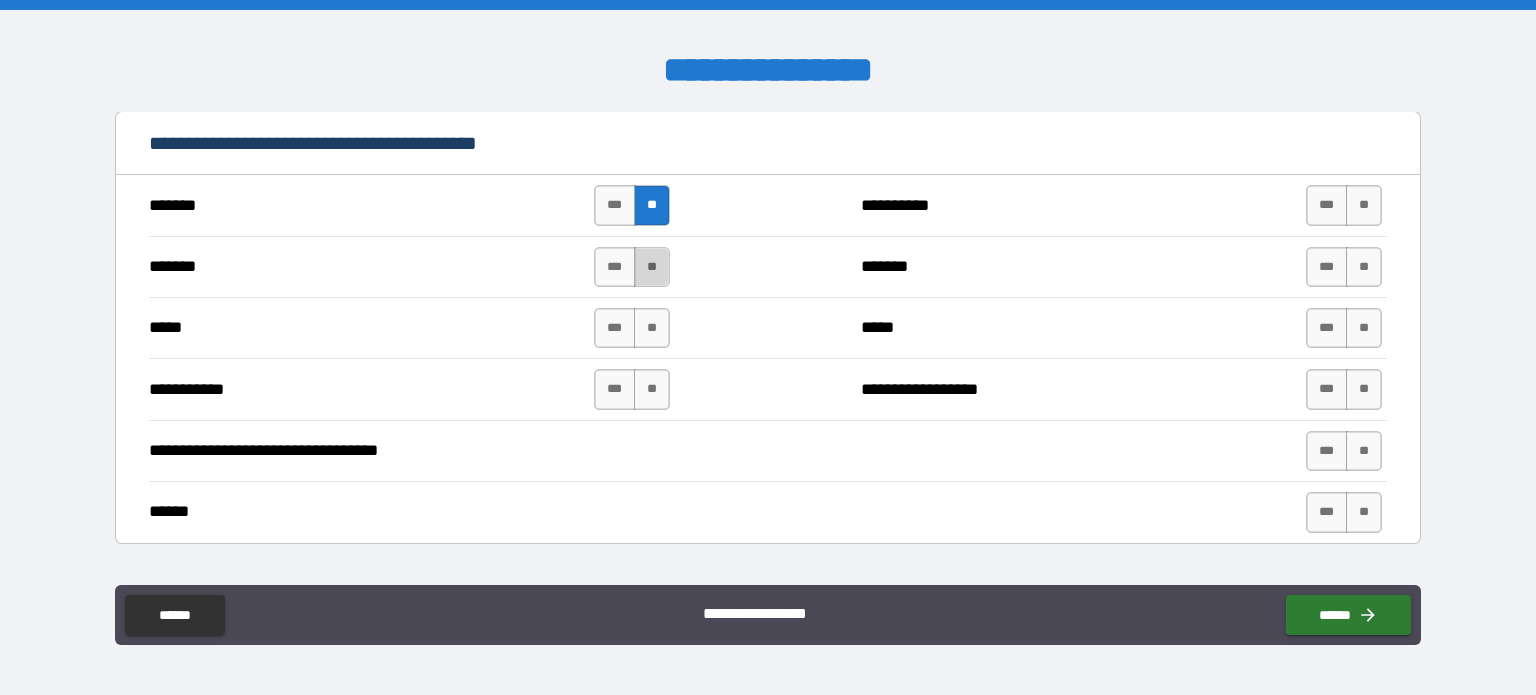 drag, startPoint x: 658, startPoint y: 259, endPoint x: 653, endPoint y: 278, distance: 19.646883 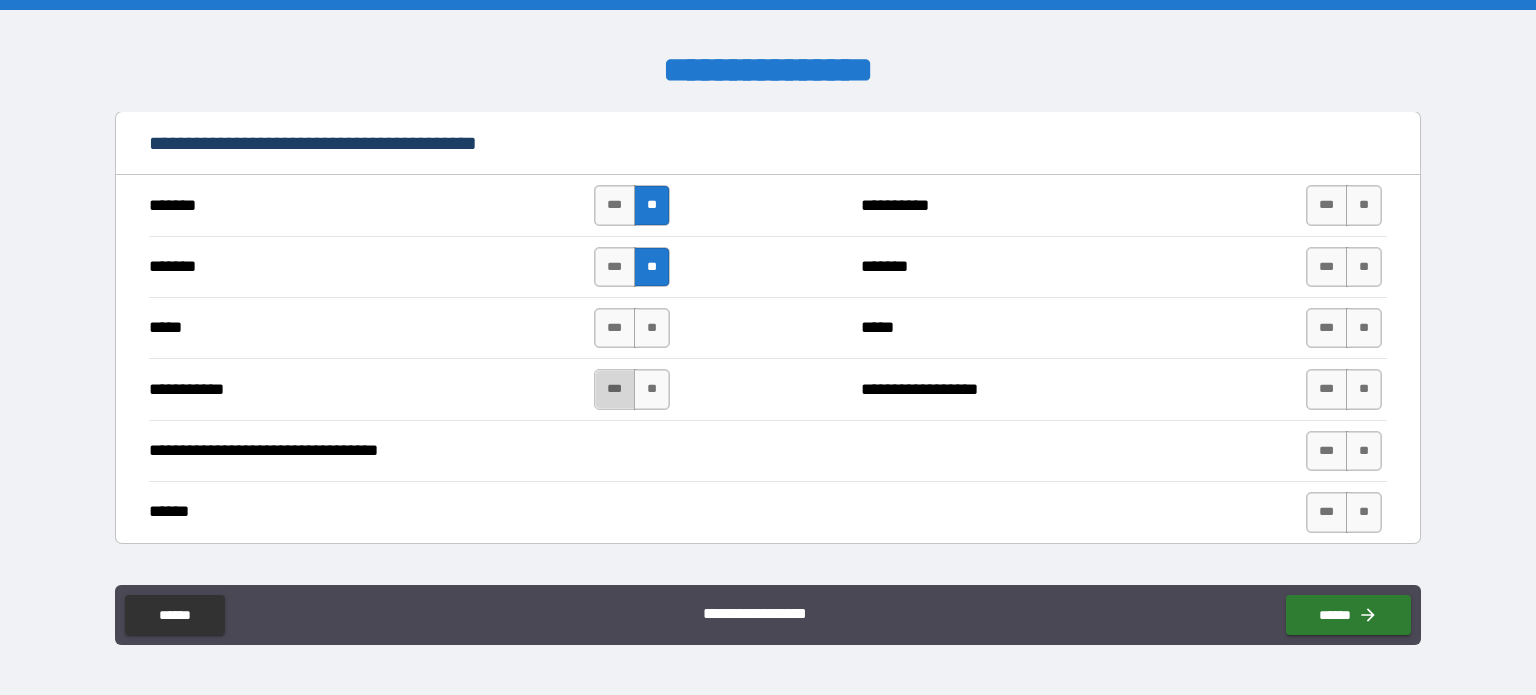 drag, startPoint x: 608, startPoint y: 393, endPoint x: 616, endPoint y: 372, distance: 22.472204 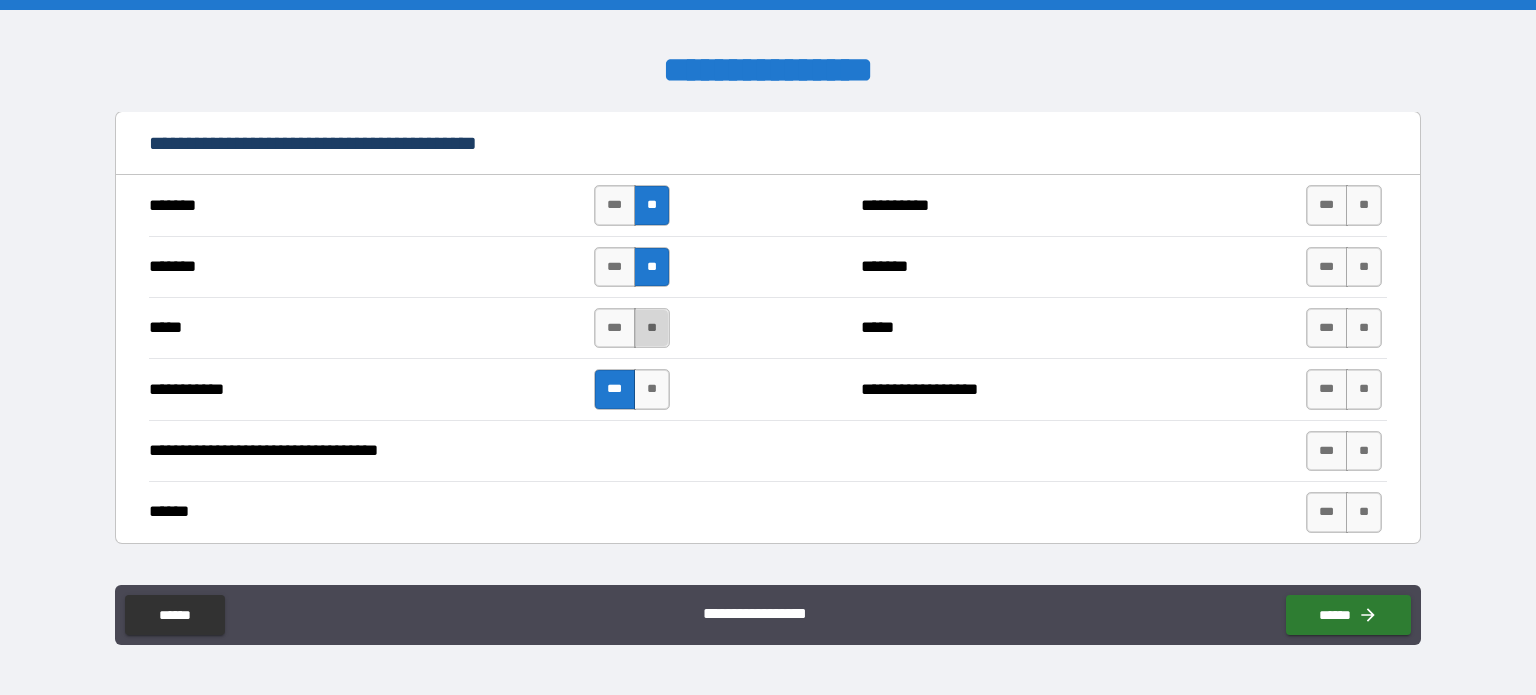 click on "**" at bounding box center [652, 328] 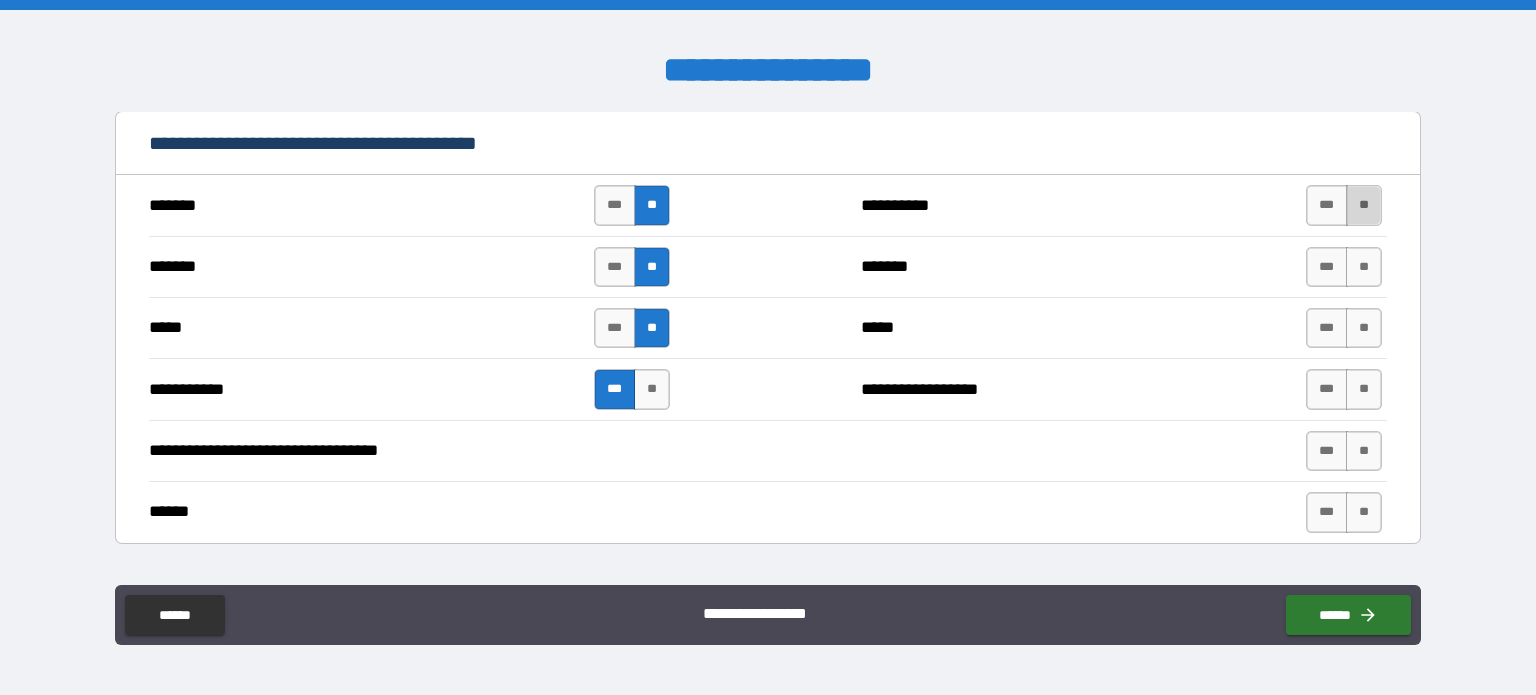 click on "**" at bounding box center (1364, 205) 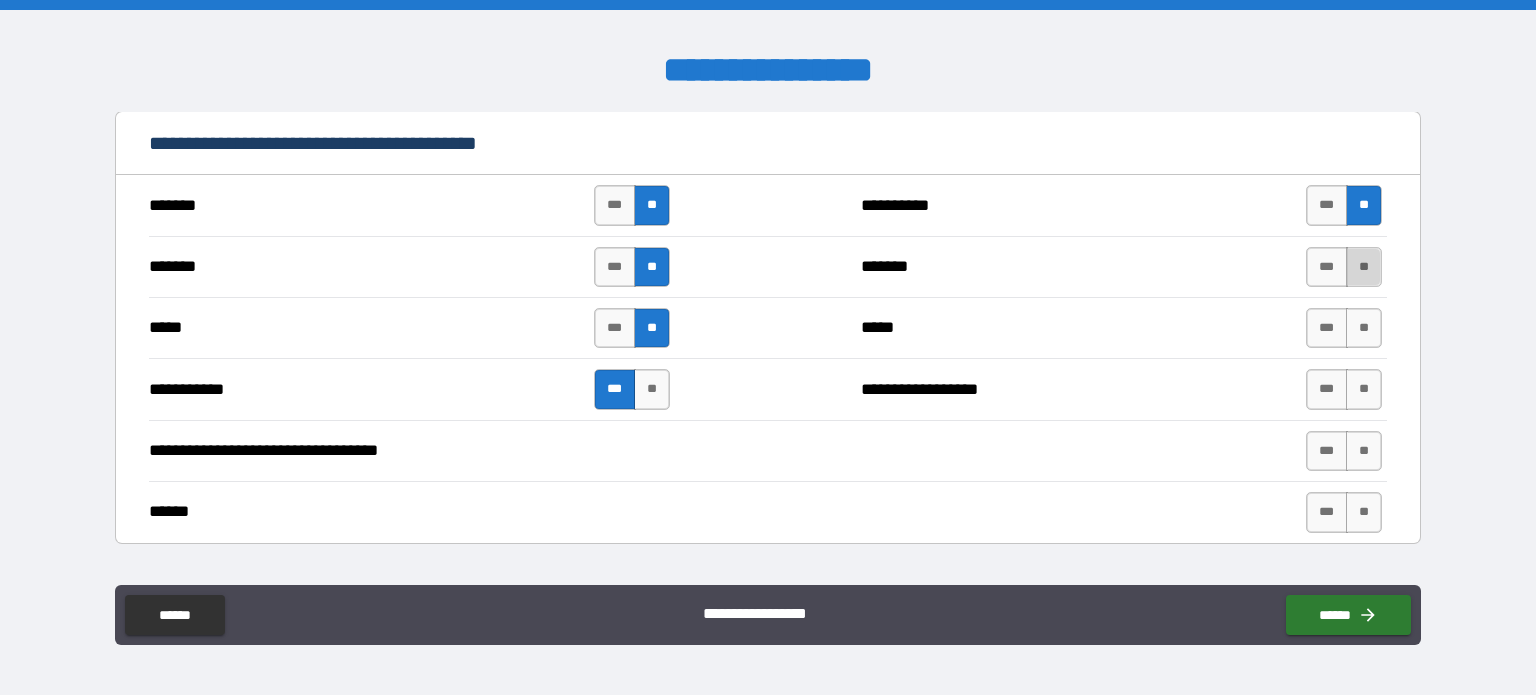 click on "**" at bounding box center [1364, 267] 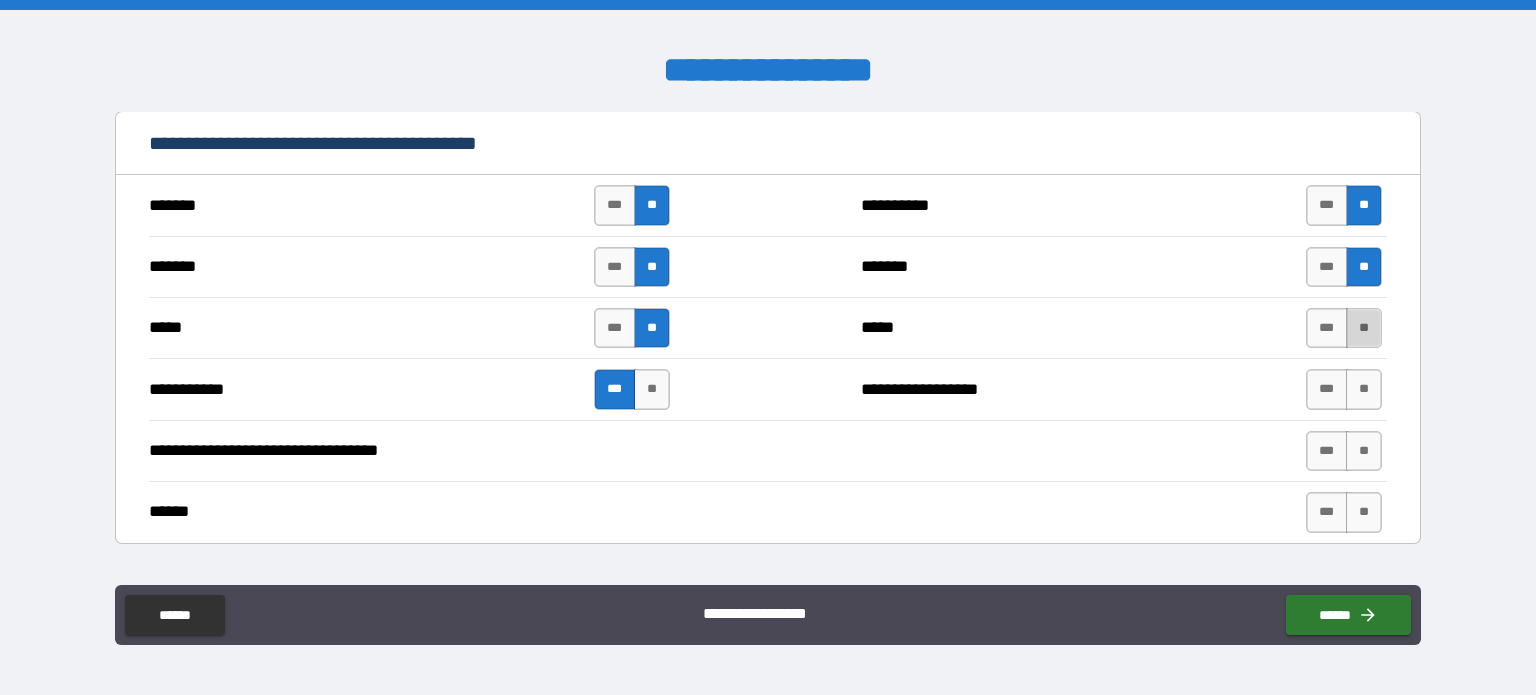 click on "**" at bounding box center (1364, 328) 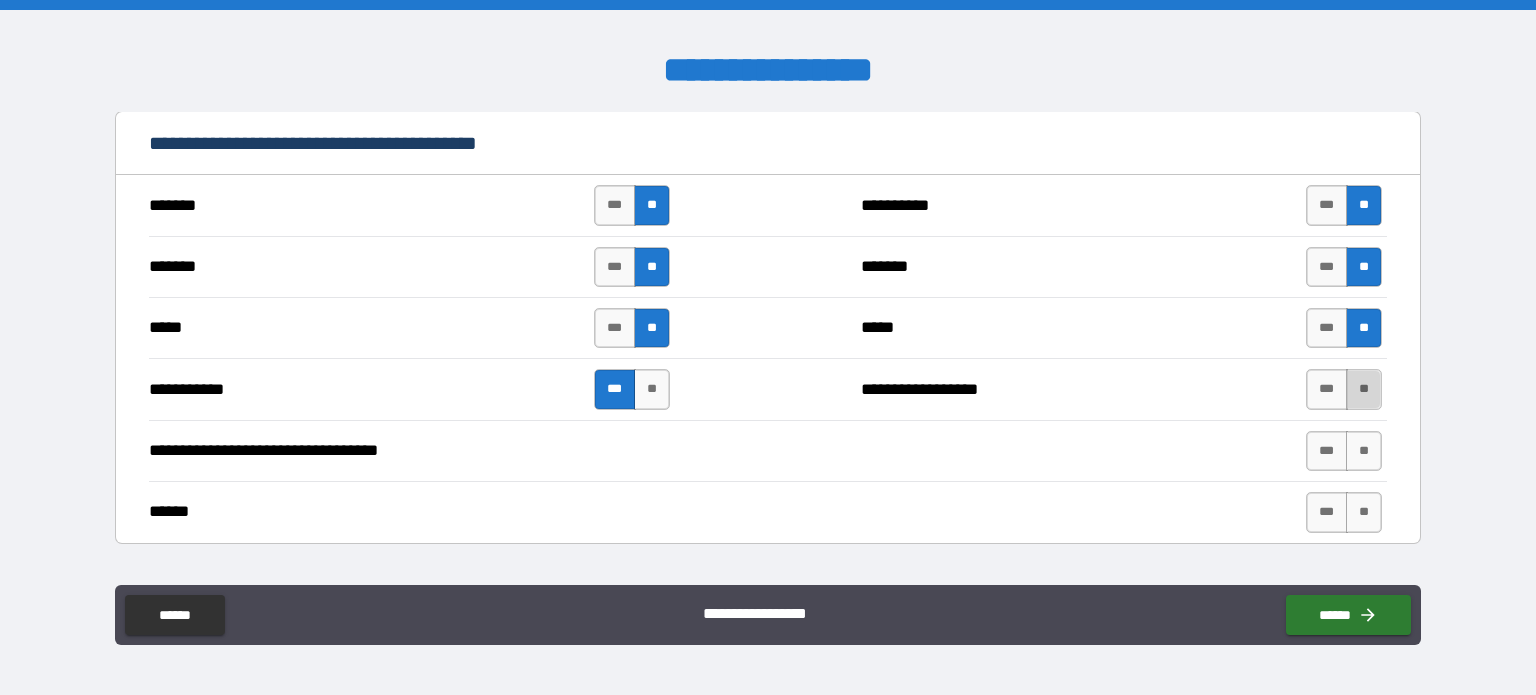 click on "**" at bounding box center (1364, 389) 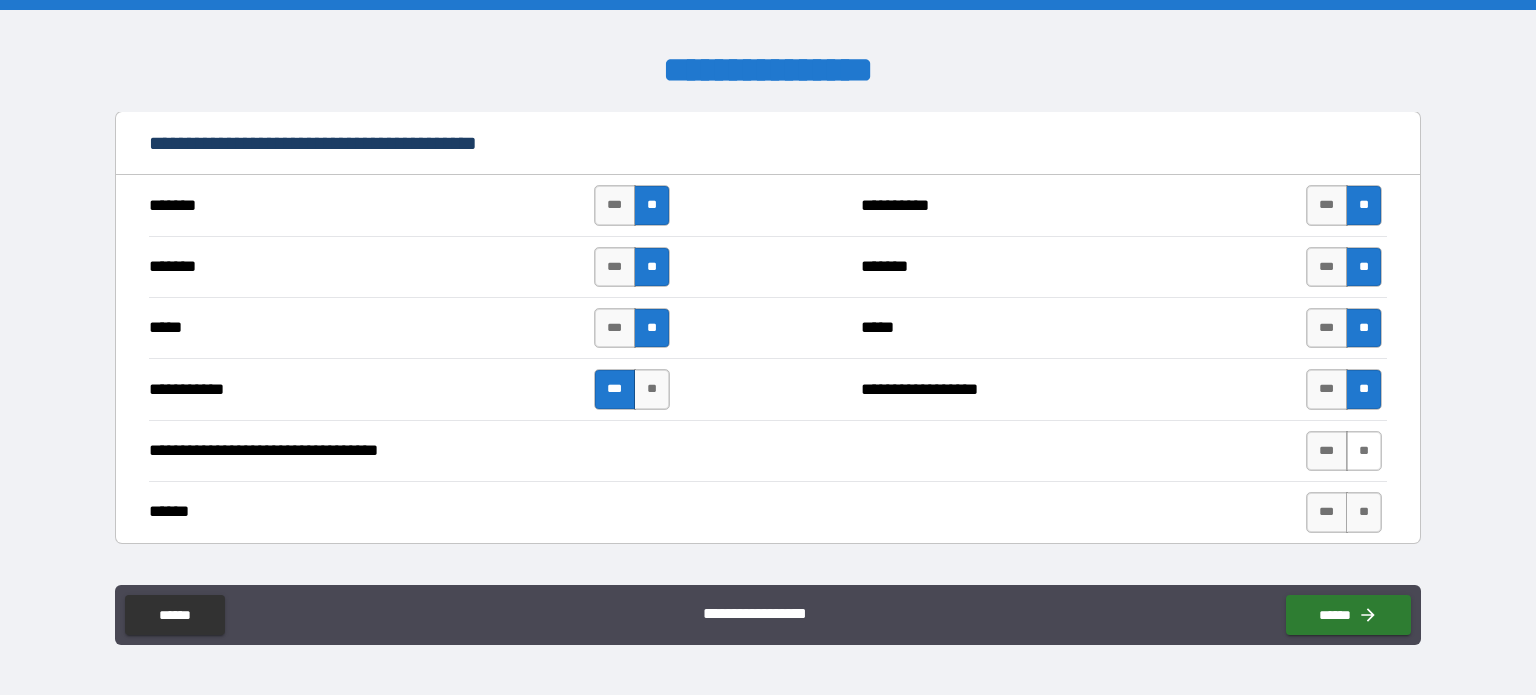 click on "**" at bounding box center (1364, 451) 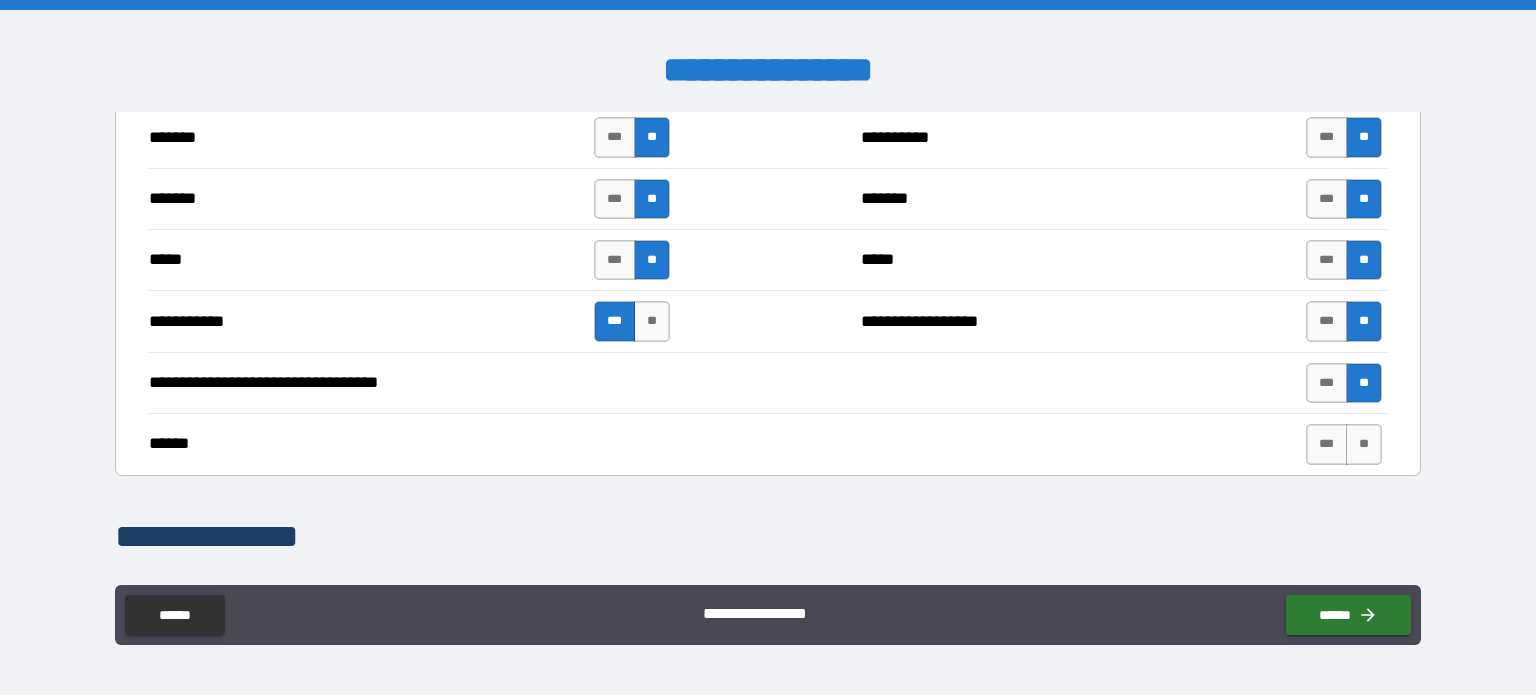 scroll, scrollTop: 1500, scrollLeft: 0, axis: vertical 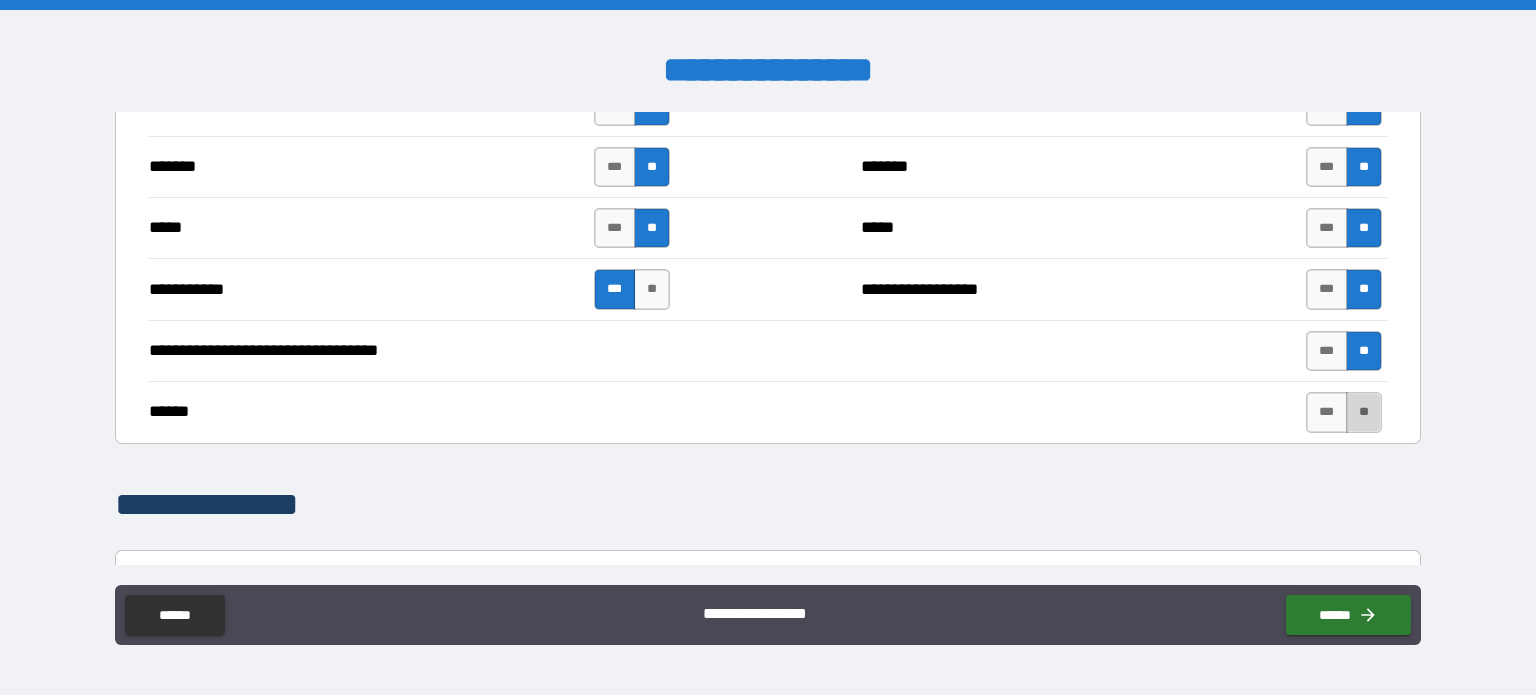 click on "**" at bounding box center (1364, 412) 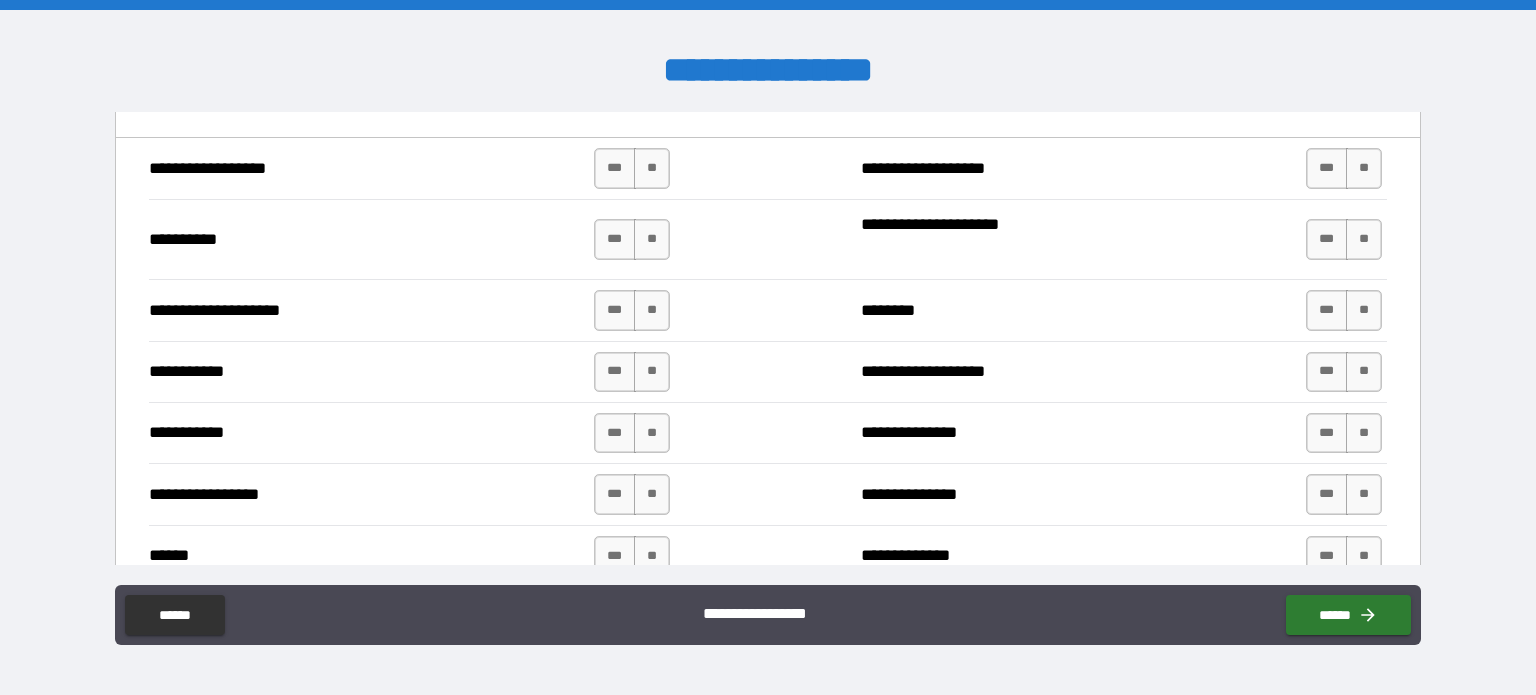 scroll, scrollTop: 2000, scrollLeft: 0, axis: vertical 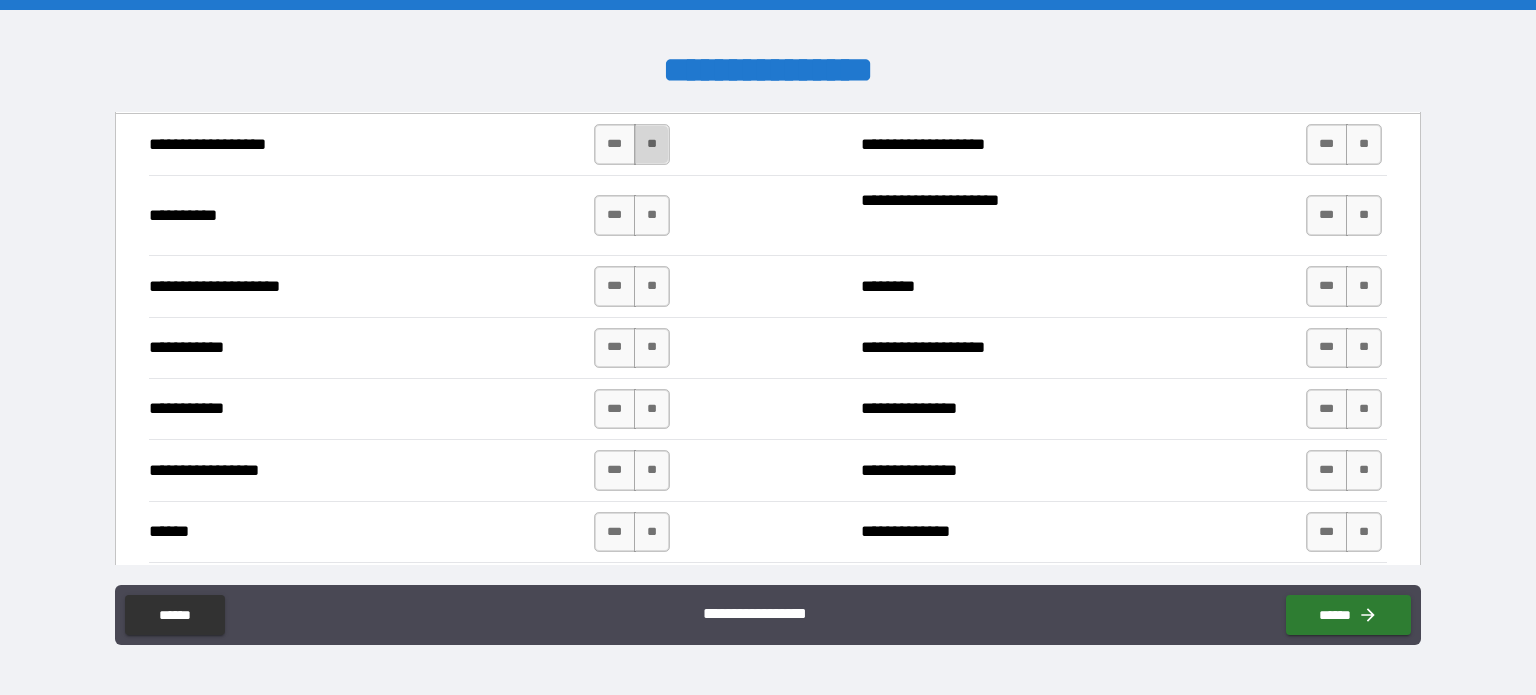 click on "**" at bounding box center [652, 144] 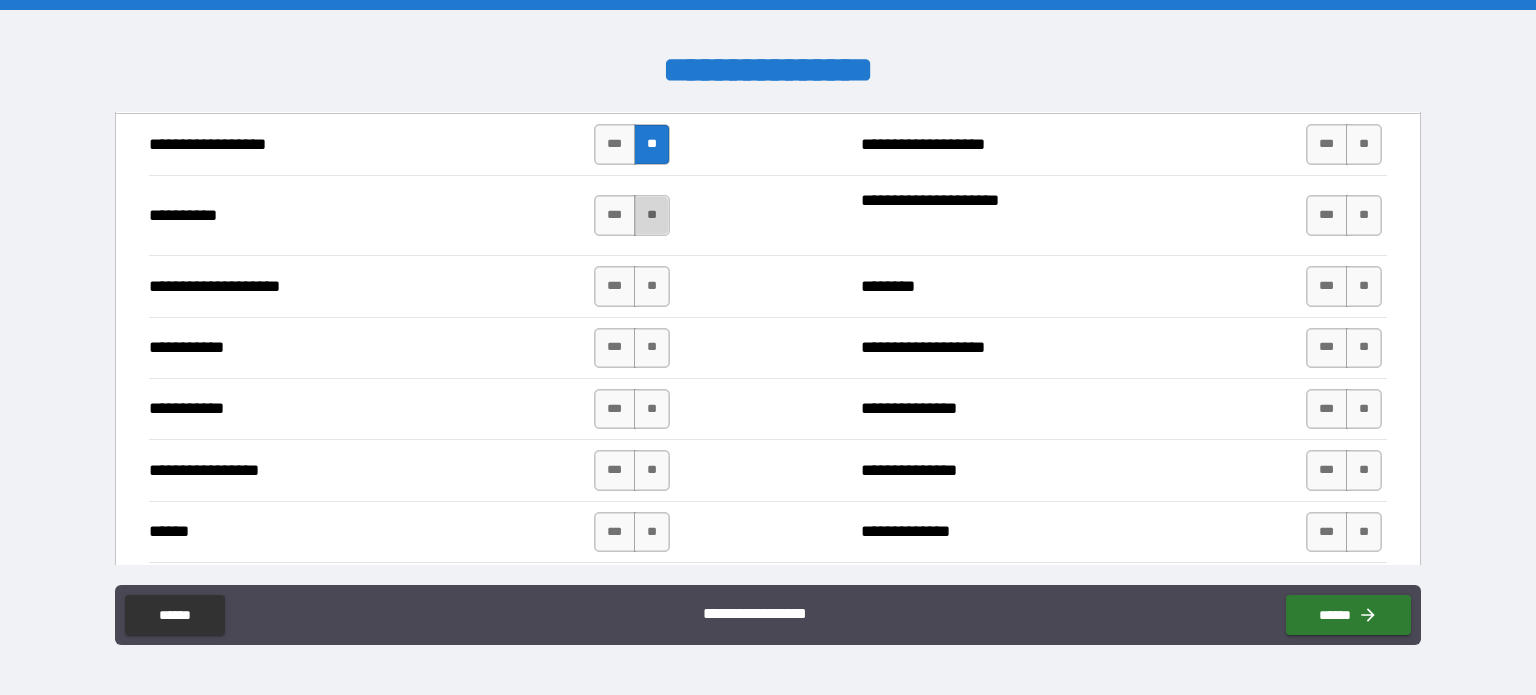 click on "**" at bounding box center [652, 215] 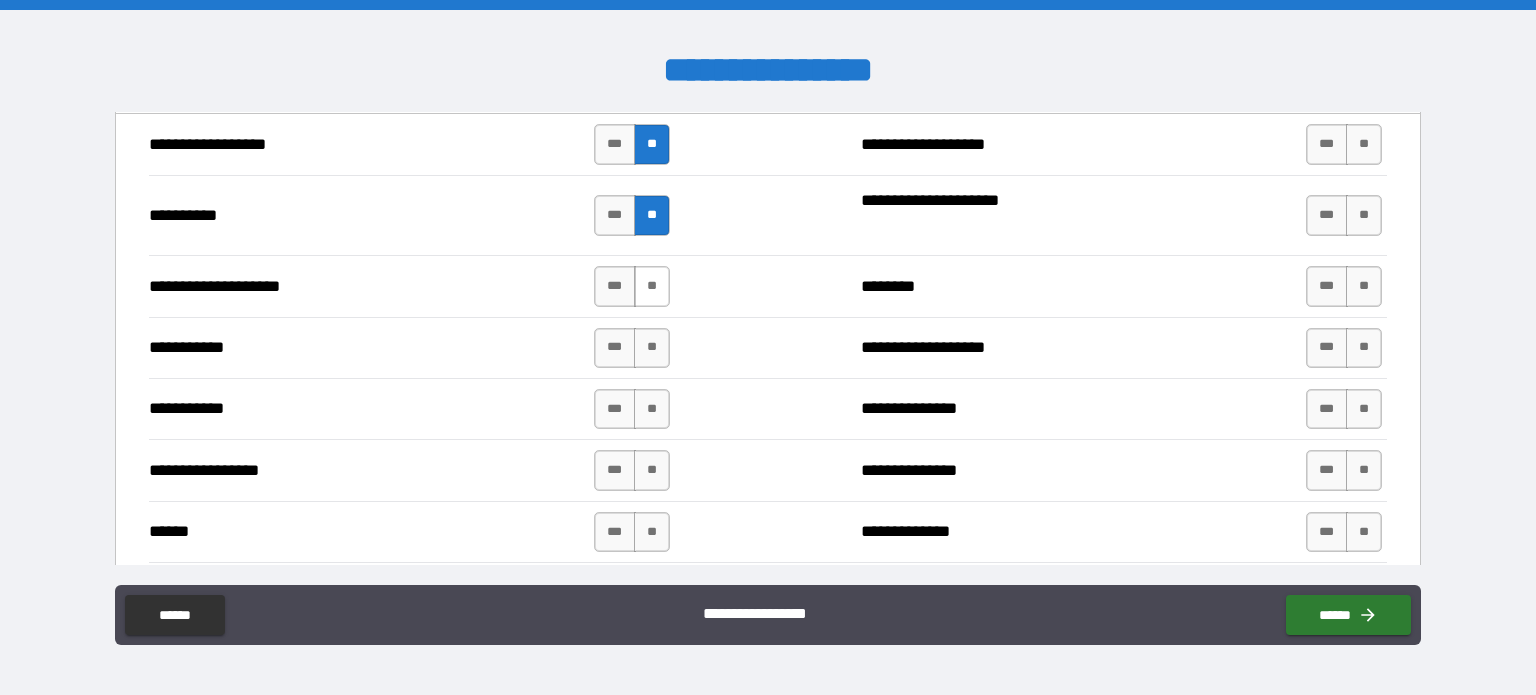 click on "**" at bounding box center [652, 286] 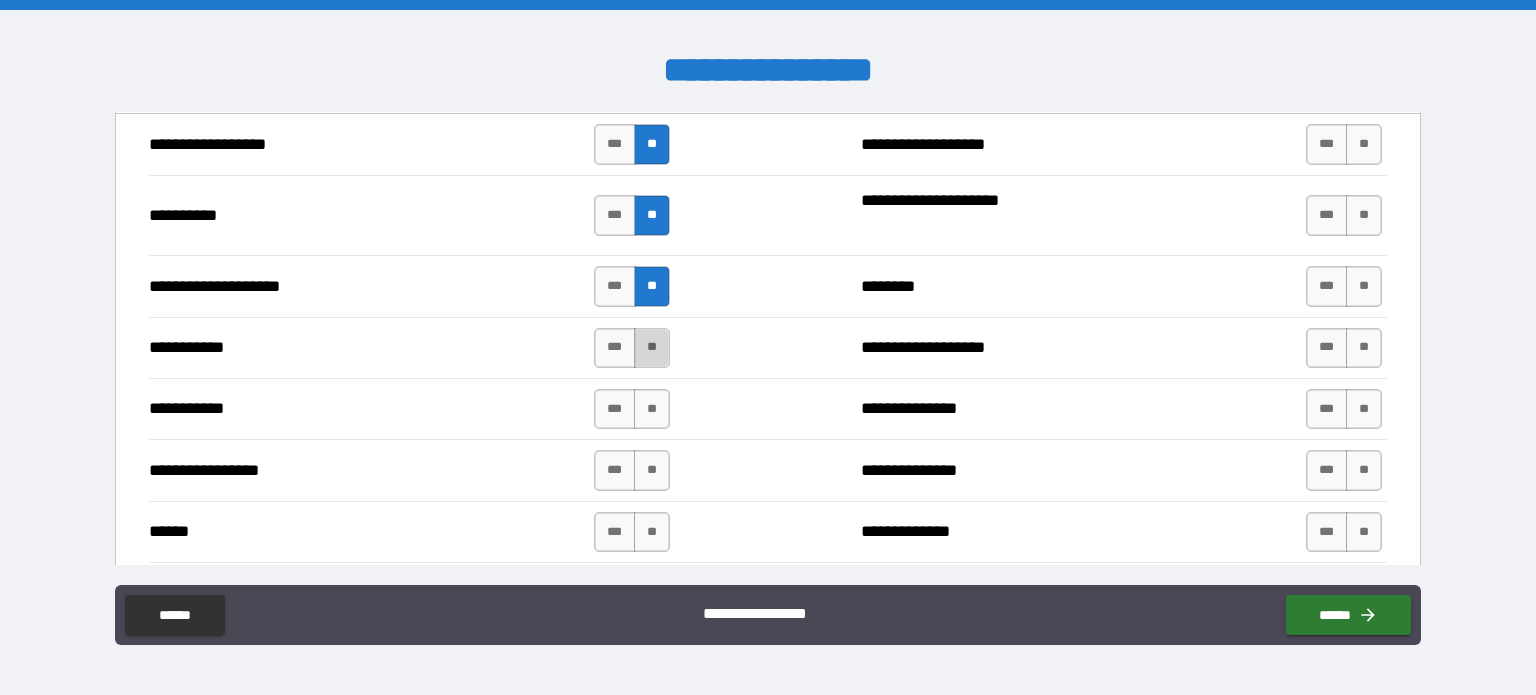click on "**" at bounding box center [652, 348] 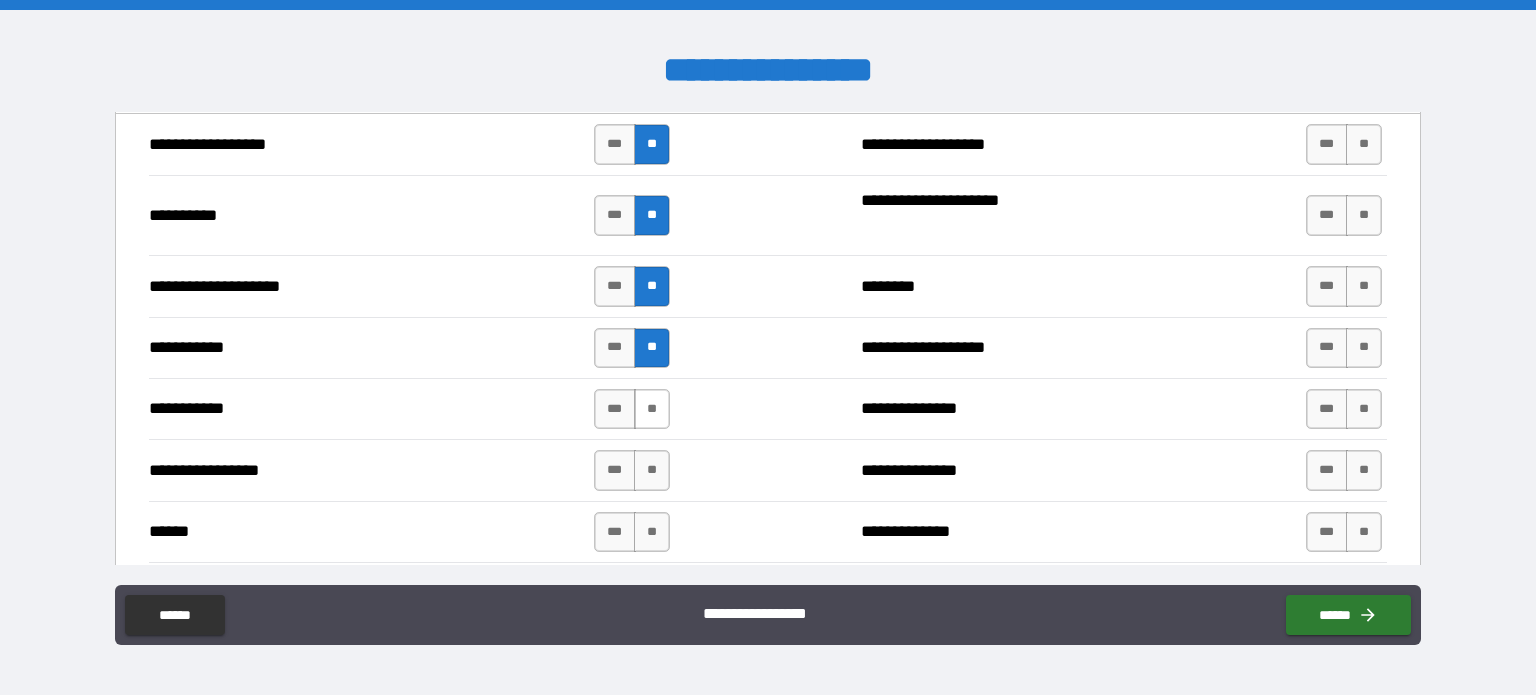click on "**" at bounding box center (652, 409) 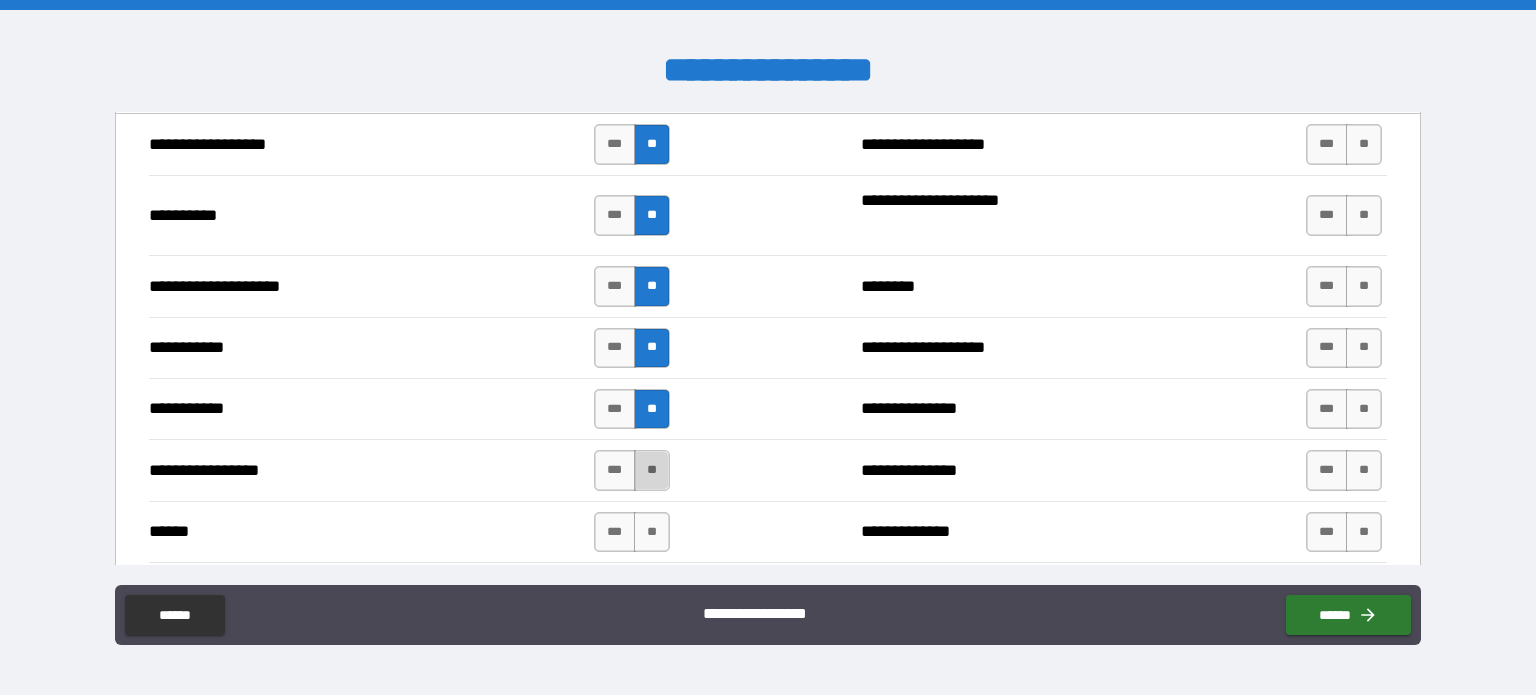 click on "**" at bounding box center [652, 470] 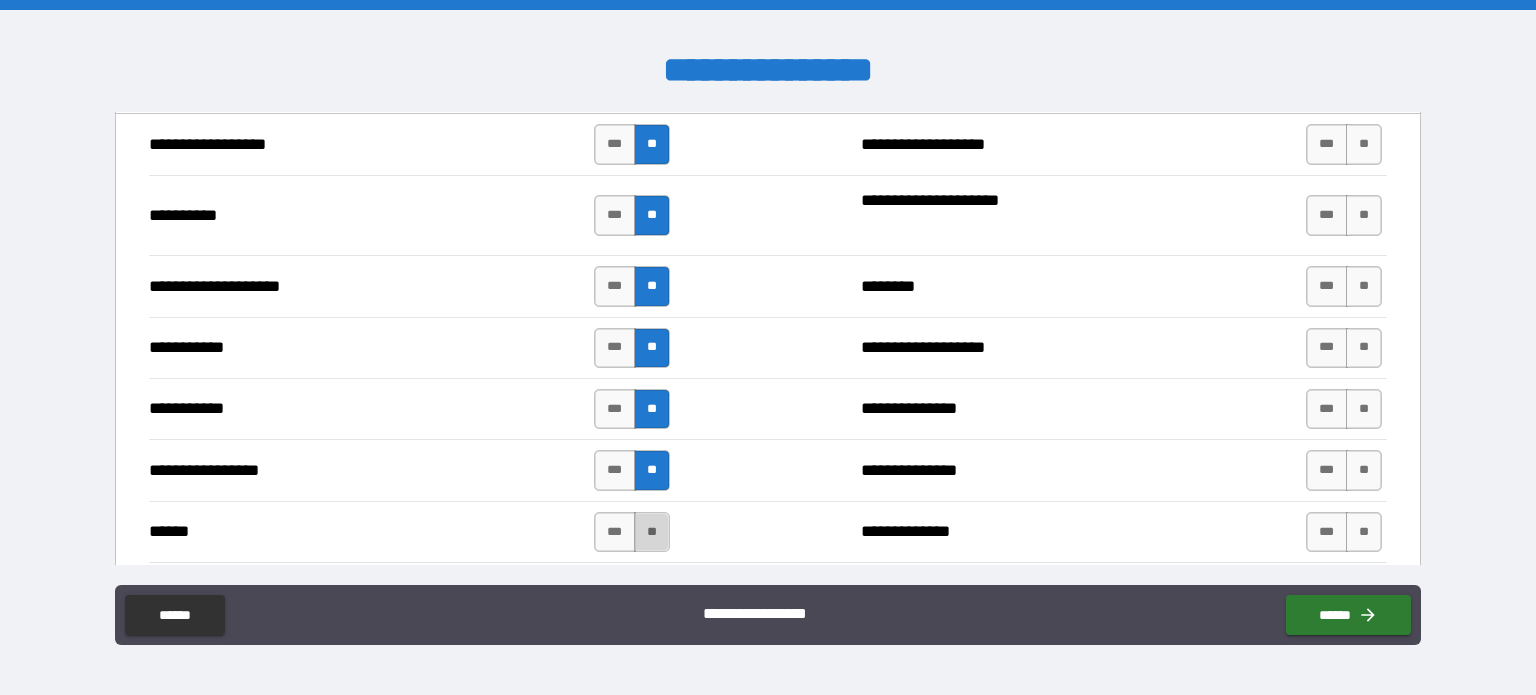 click on "**" at bounding box center [652, 532] 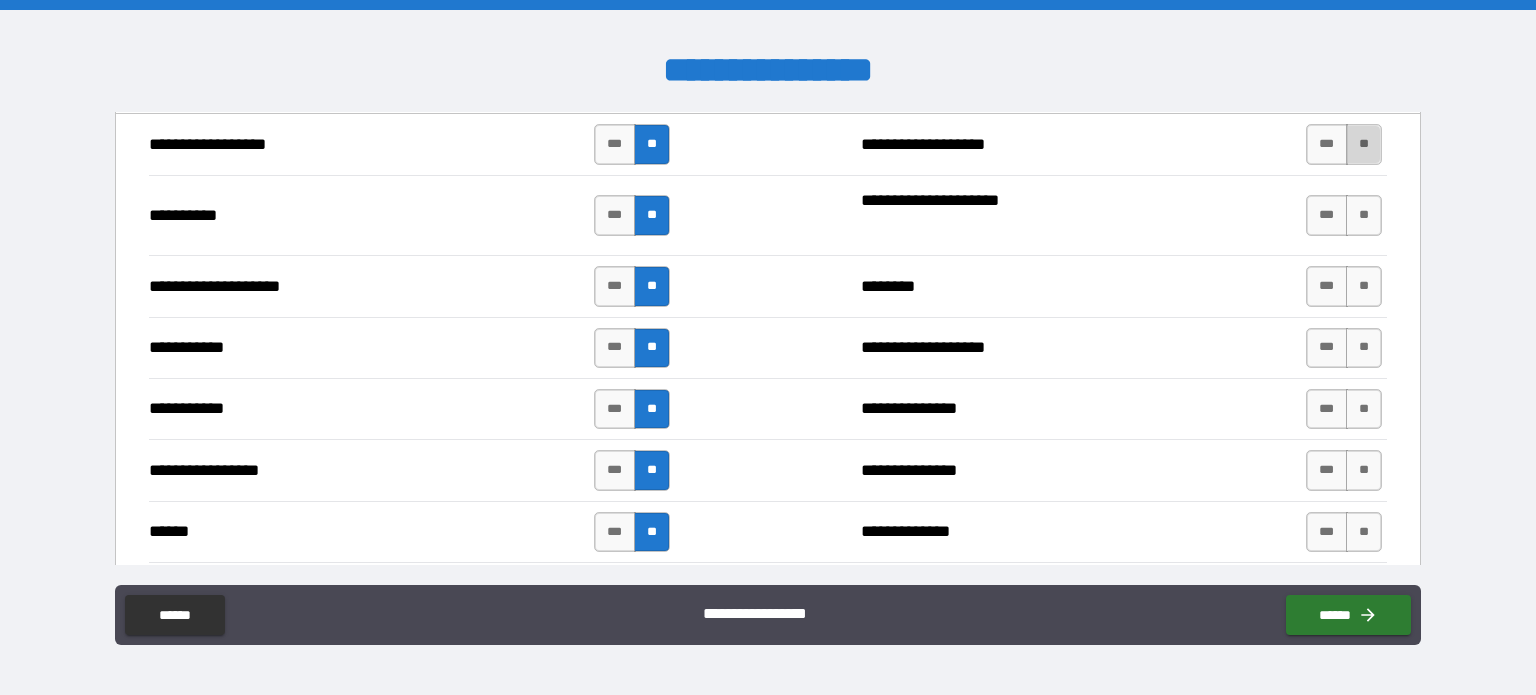 click on "**" at bounding box center (1364, 144) 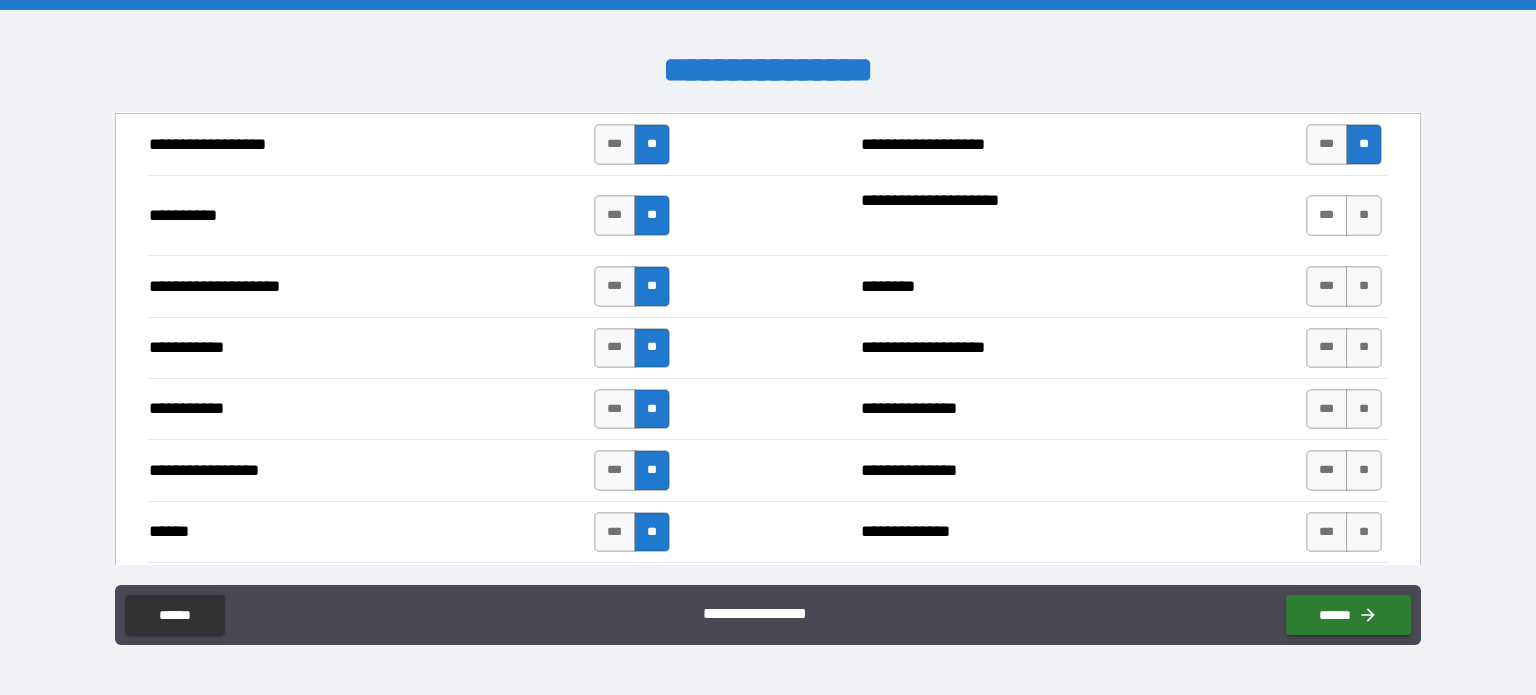 click on "***" at bounding box center (1327, 215) 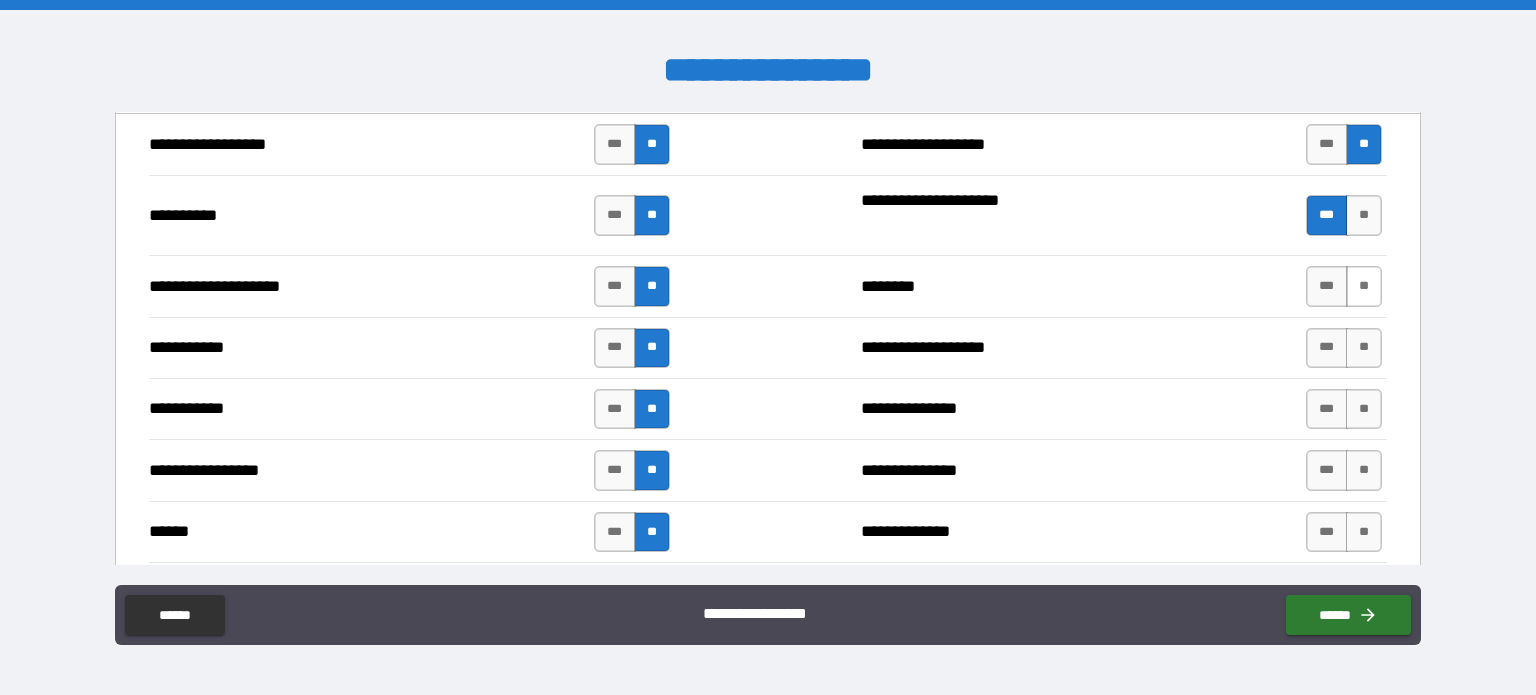 click on "**" at bounding box center (1364, 286) 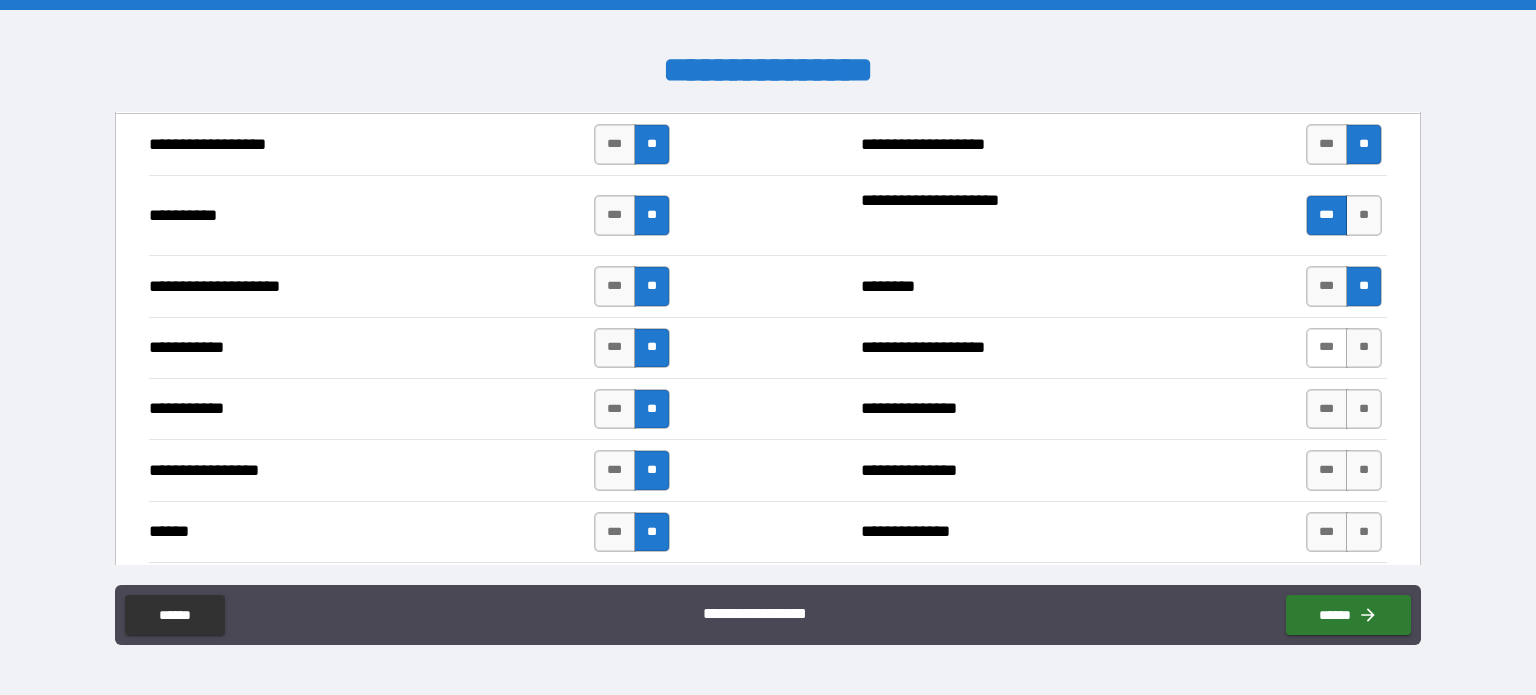 click on "***" at bounding box center [1327, 348] 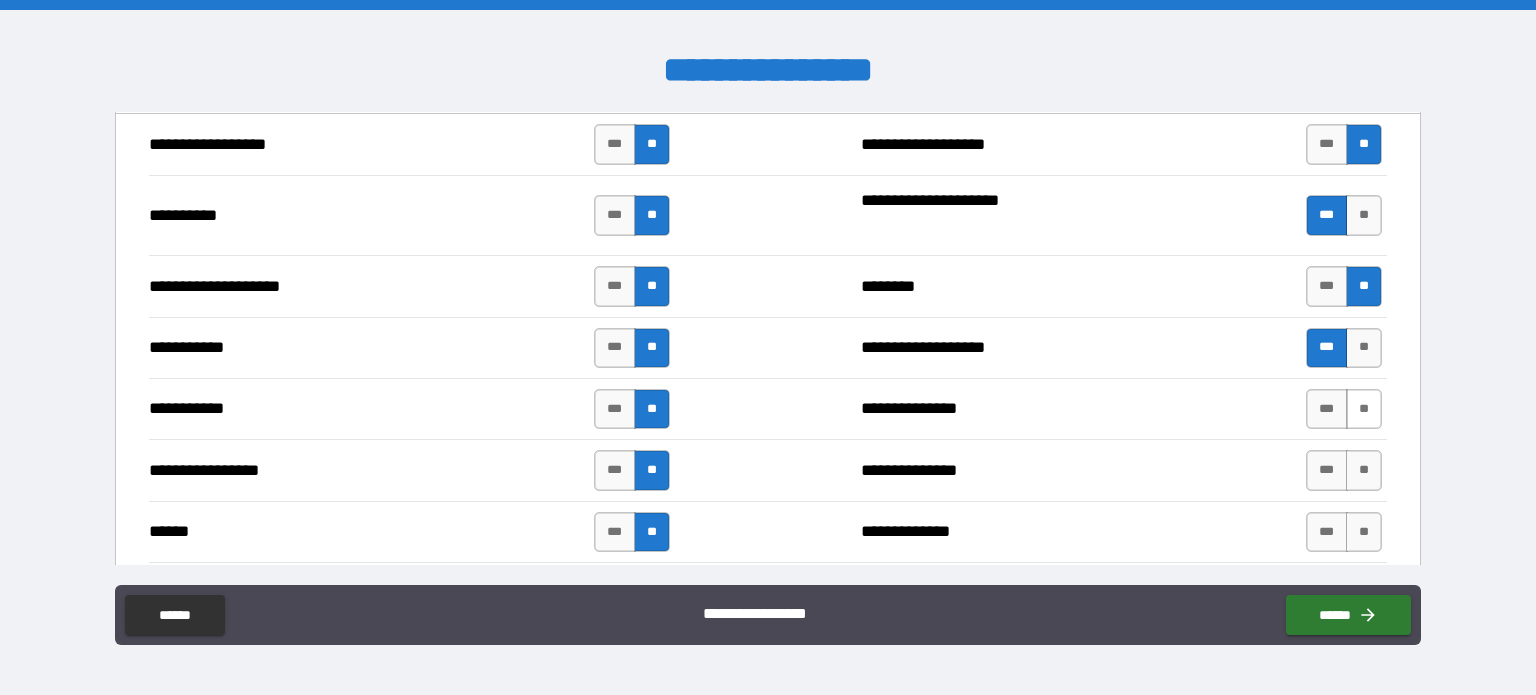 click on "**" at bounding box center [1364, 409] 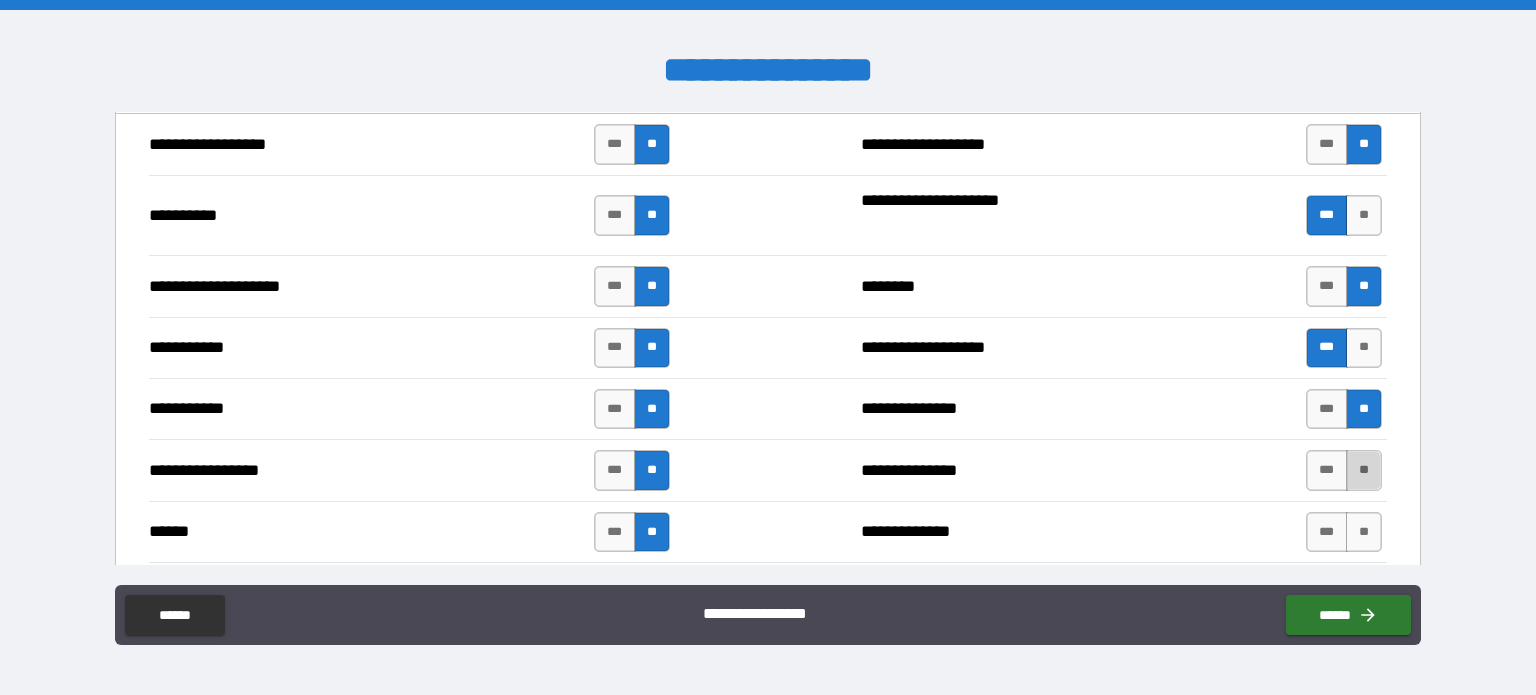 click on "**" at bounding box center [1364, 470] 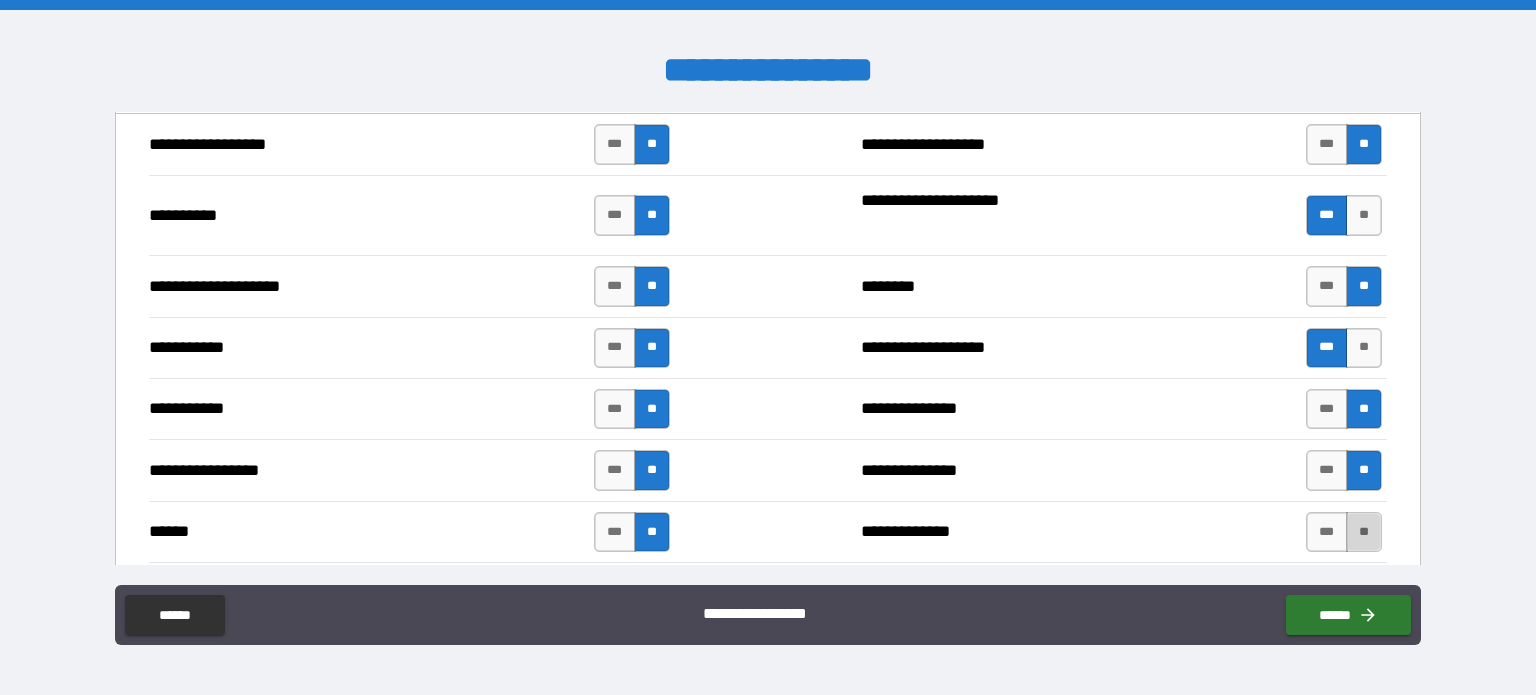click on "**" at bounding box center [1364, 532] 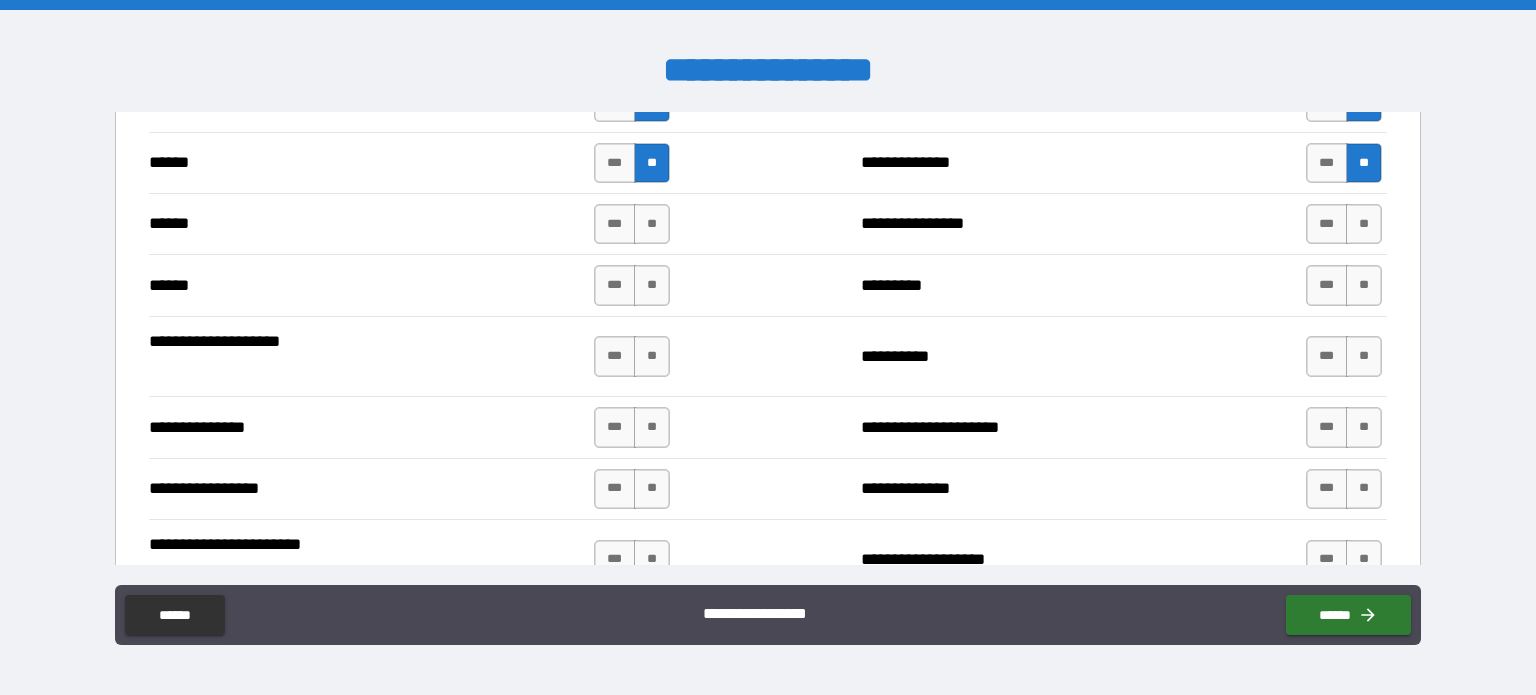 scroll, scrollTop: 2400, scrollLeft: 0, axis: vertical 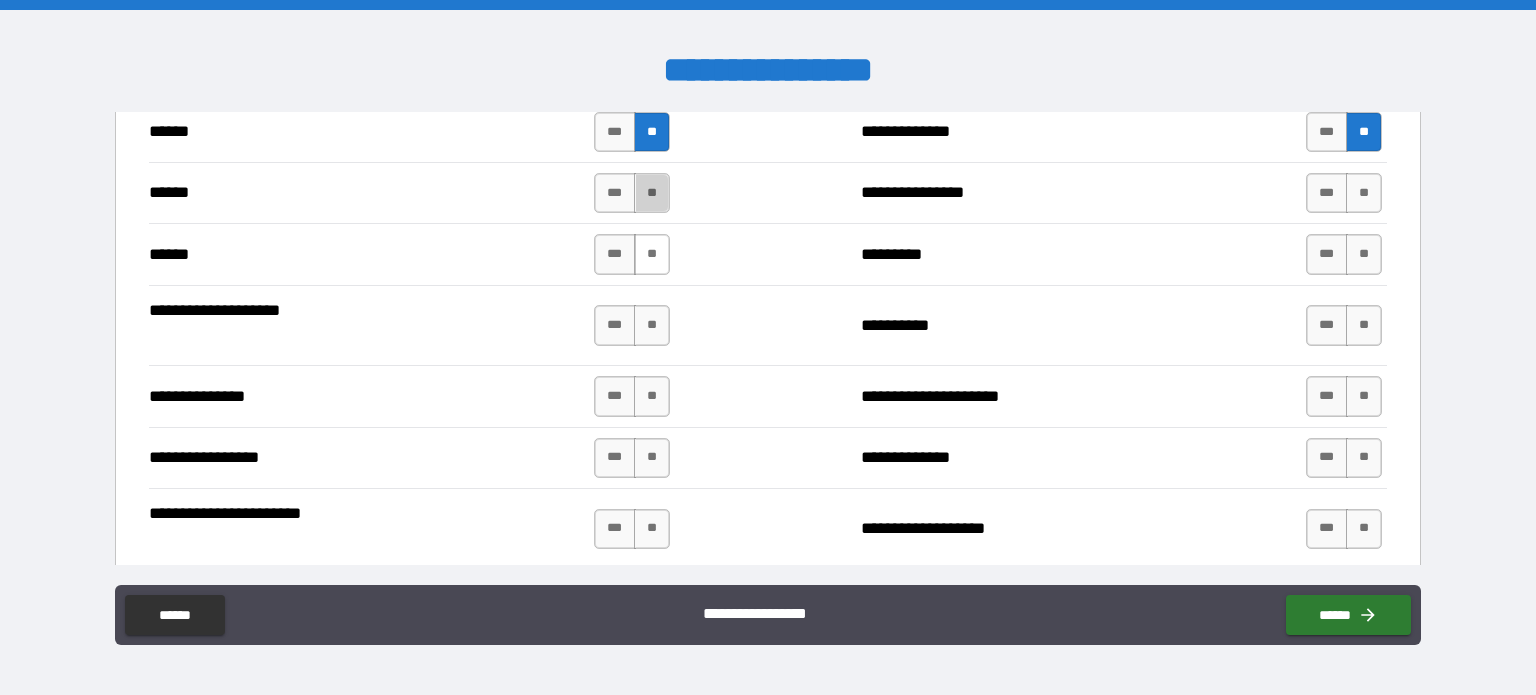 drag, startPoint x: 643, startPoint y: 176, endPoint x: 645, endPoint y: 252, distance: 76.02631 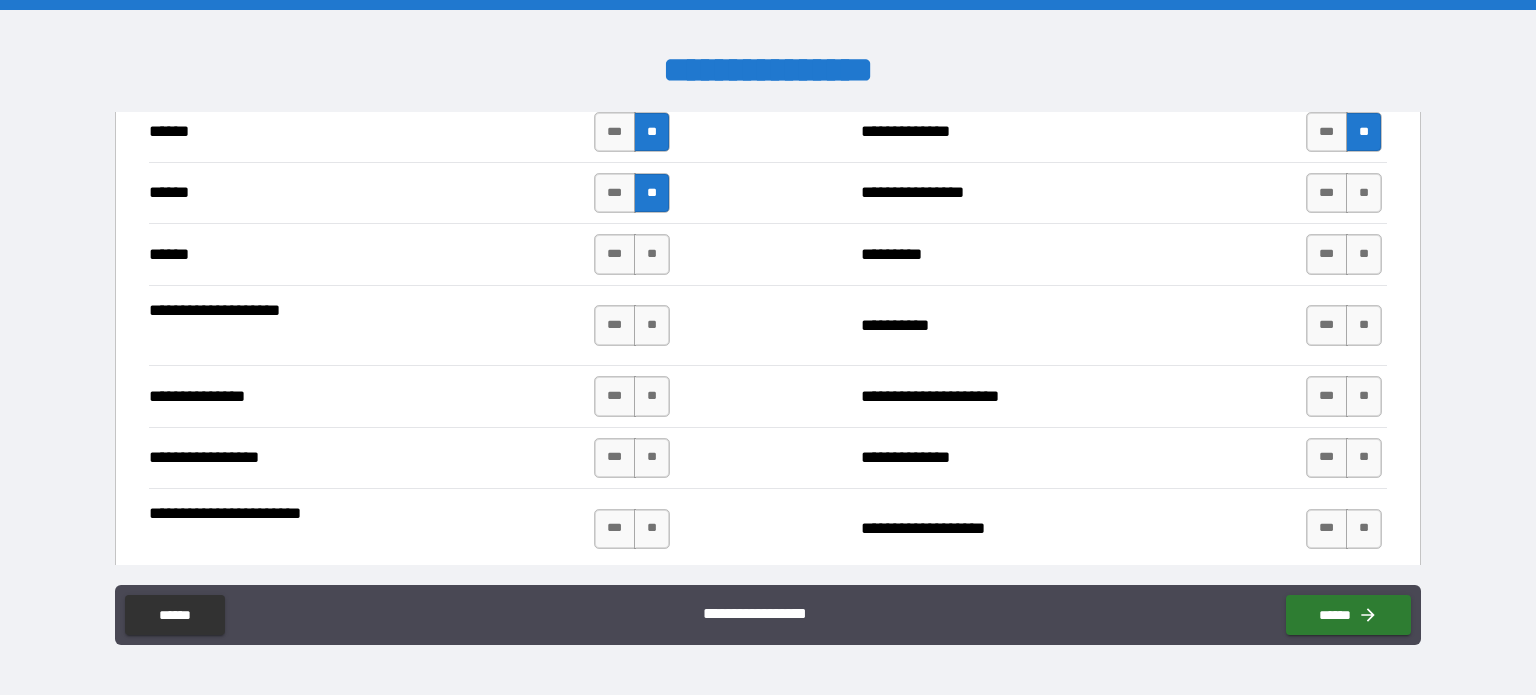 drag, startPoint x: 647, startPoint y: 250, endPoint x: 647, endPoint y: 284, distance: 34 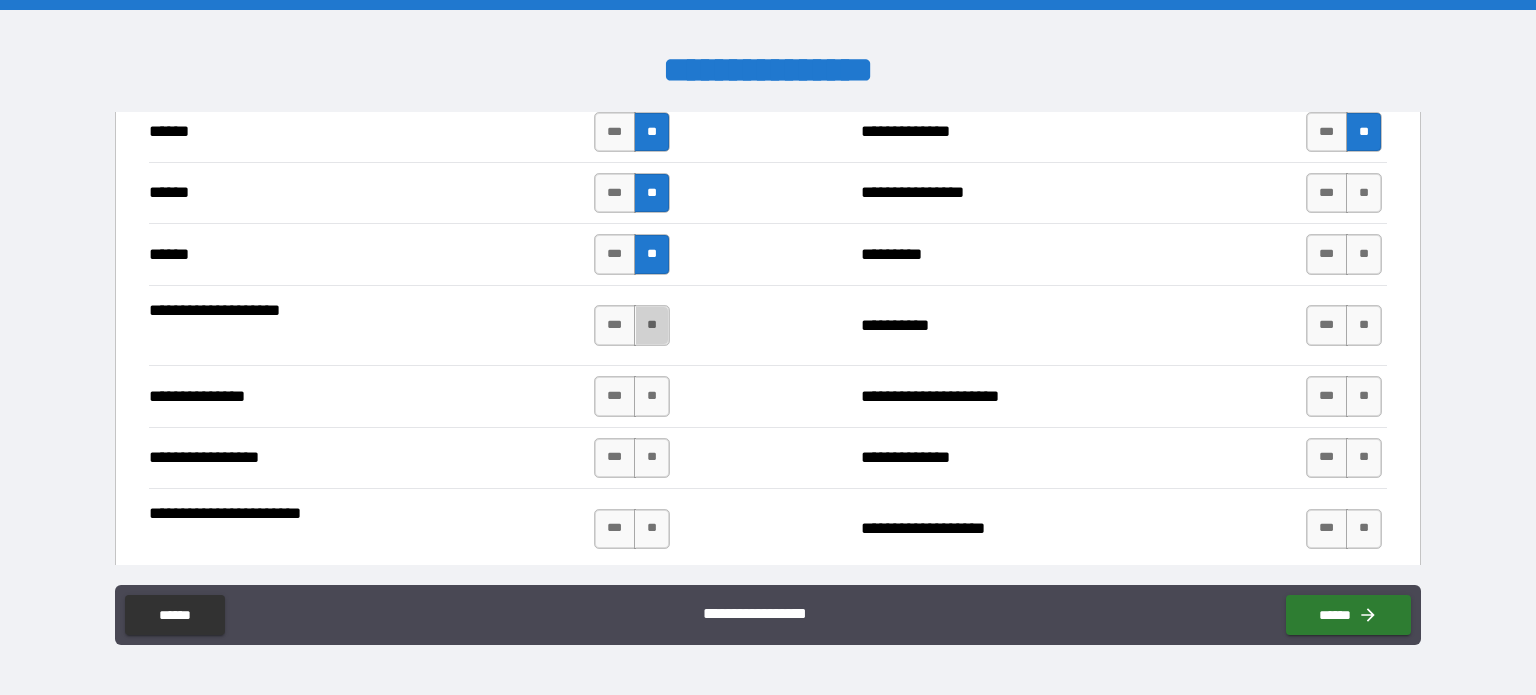 drag, startPoint x: 645, startPoint y: 323, endPoint x: 656, endPoint y: 361, distance: 39.56008 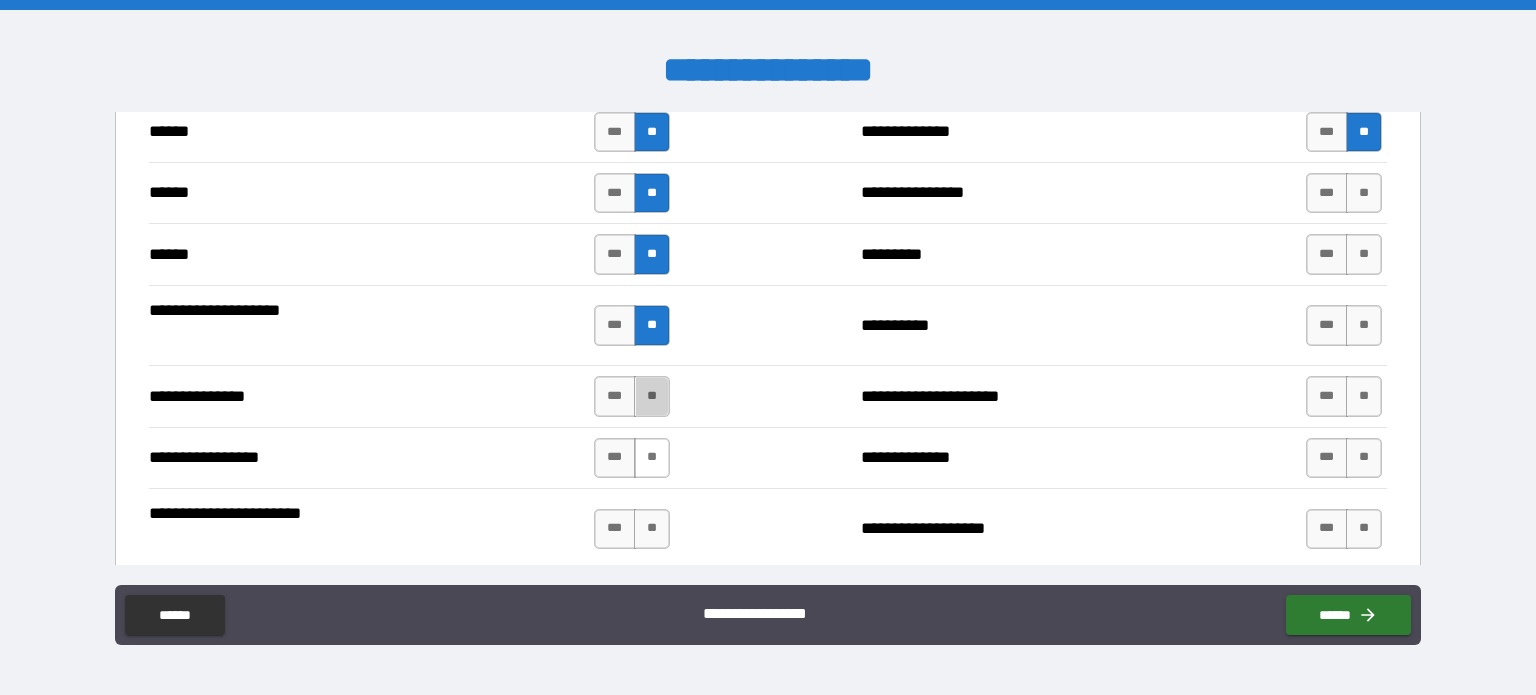 drag, startPoint x: 651, startPoint y: 383, endPoint x: 654, endPoint y: 447, distance: 64.070274 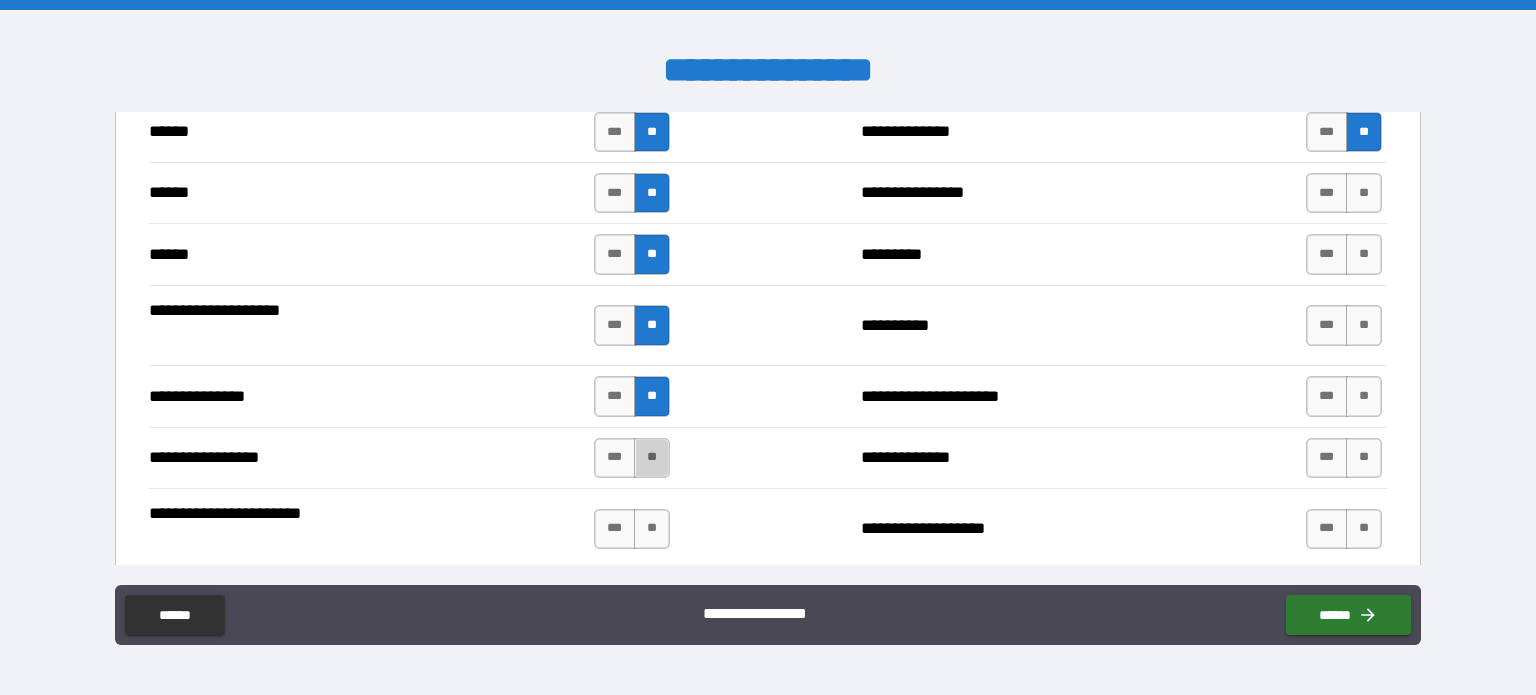 drag, startPoint x: 654, startPoint y: 455, endPoint x: 647, endPoint y: 483, distance: 28.86174 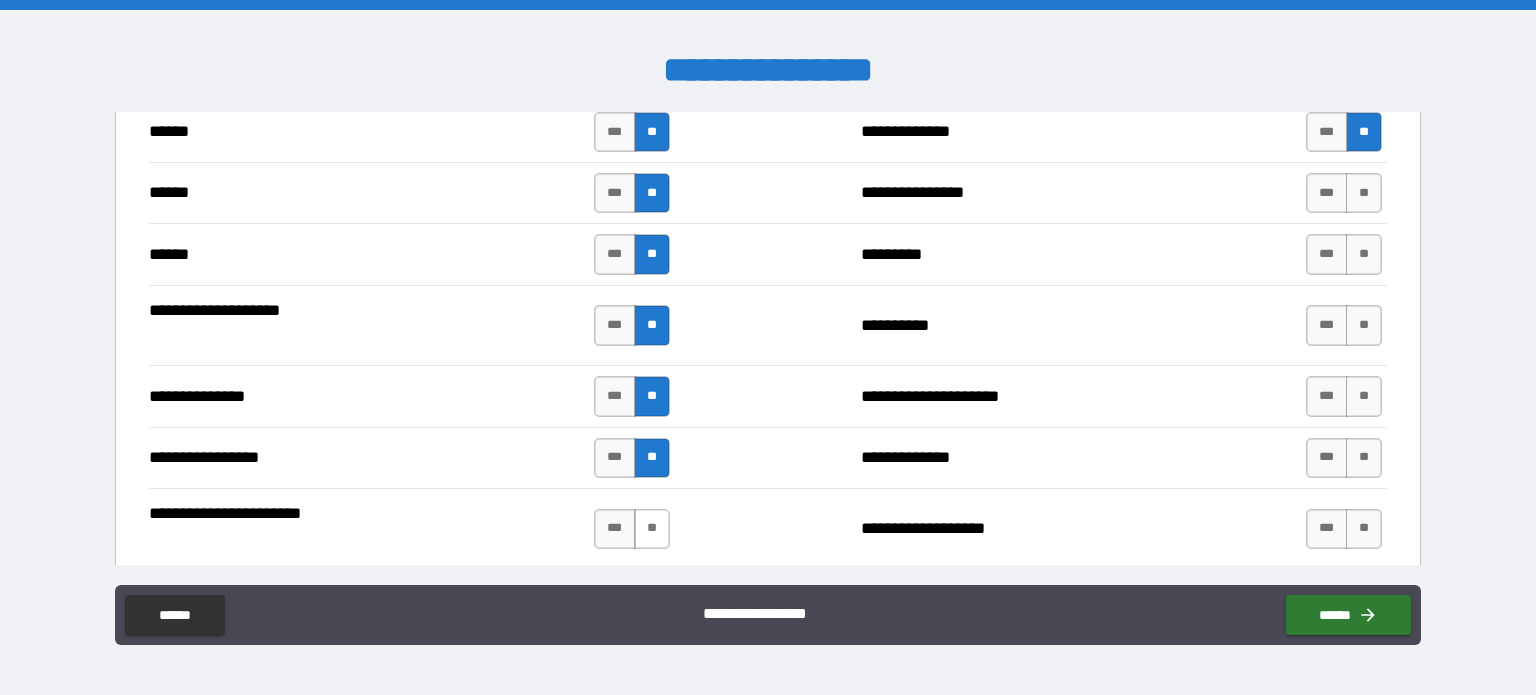 click on "**" at bounding box center [652, 529] 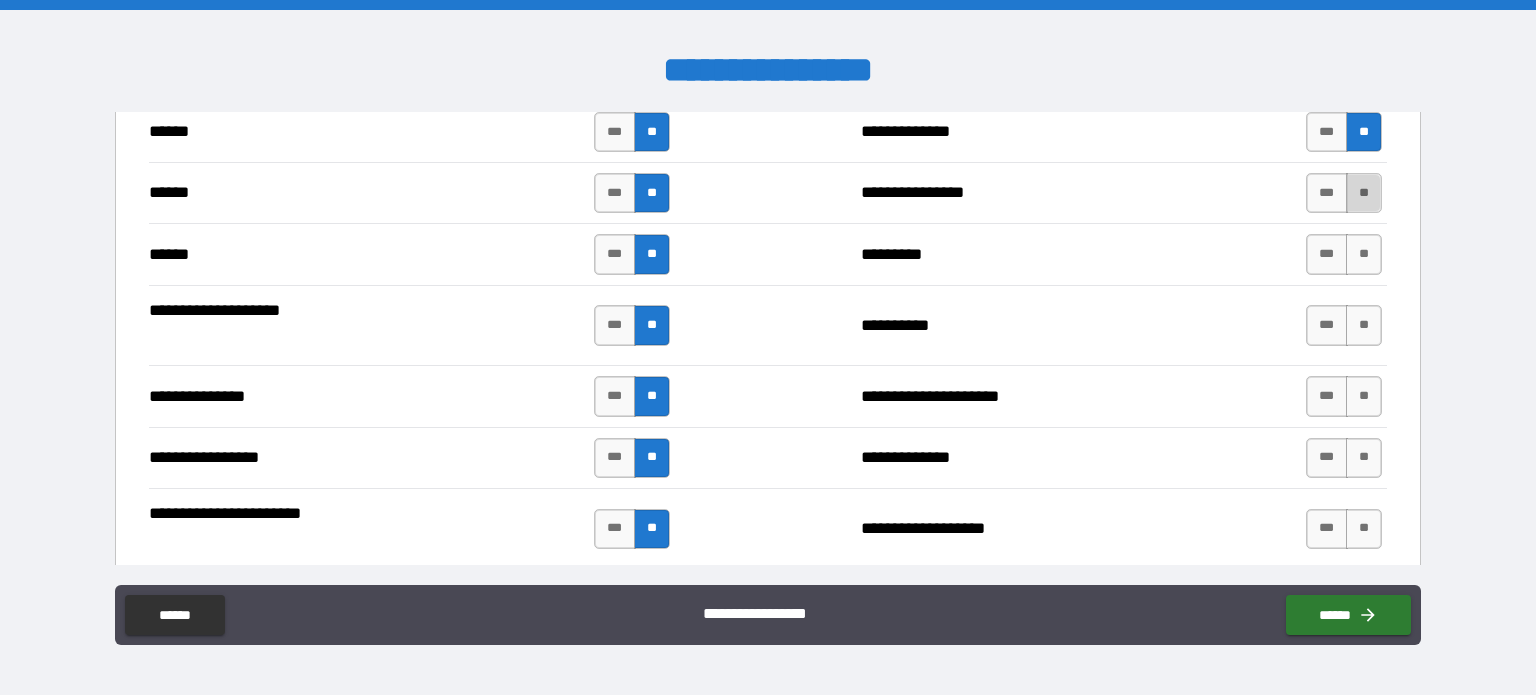 click on "**" at bounding box center (1364, 193) 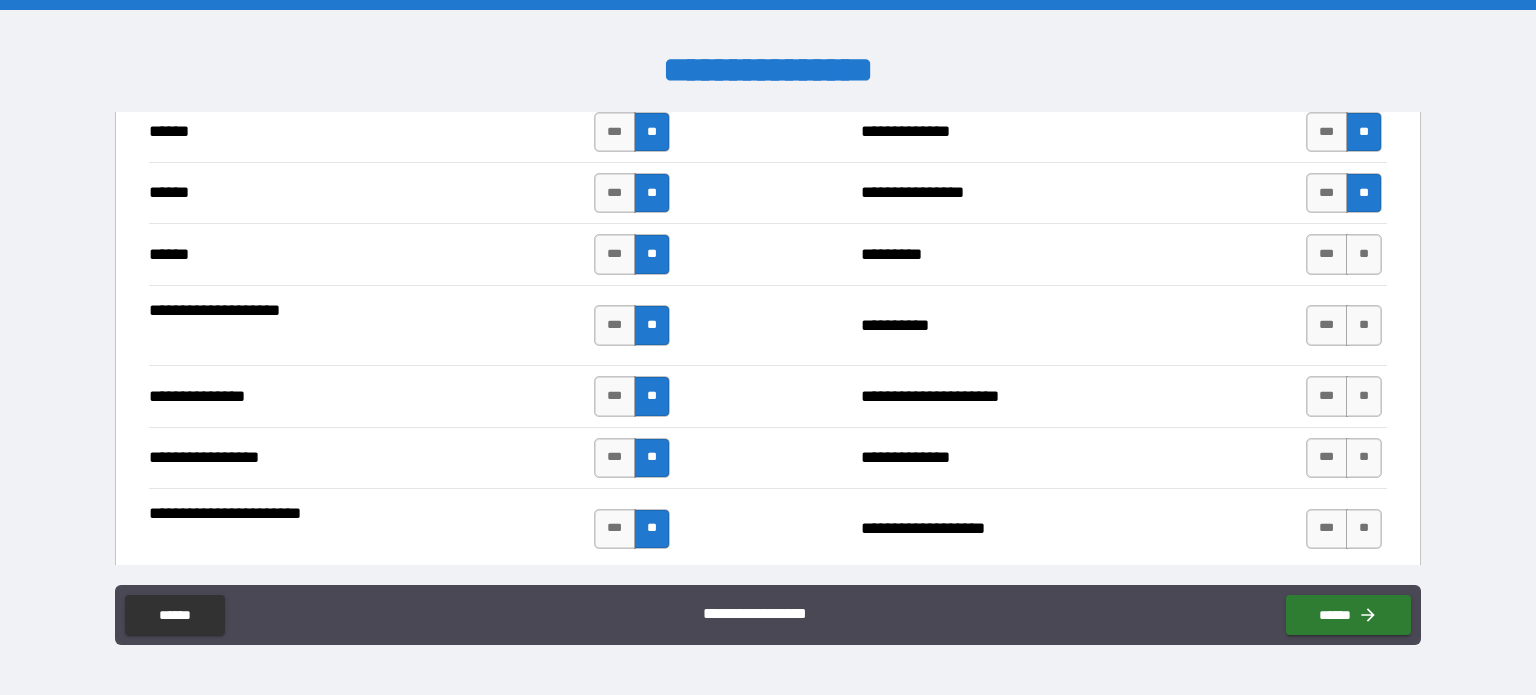 drag, startPoint x: 1353, startPoint y: 227, endPoint x: 1349, endPoint y: 267, distance: 40.1995 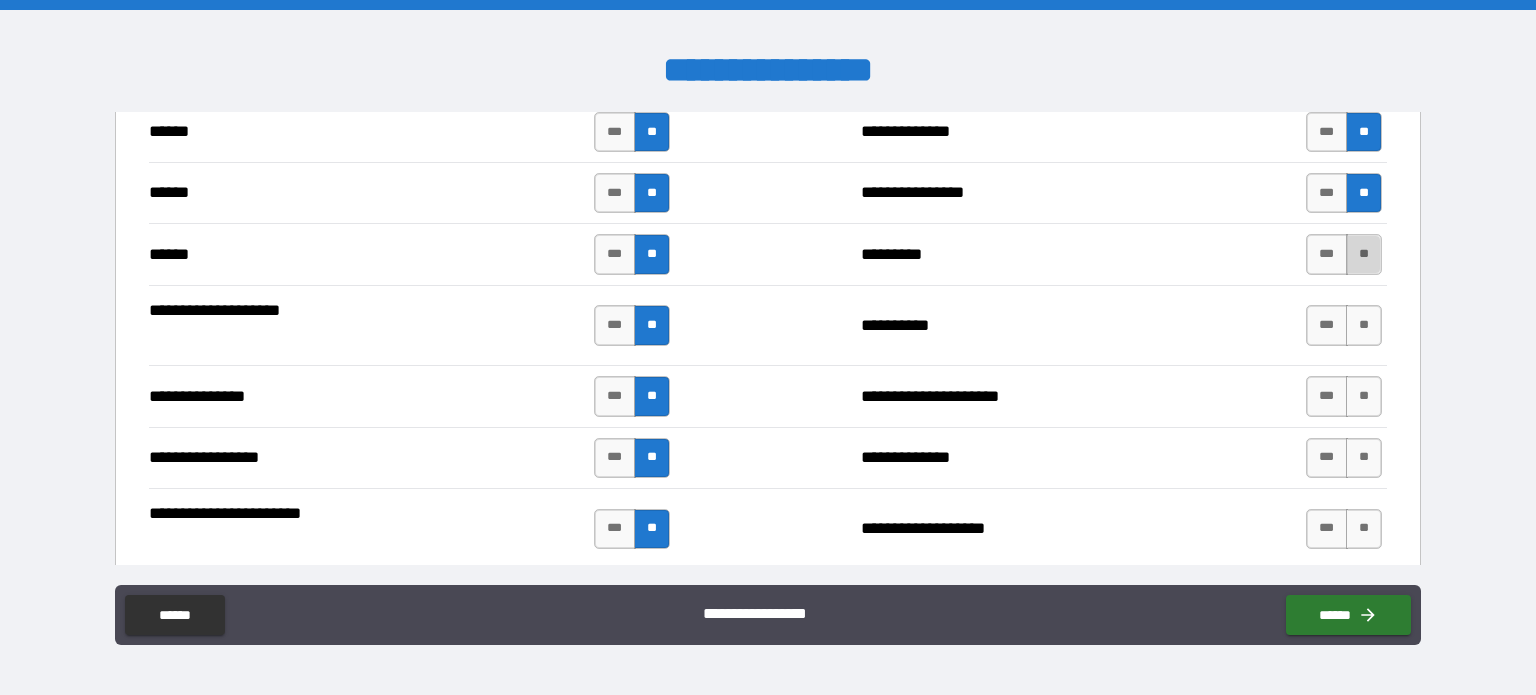 drag, startPoint x: 1350, startPoint y: 248, endPoint x: 1352, endPoint y: 282, distance: 34.058773 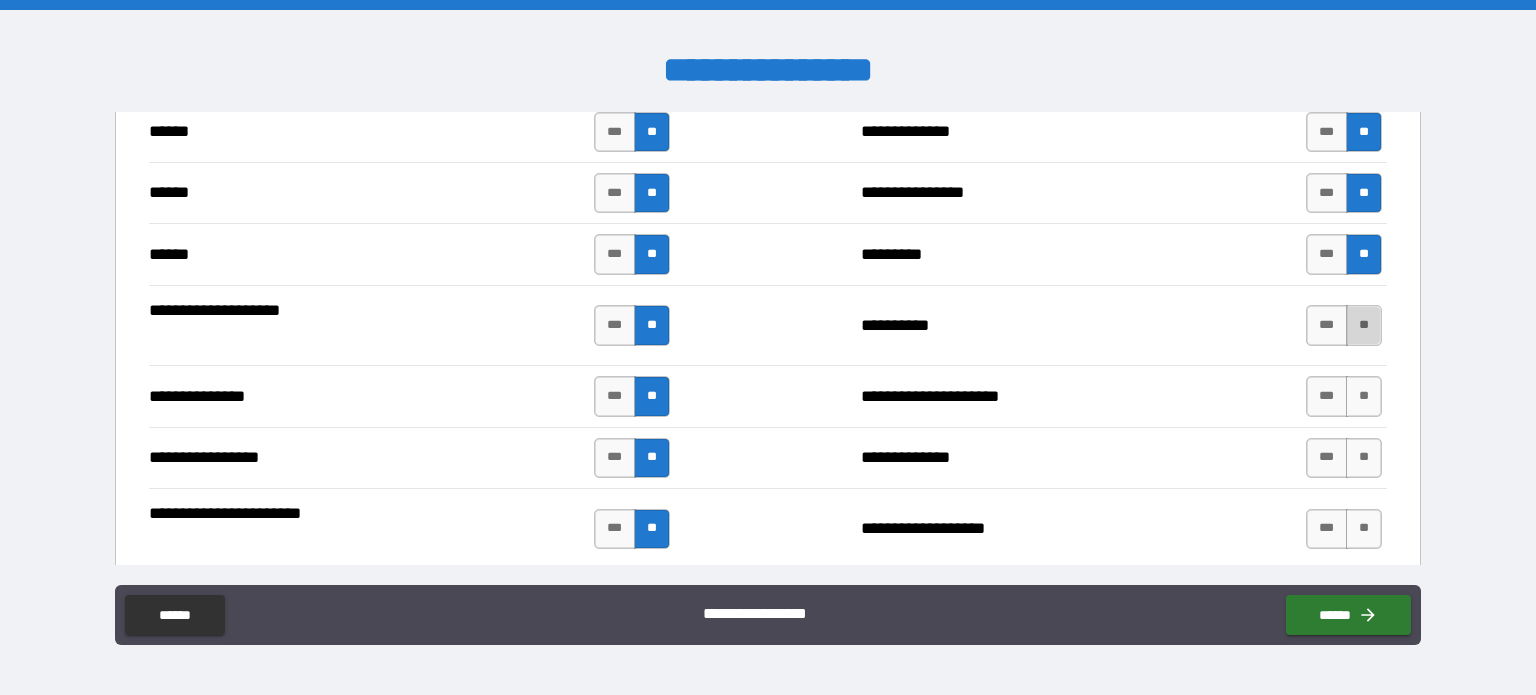 click on "**" at bounding box center [1364, 325] 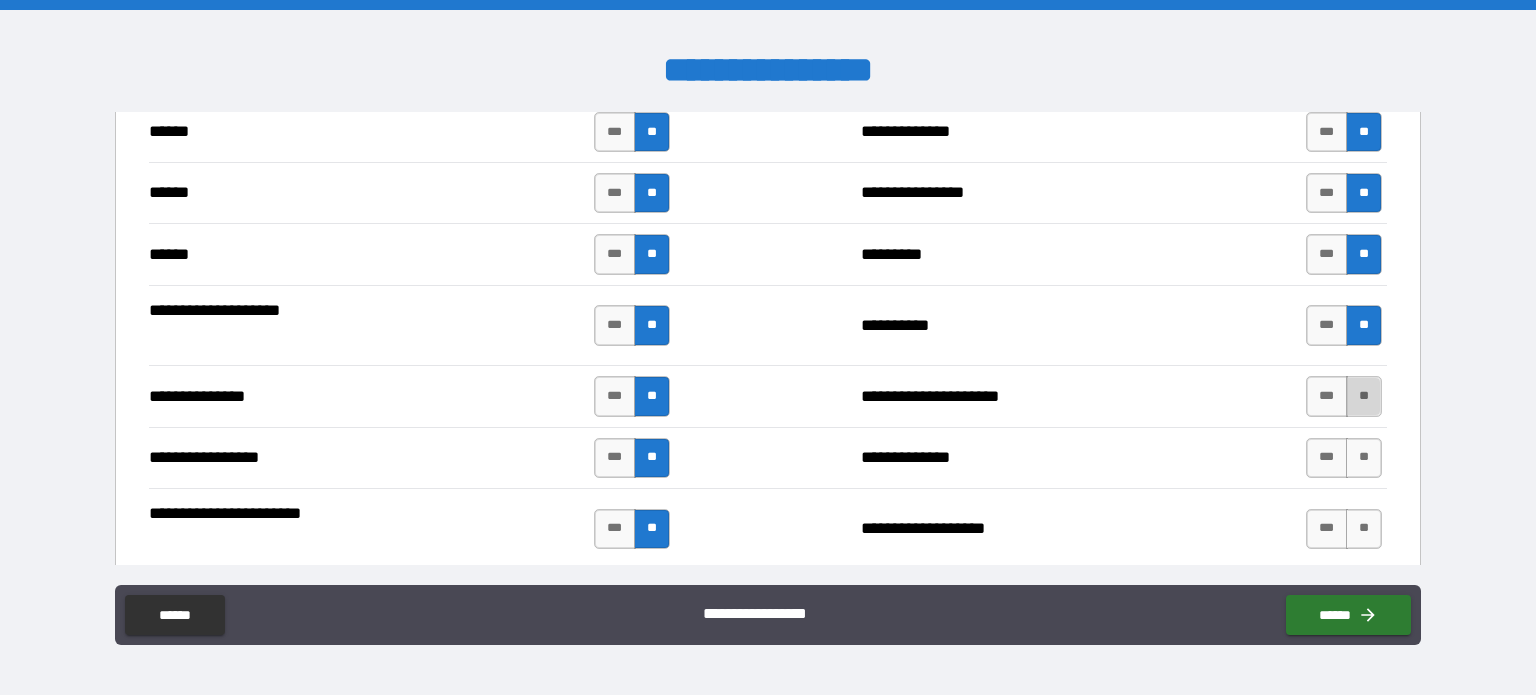 click on "**" at bounding box center [1364, 396] 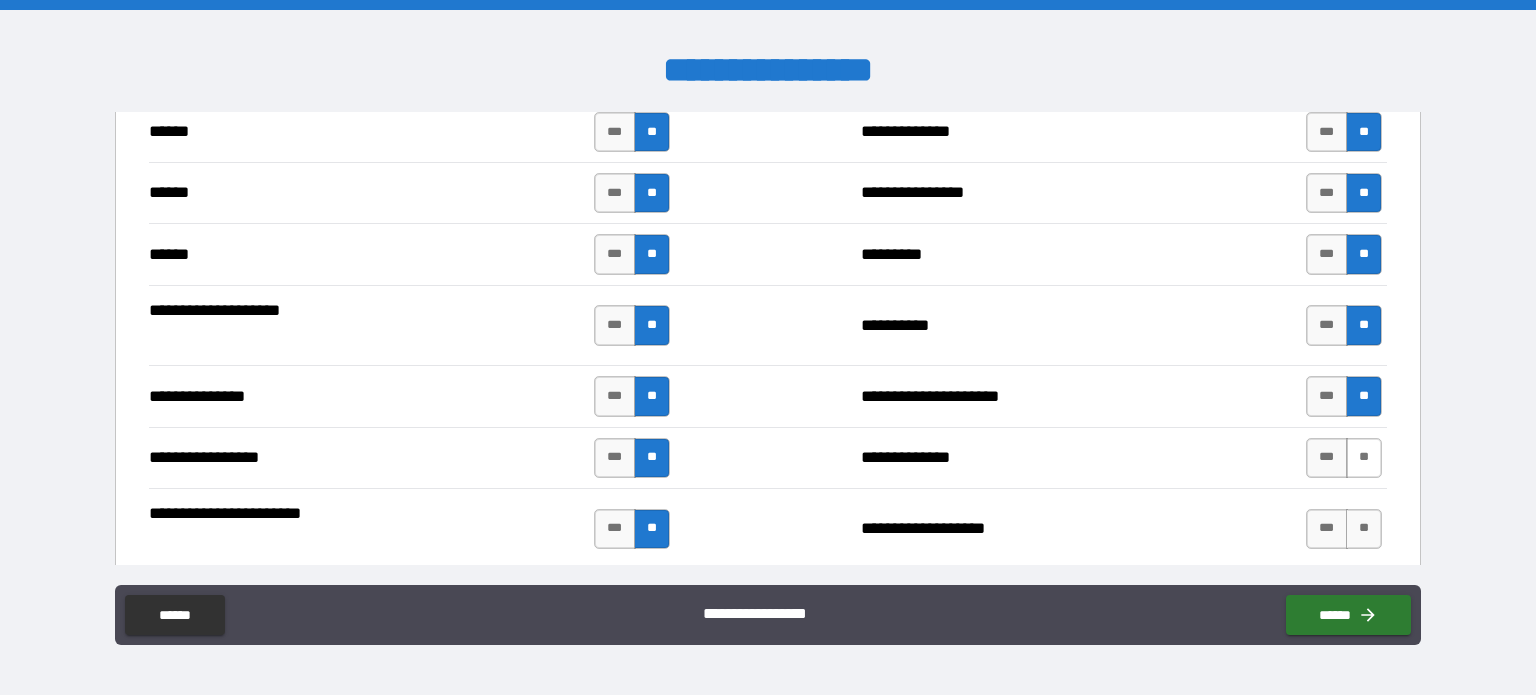 drag, startPoint x: 1361, startPoint y: 435, endPoint x: 1352, endPoint y: 454, distance: 21.023796 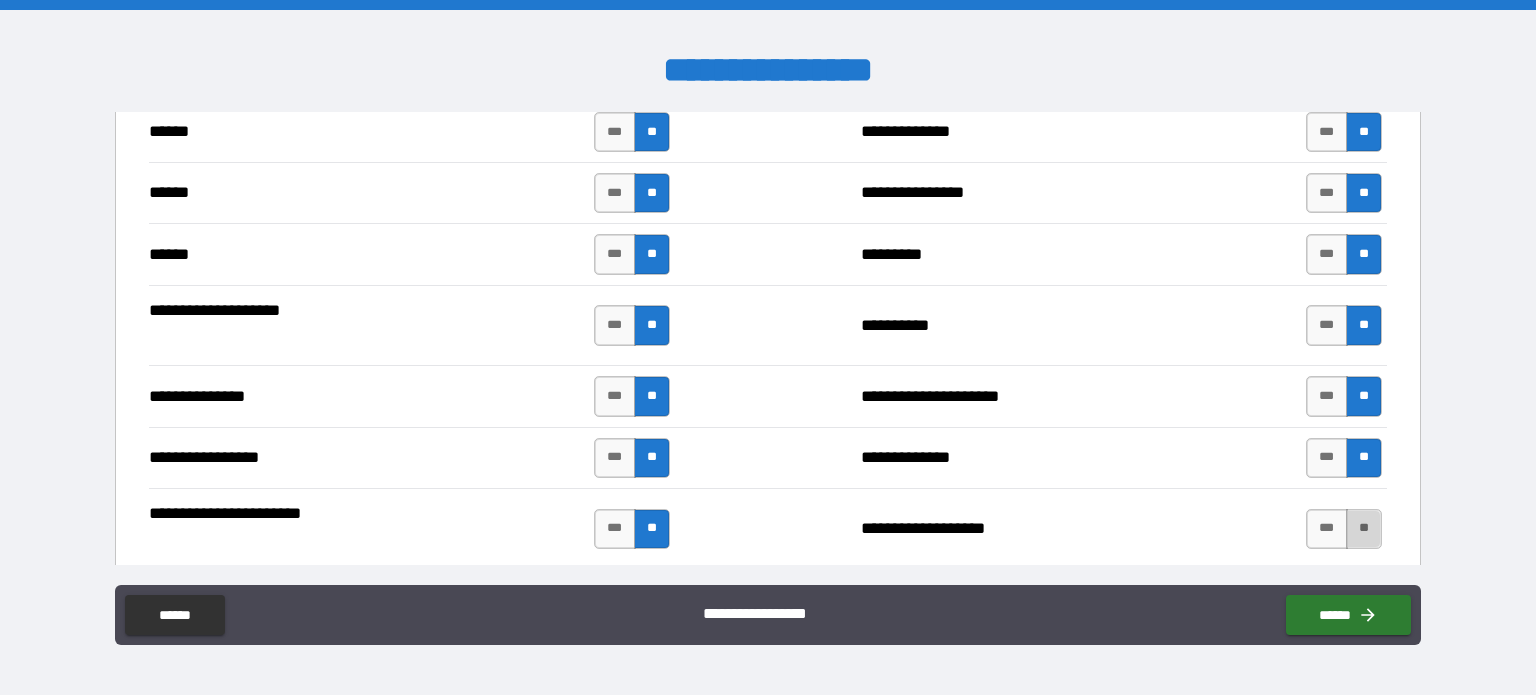 click on "**" at bounding box center [1364, 529] 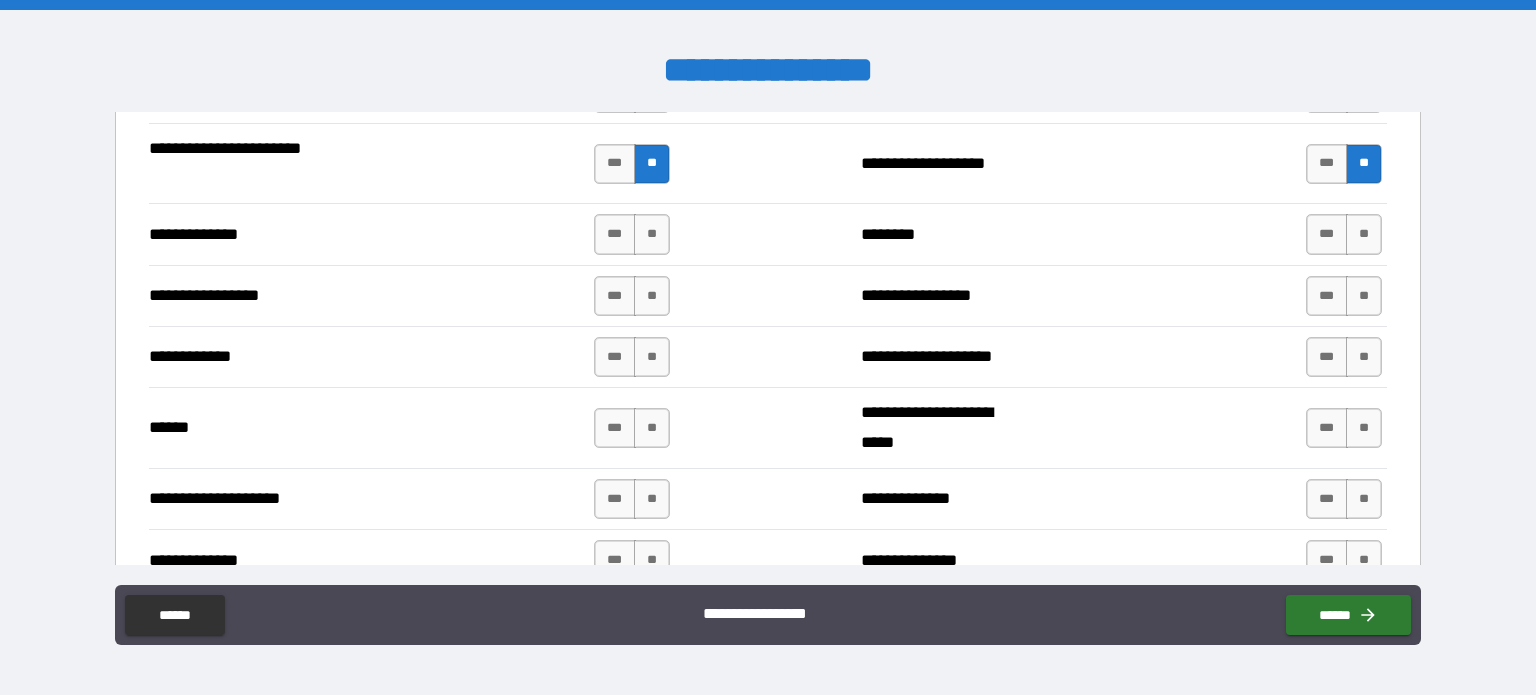 scroll, scrollTop: 2800, scrollLeft: 0, axis: vertical 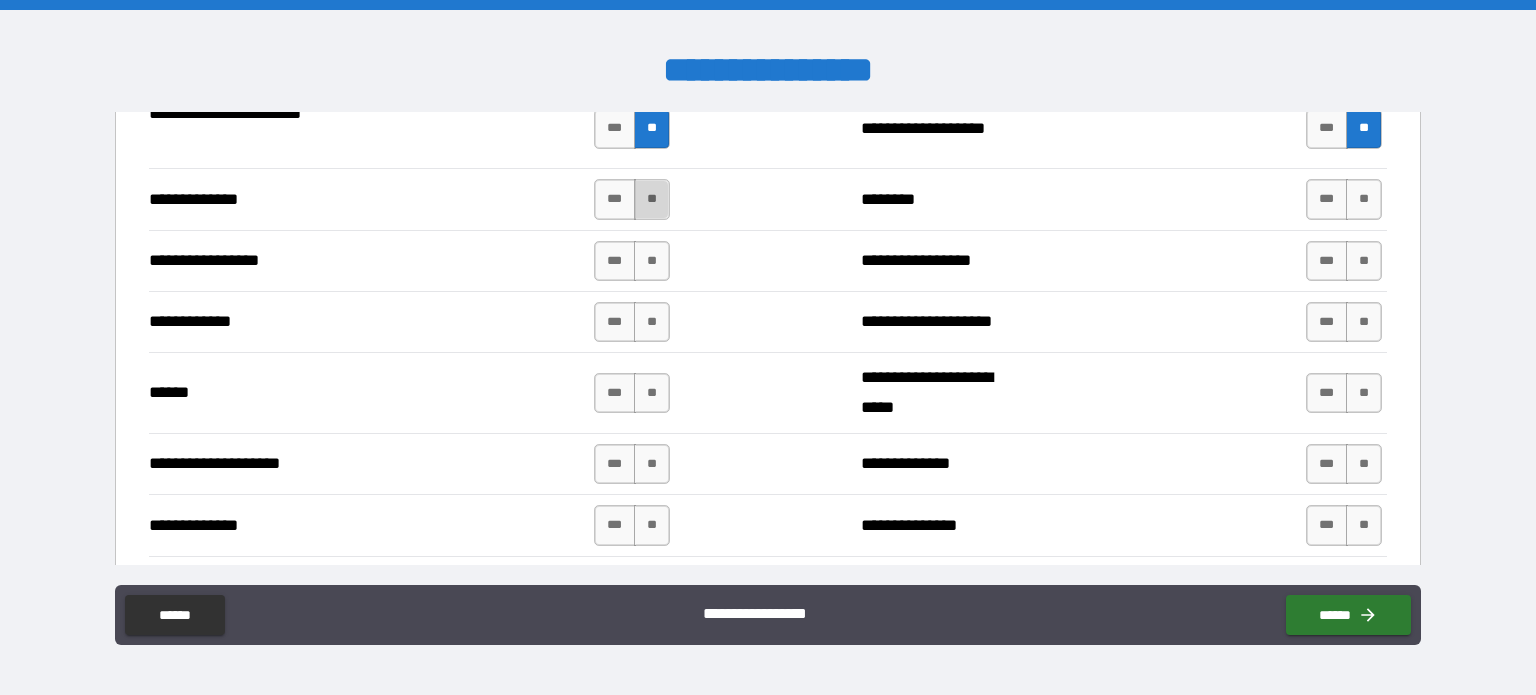 click on "**" at bounding box center [652, 199] 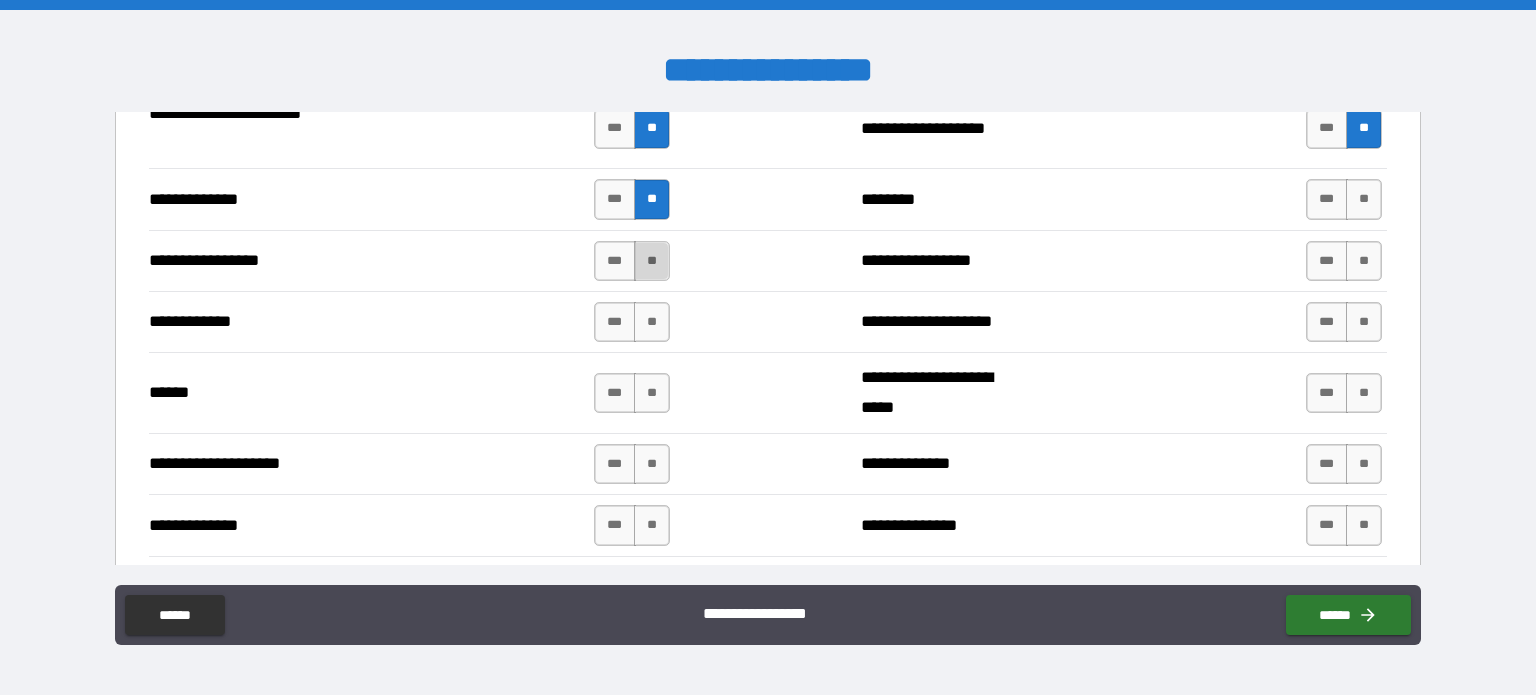 drag, startPoint x: 642, startPoint y: 251, endPoint x: 647, endPoint y: 278, distance: 27.45906 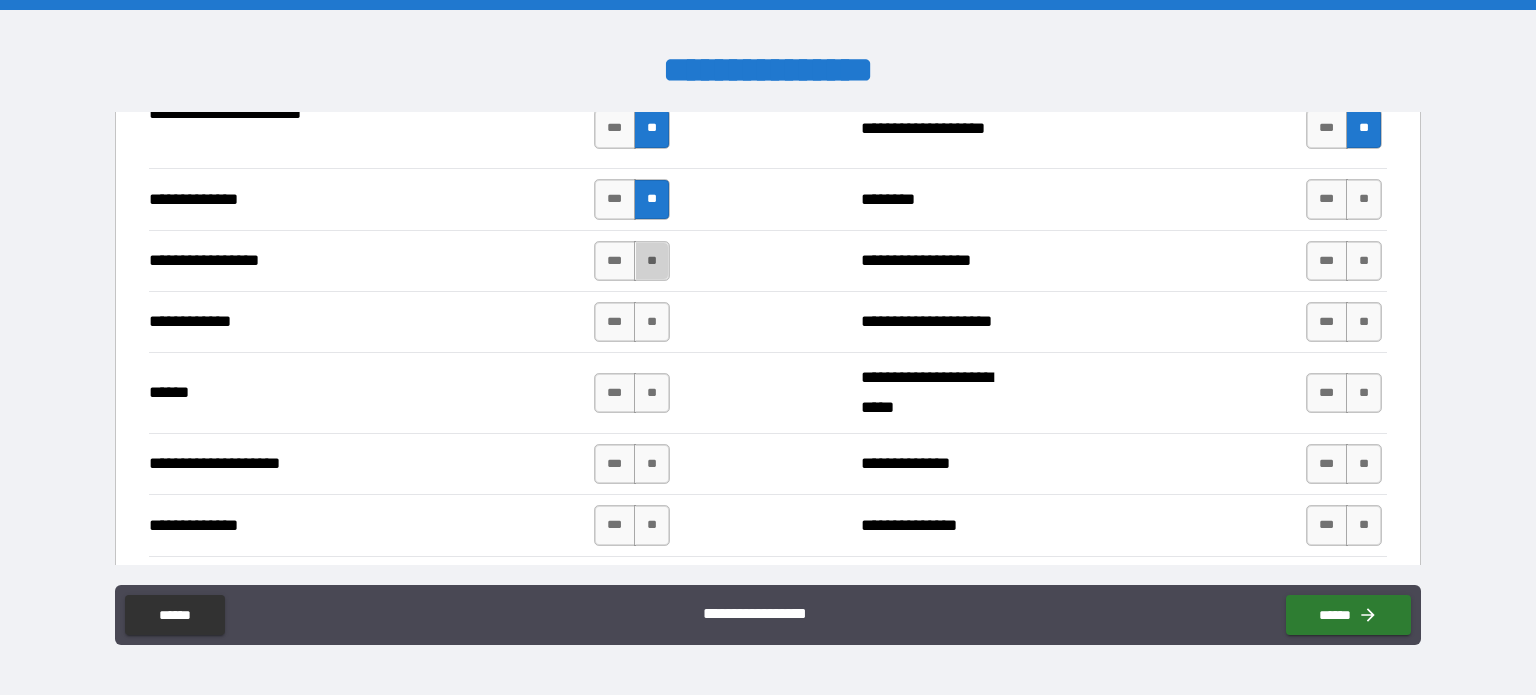 click on "**" at bounding box center [652, 261] 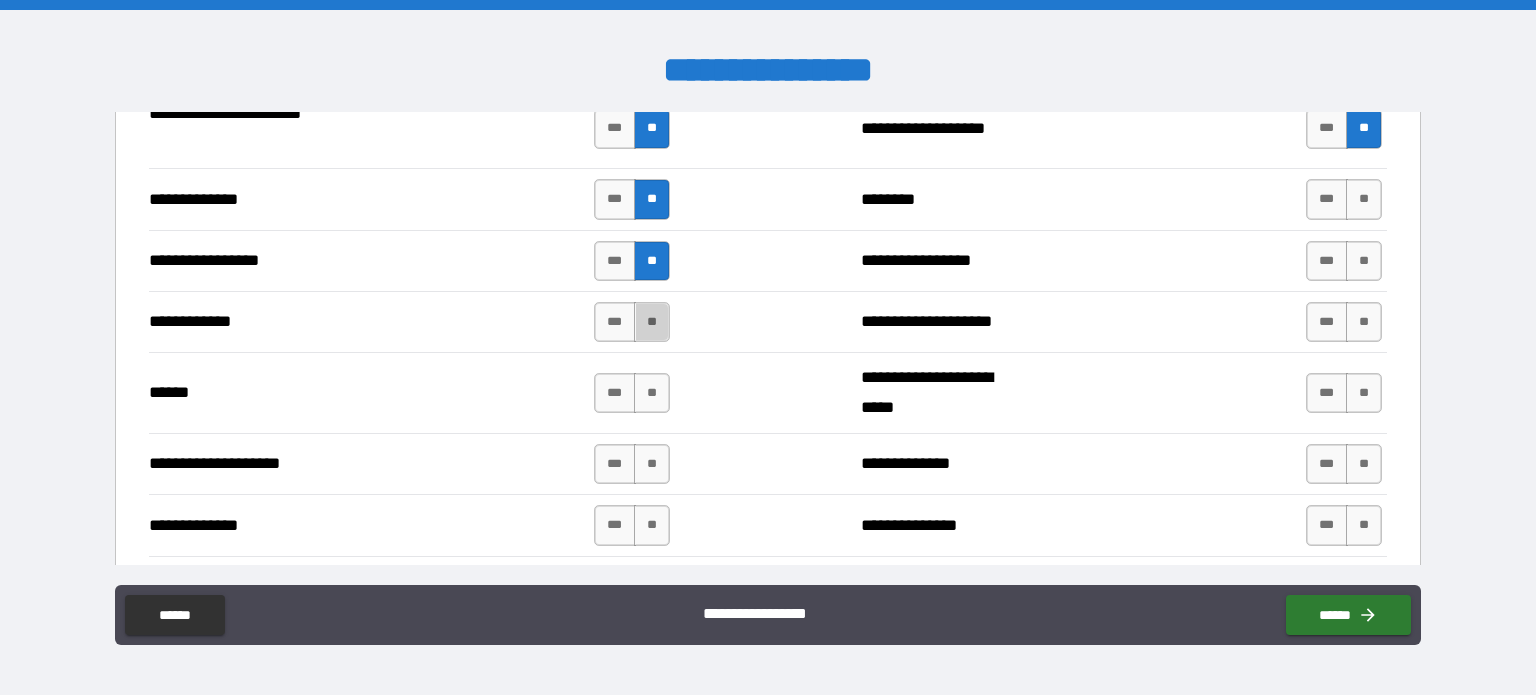 drag, startPoint x: 652, startPoint y: 304, endPoint x: 655, endPoint y: 351, distance: 47.095646 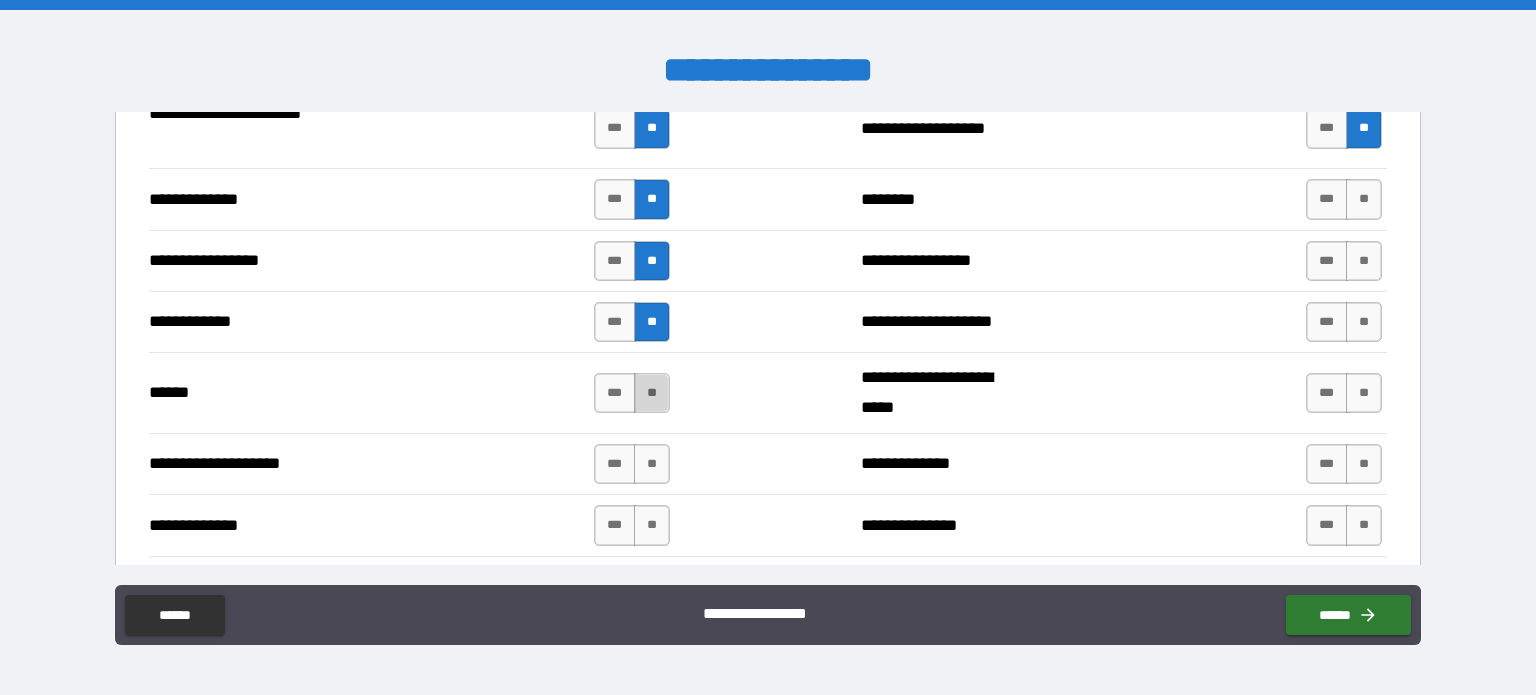 click on "**" at bounding box center (652, 393) 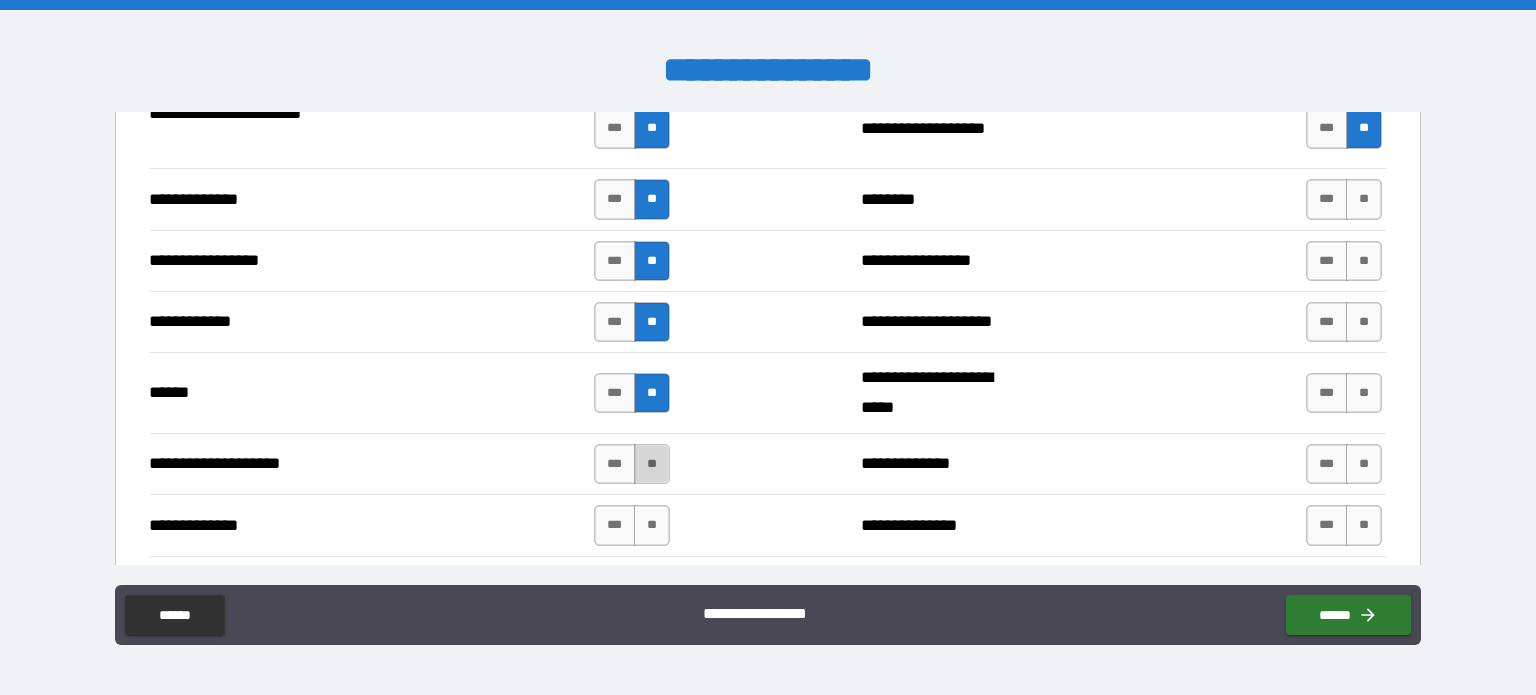 drag, startPoint x: 658, startPoint y: 452, endPoint x: 663, endPoint y: 480, distance: 28.442924 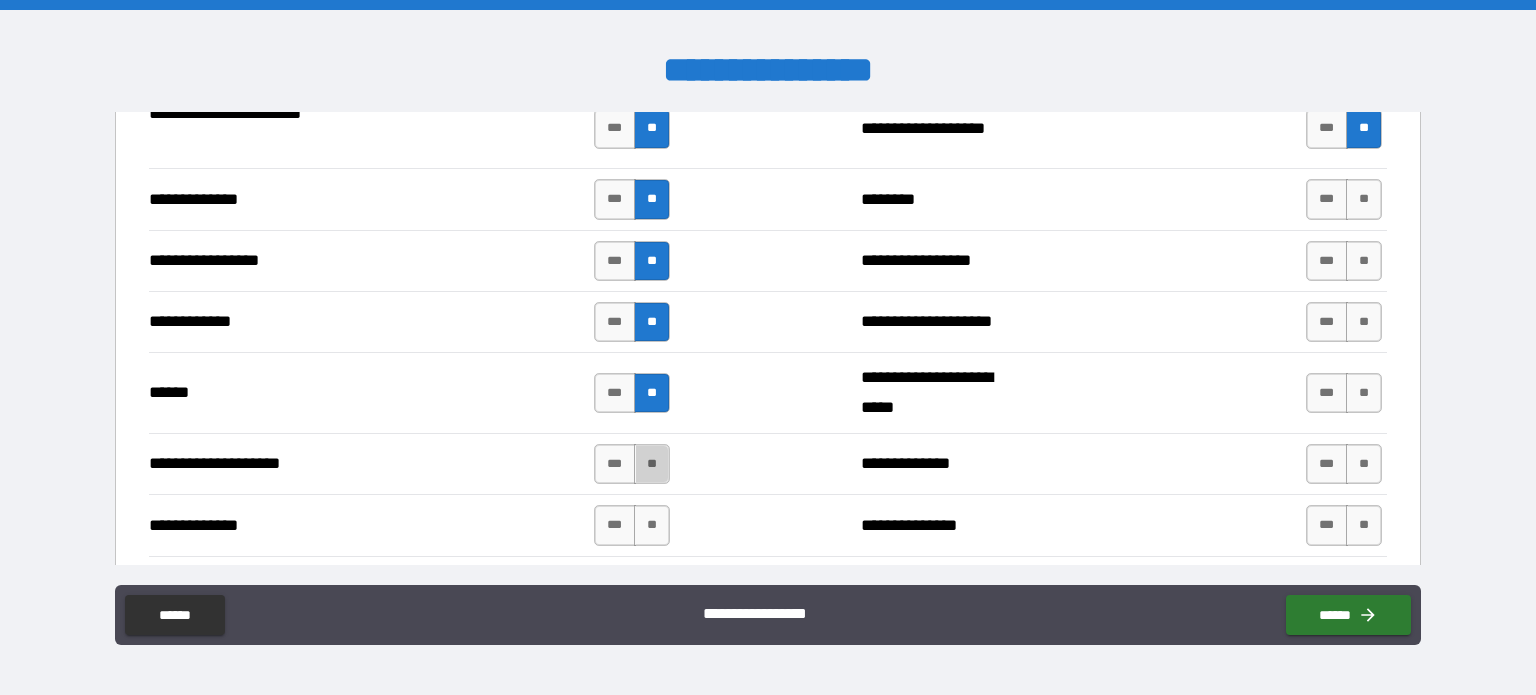 click on "**" at bounding box center (652, 464) 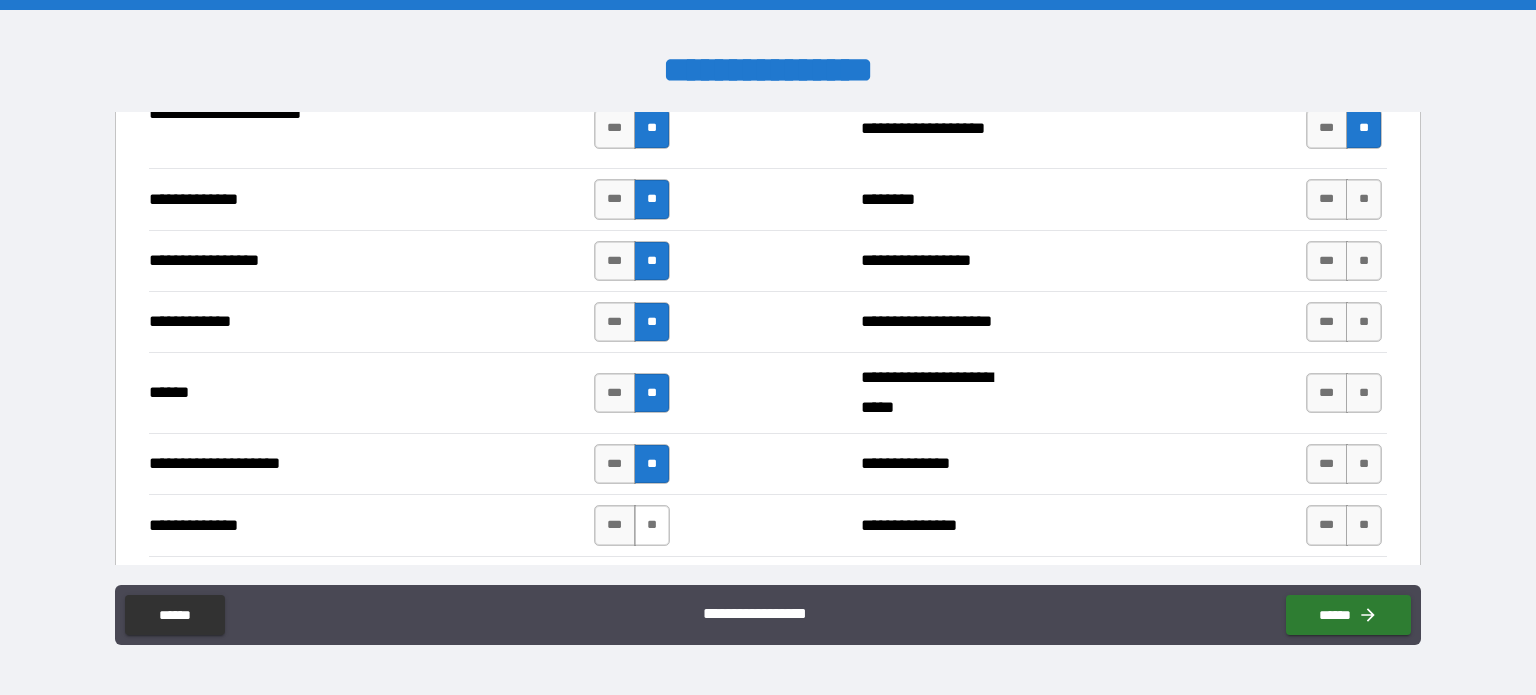 click on "**" at bounding box center [652, 525] 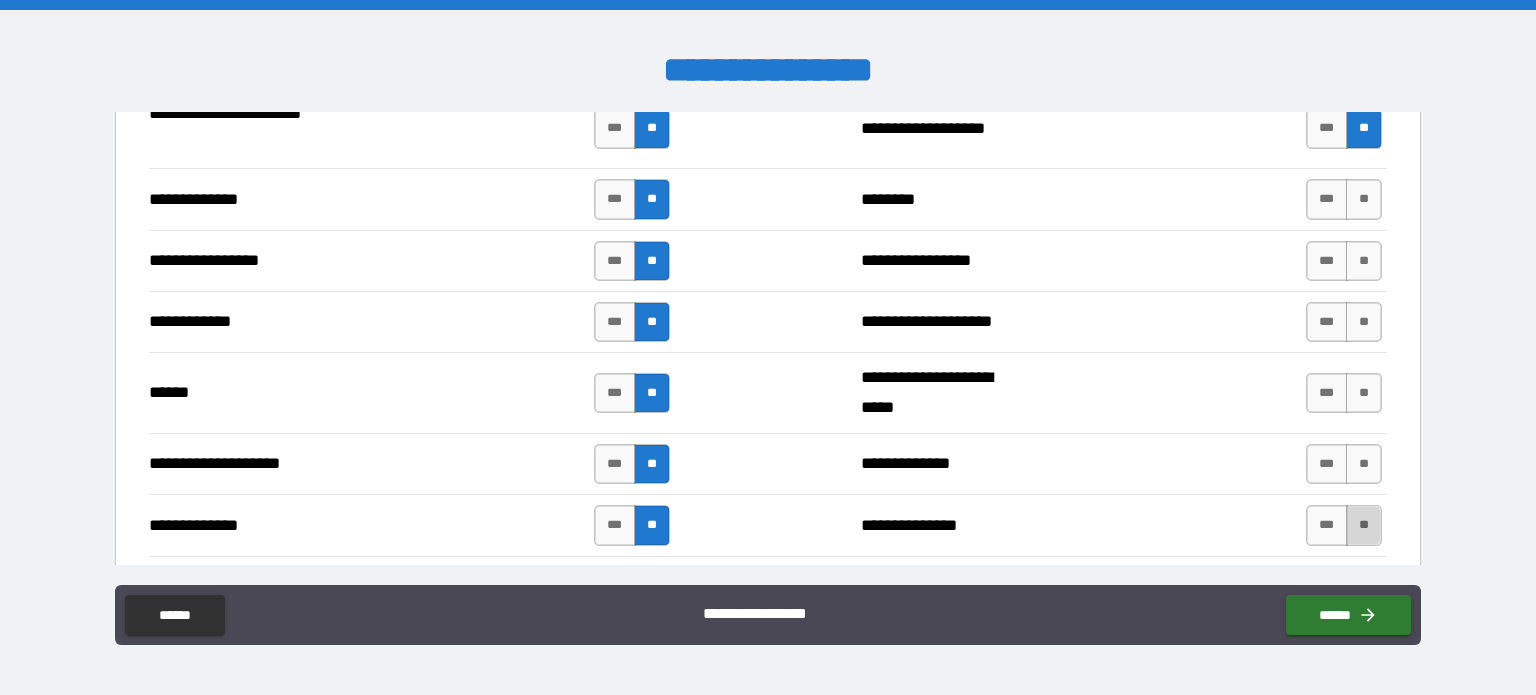 click on "**" at bounding box center [1364, 525] 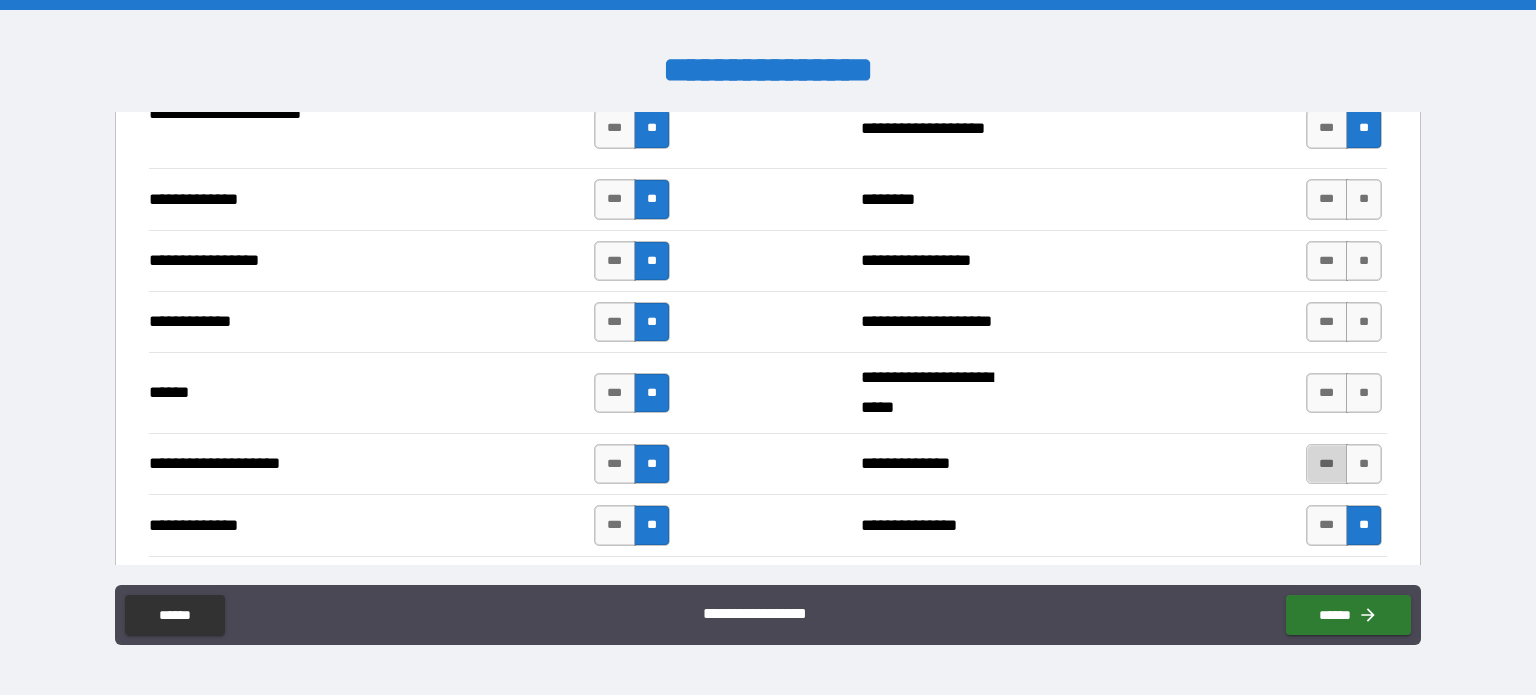 click on "***" at bounding box center (1327, 464) 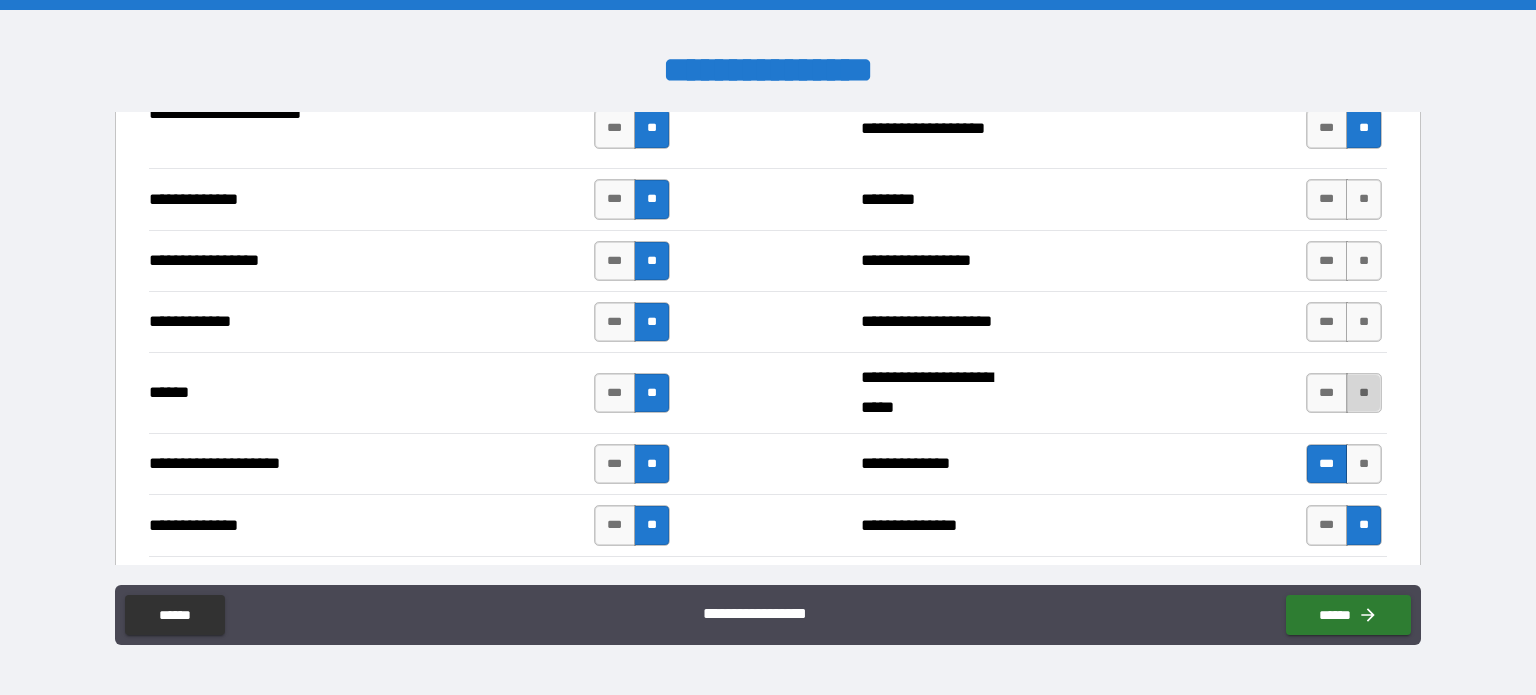 click on "**" at bounding box center [1364, 393] 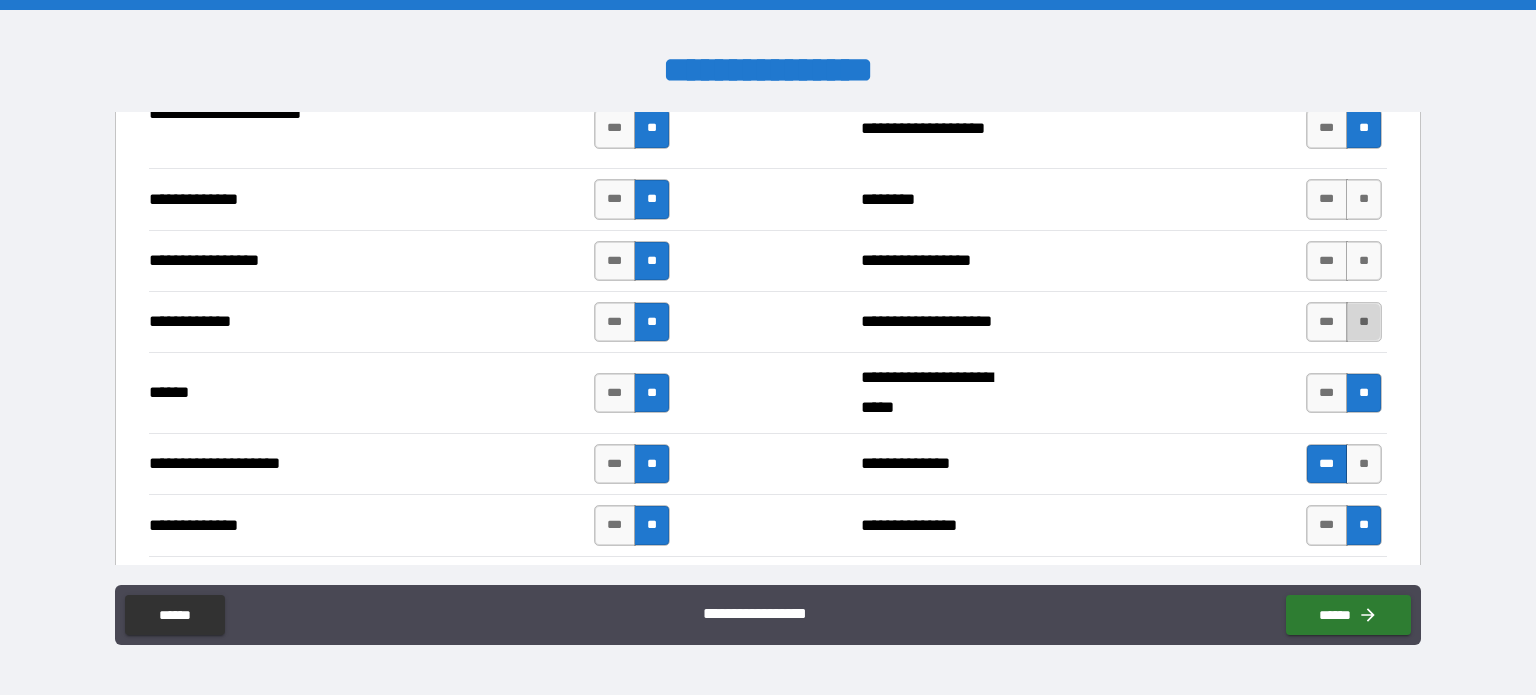 click on "**" at bounding box center [1364, 322] 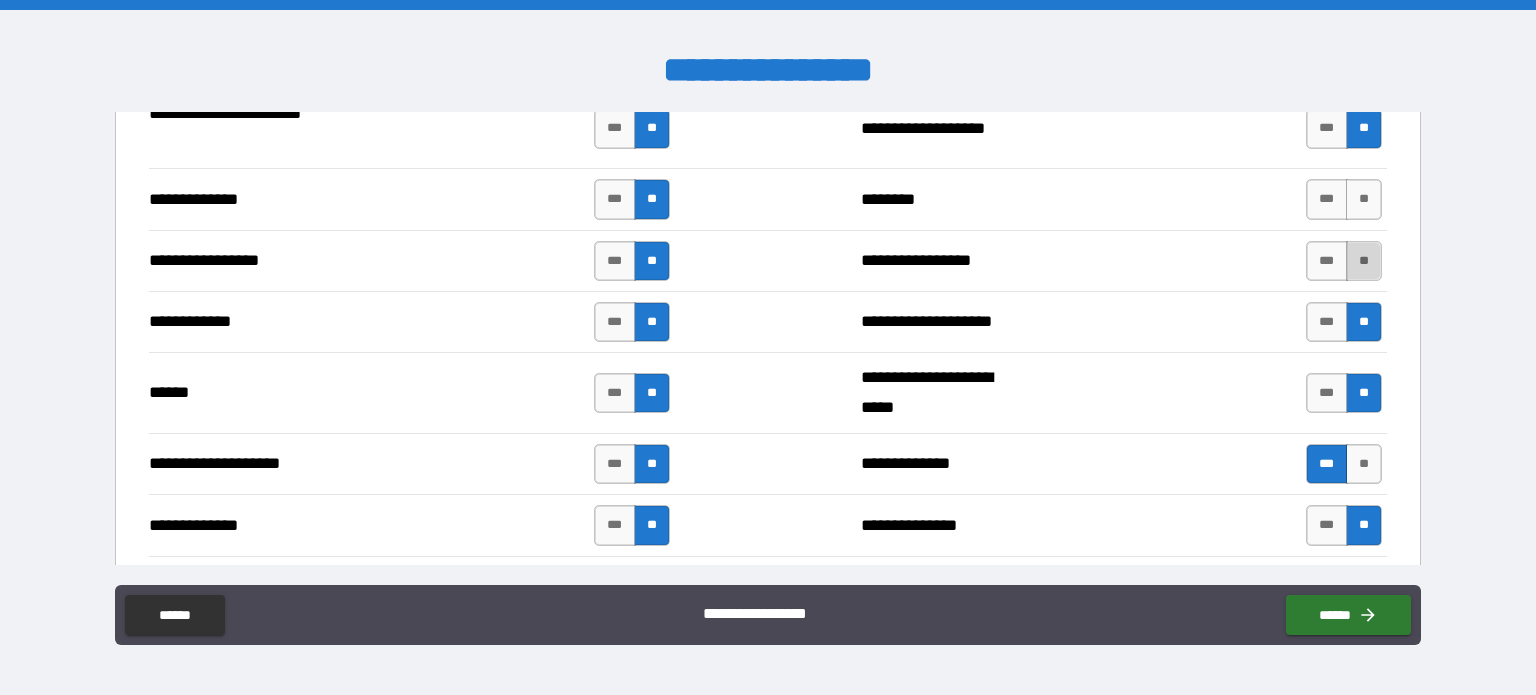 click on "**" at bounding box center (1364, 261) 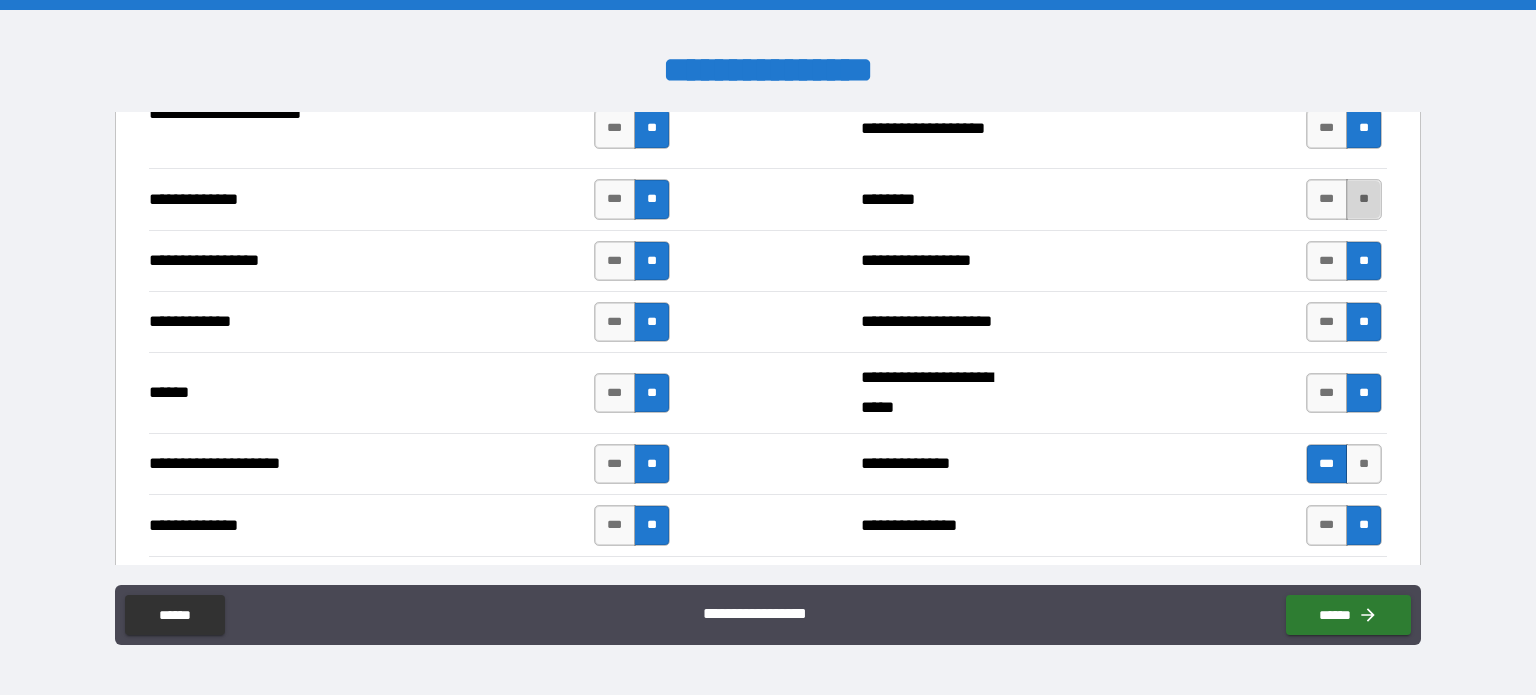 click on "**" at bounding box center [1364, 199] 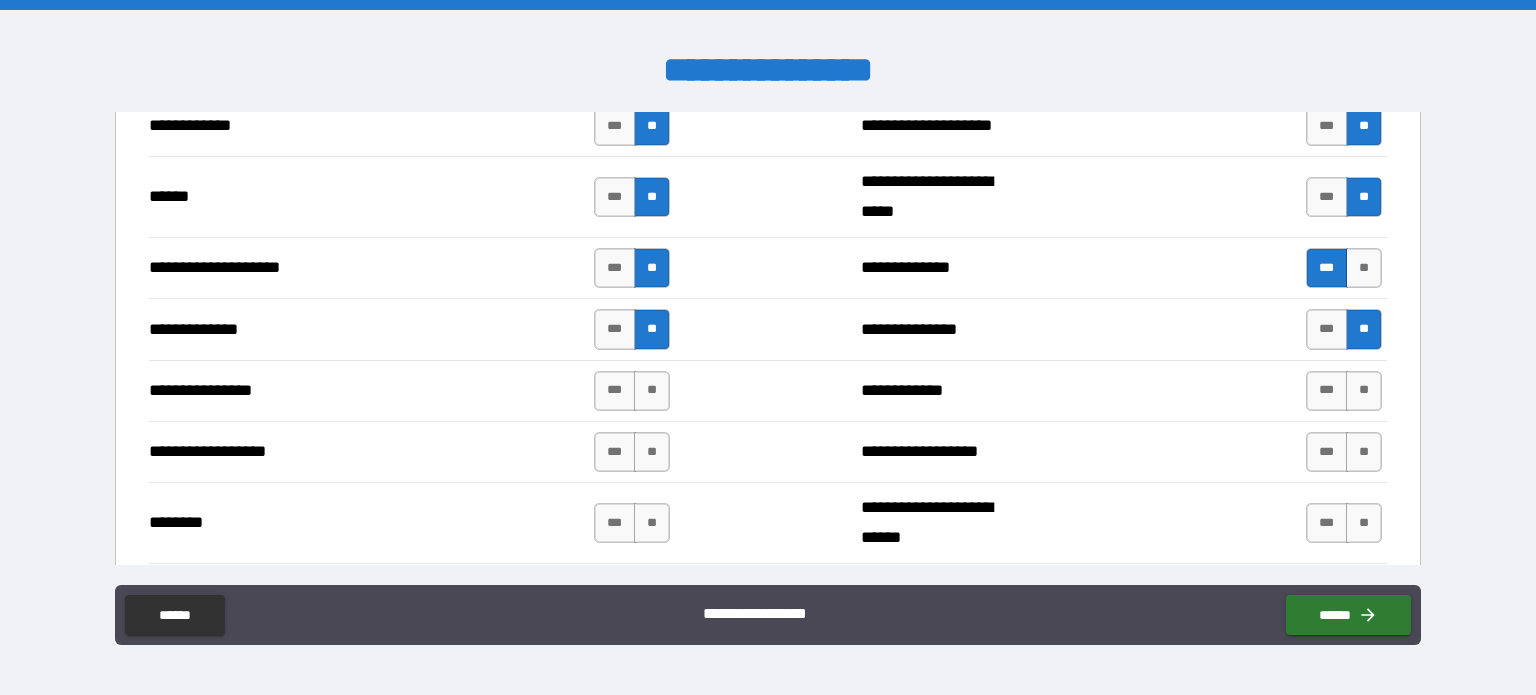 scroll, scrollTop: 3100, scrollLeft: 0, axis: vertical 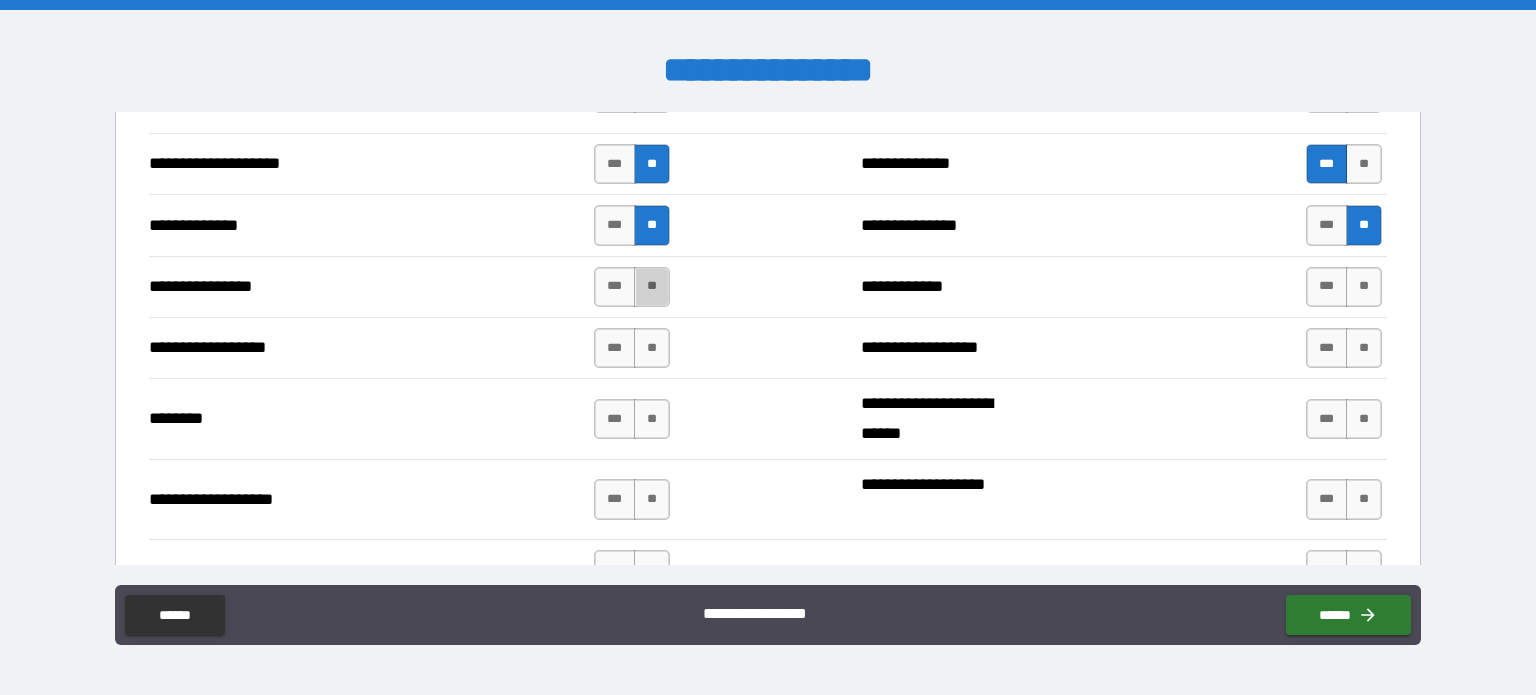 drag, startPoint x: 640, startPoint y: 267, endPoint x: 640, endPoint y: 304, distance: 37 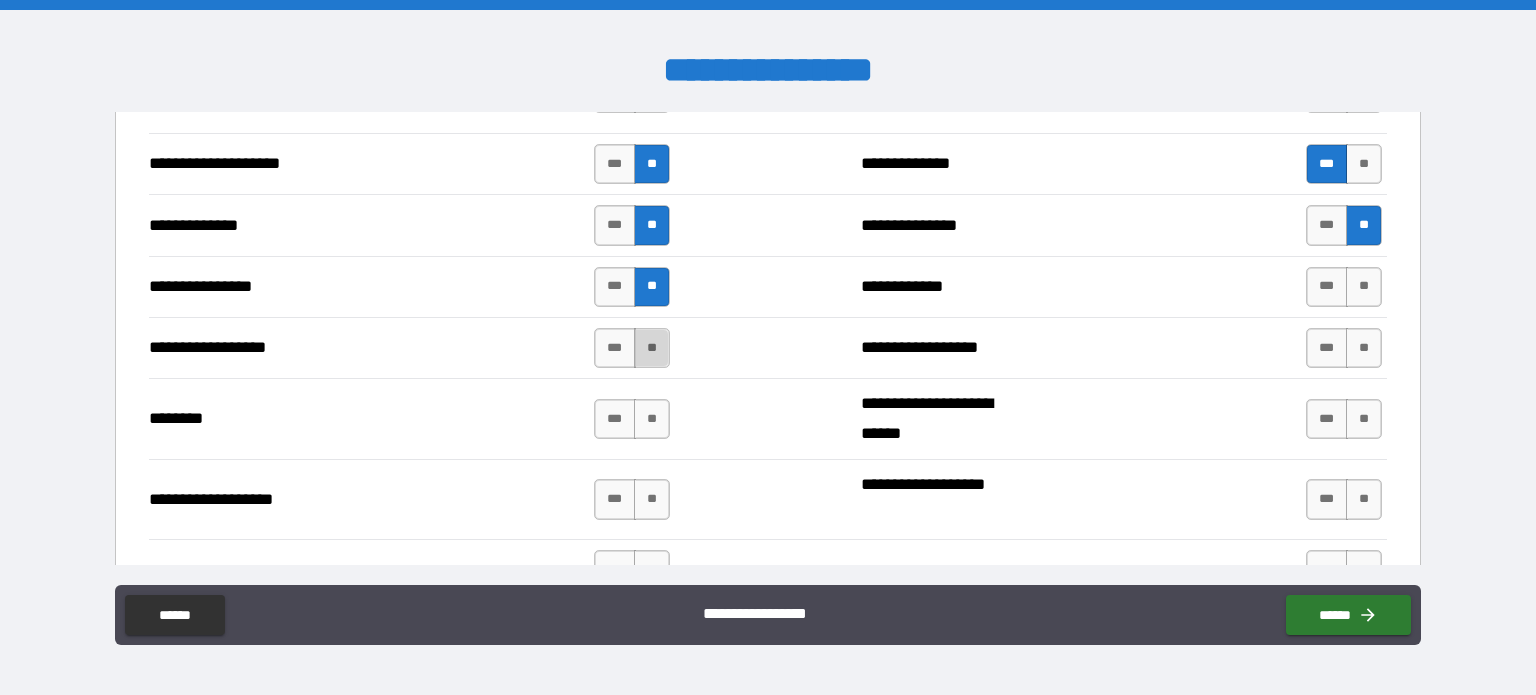 click on "**" at bounding box center [652, 348] 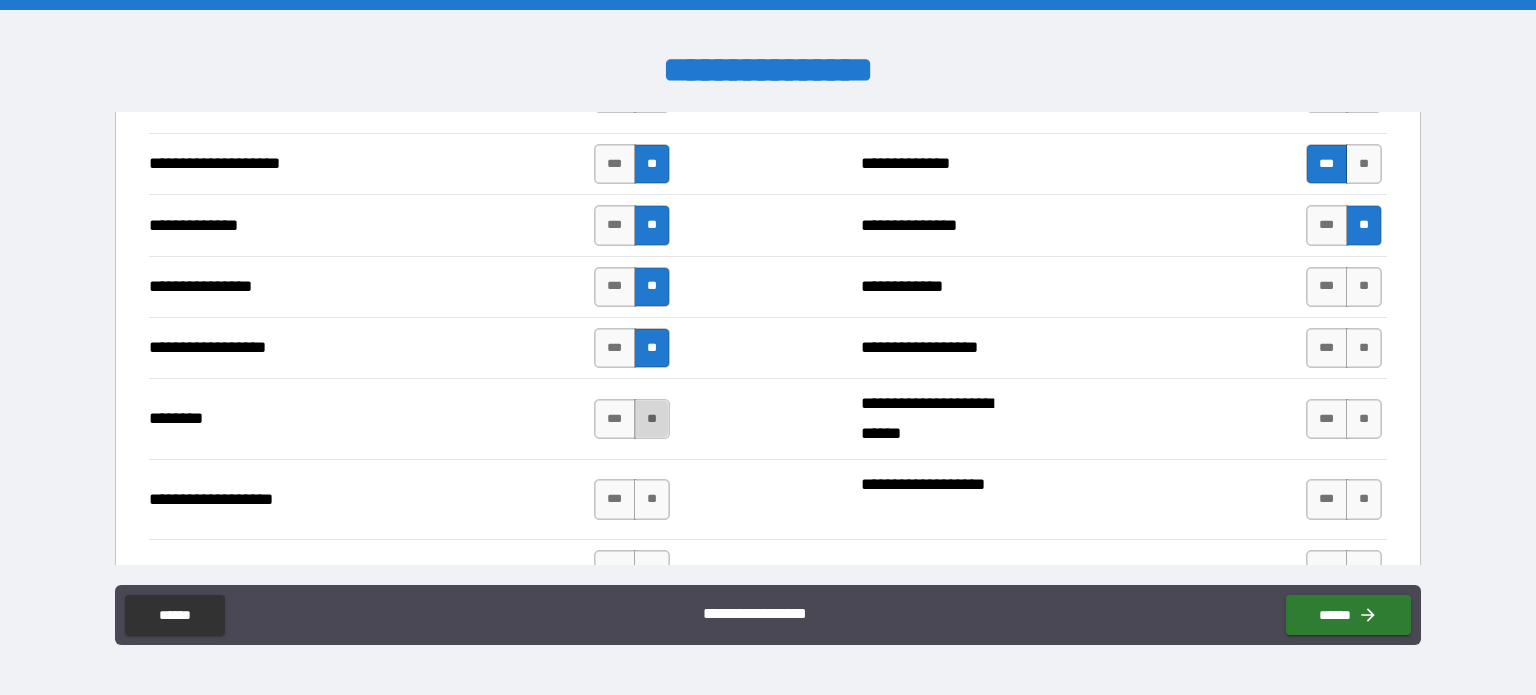 click on "**" at bounding box center [652, 419] 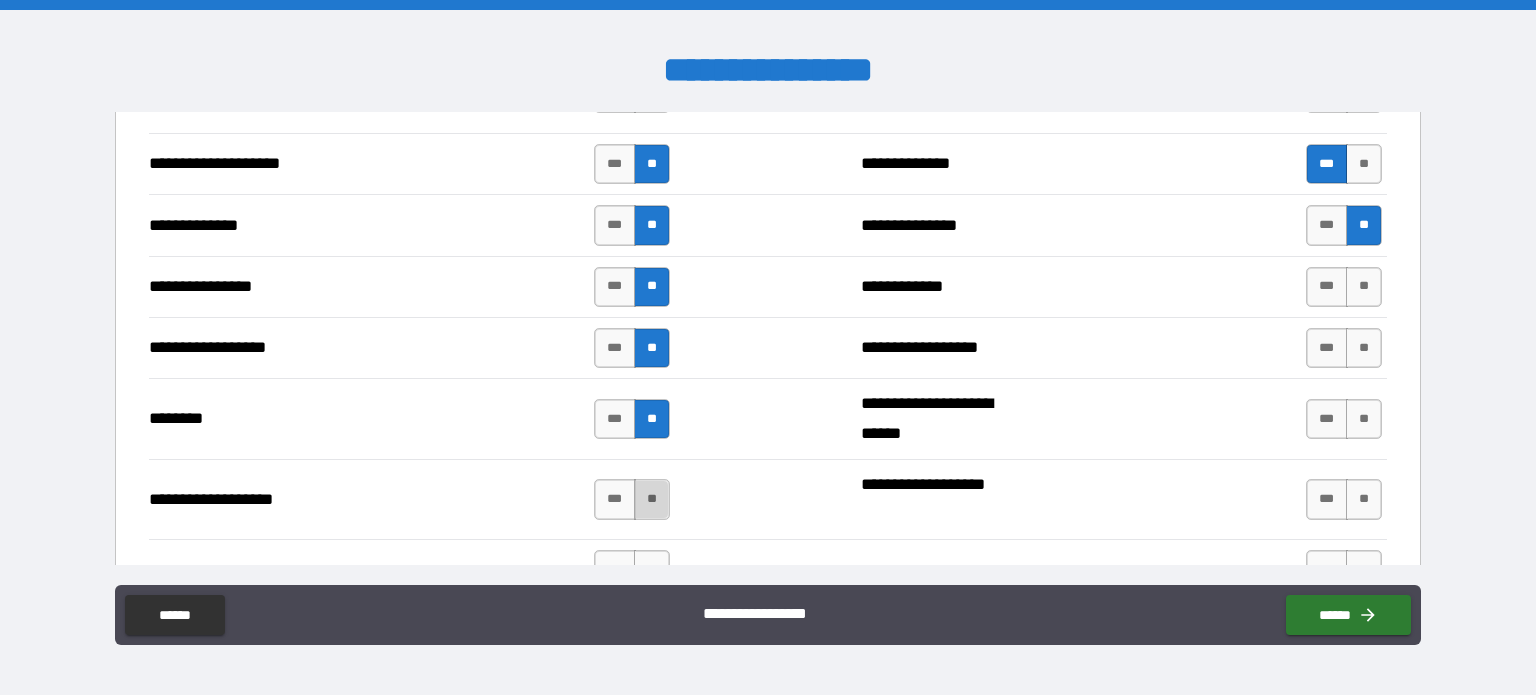 click on "**" at bounding box center (652, 499) 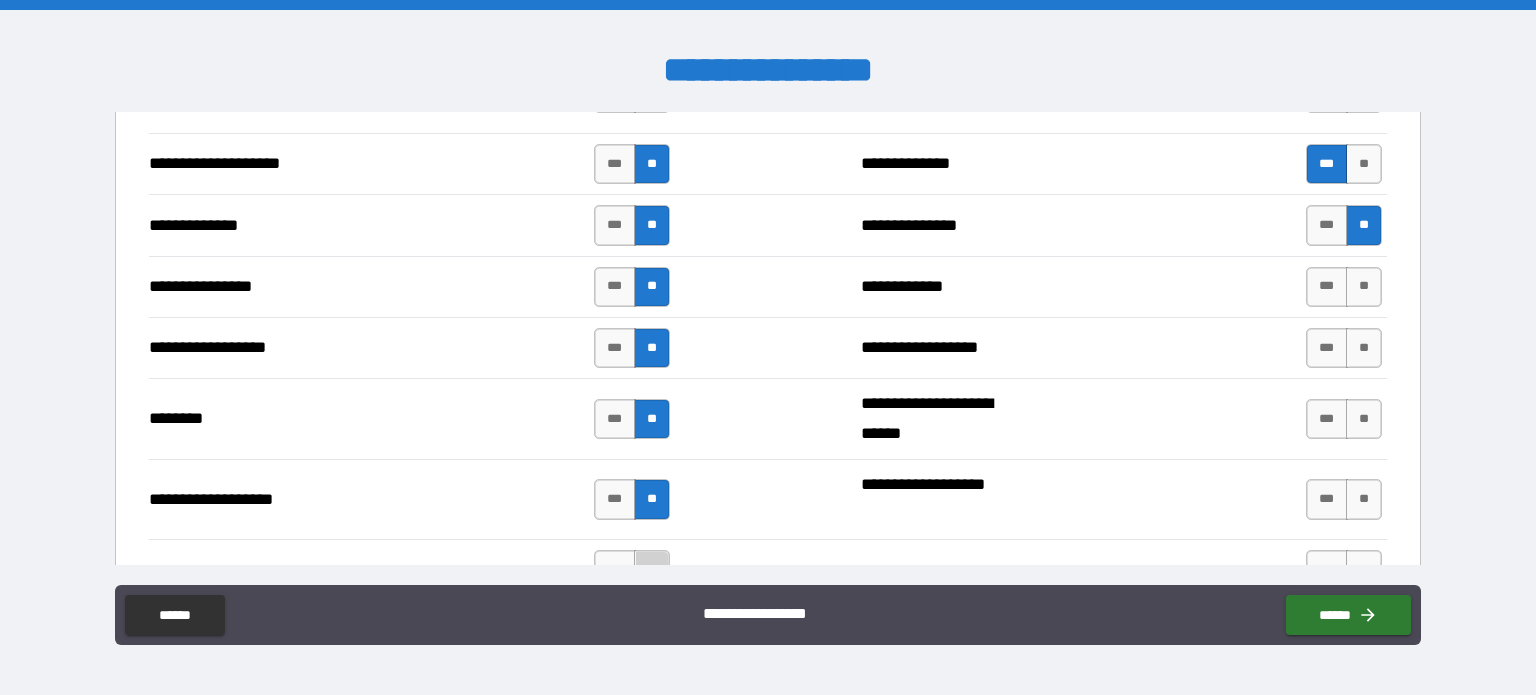 drag, startPoint x: 647, startPoint y: 559, endPoint x: 700, endPoint y: 507, distance: 74.24958 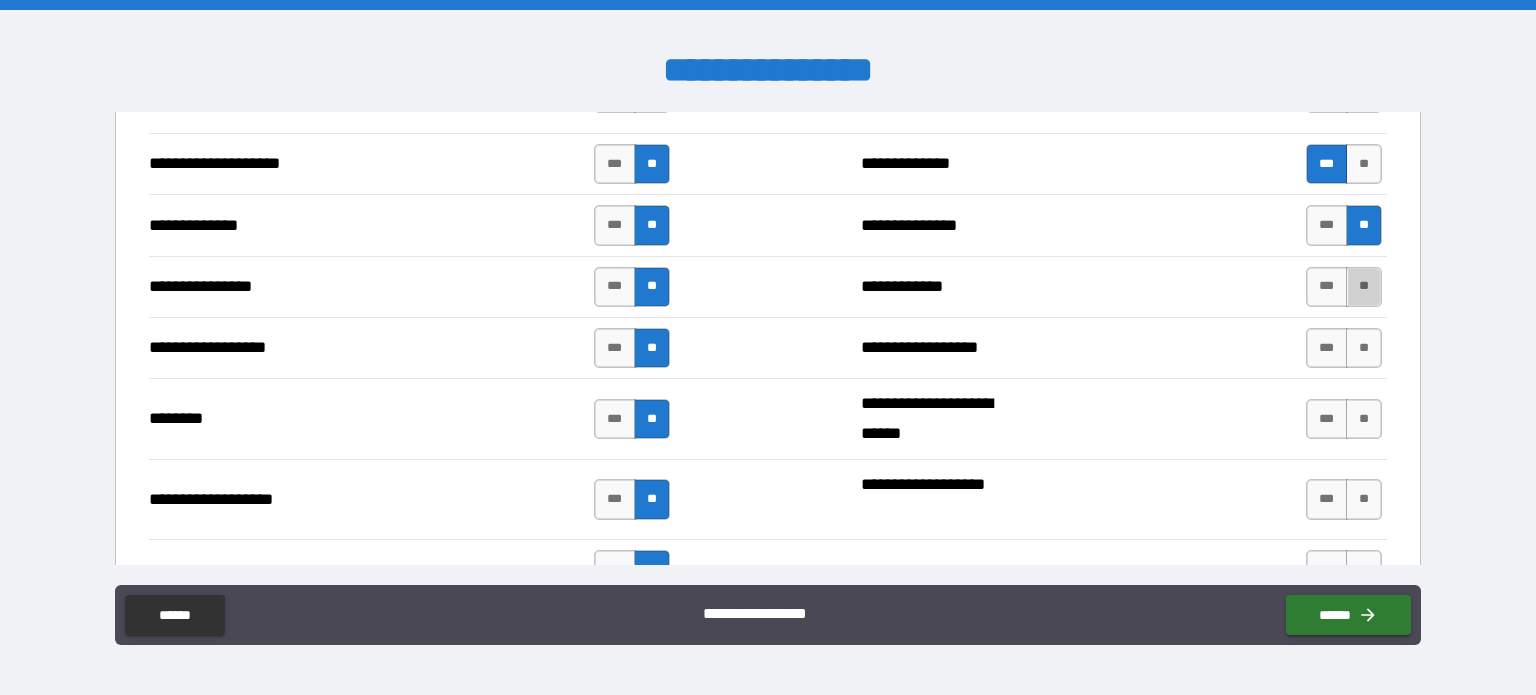 drag, startPoint x: 1360, startPoint y: 280, endPoint x: 1344, endPoint y: 317, distance: 40.311287 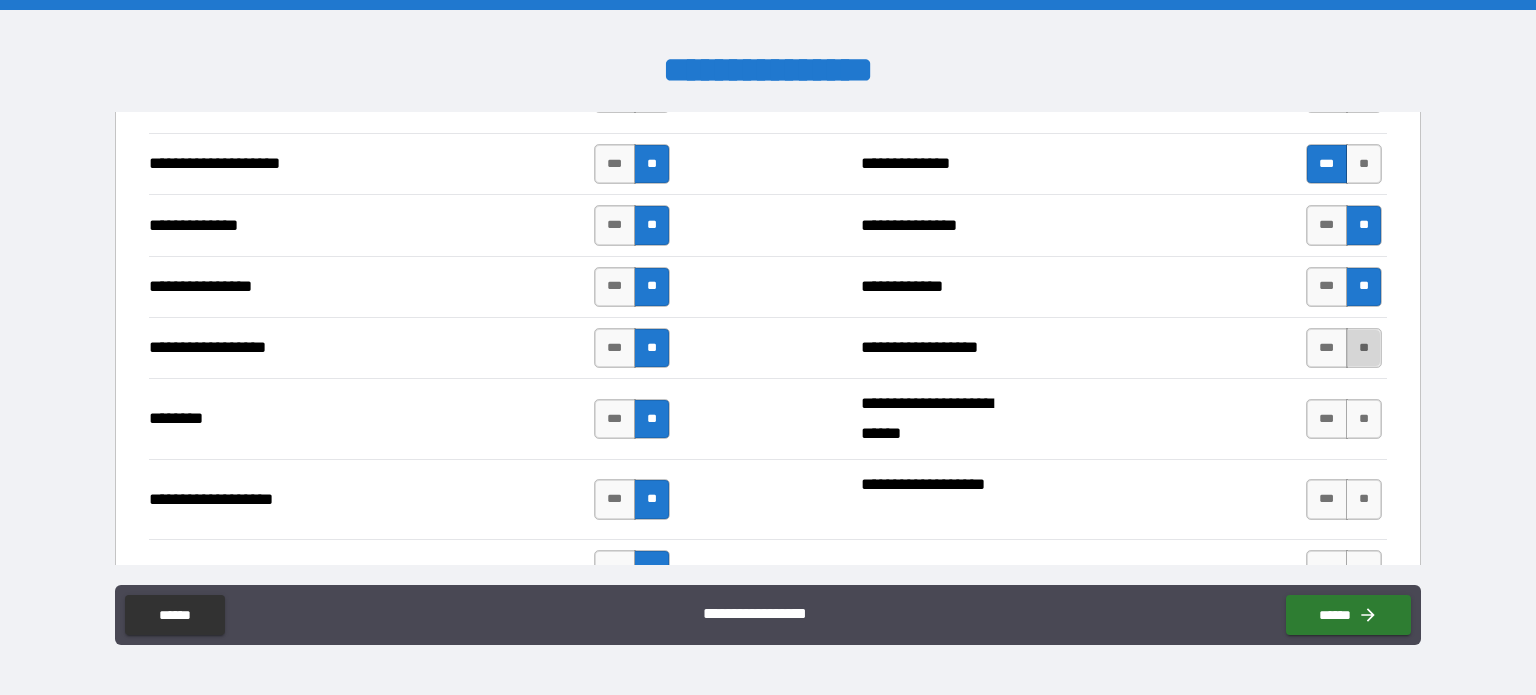 click on "**" at bounding box center [1364, 348] 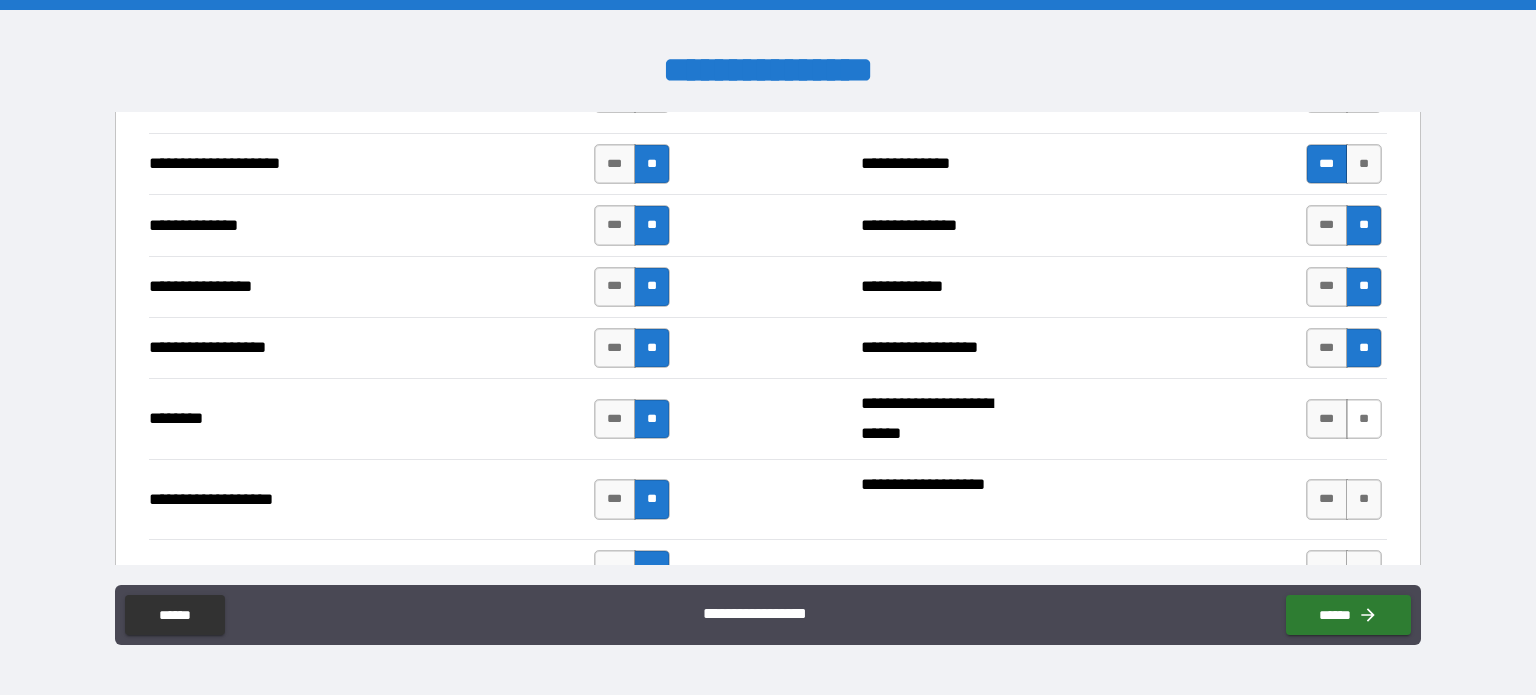 click on "**" at bounding box center [1364, 419] 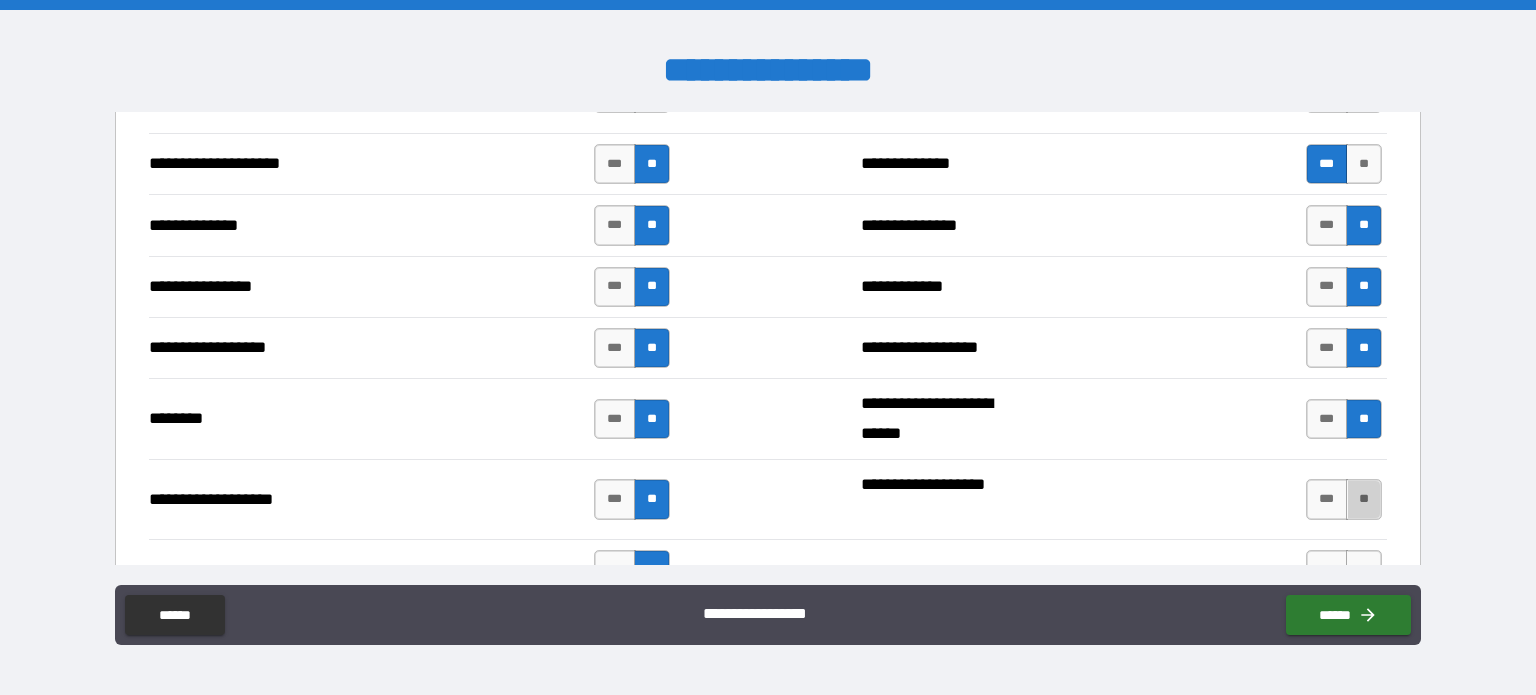 drag, startPoint x: 1352, startPoint y: 484, endPoint x: 1355, endPoint y: 524, distance: 40.112343 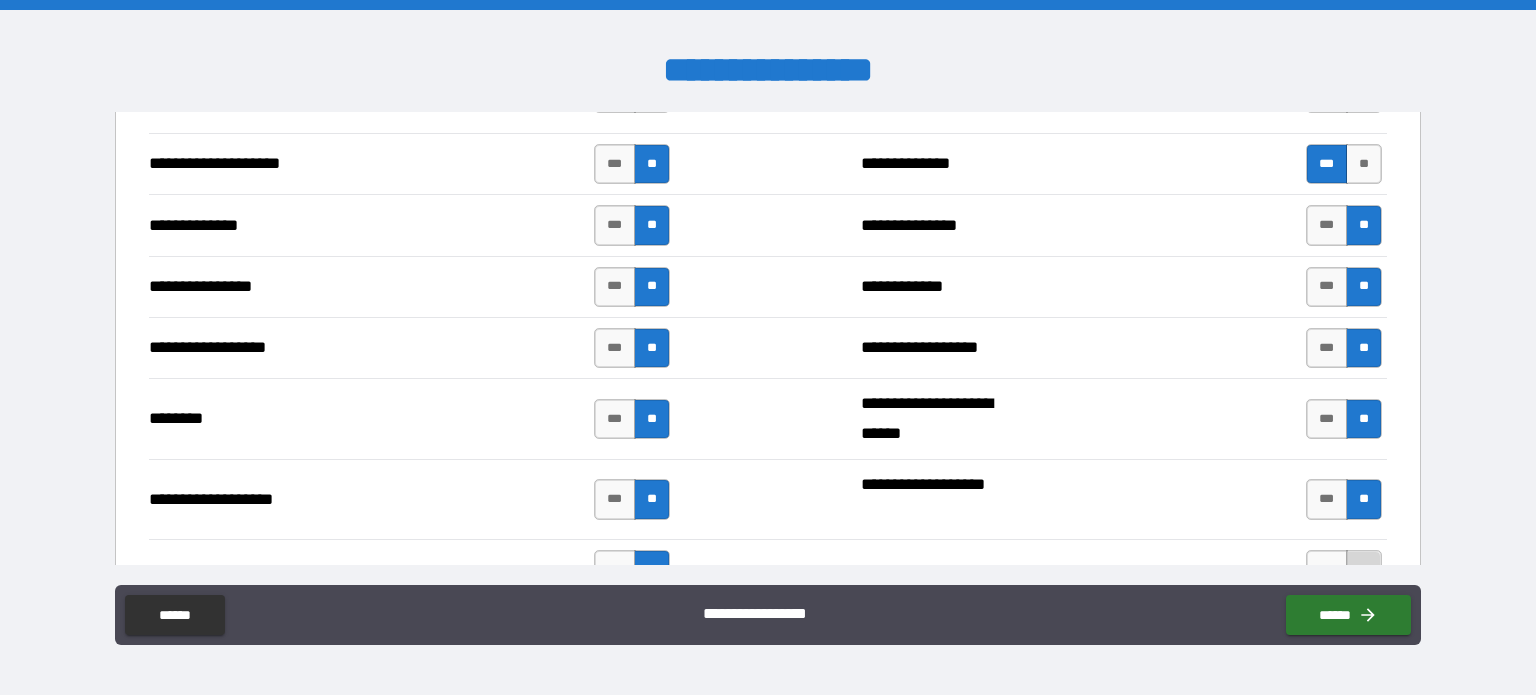 click on "**" at bounding box center (1364, 570) 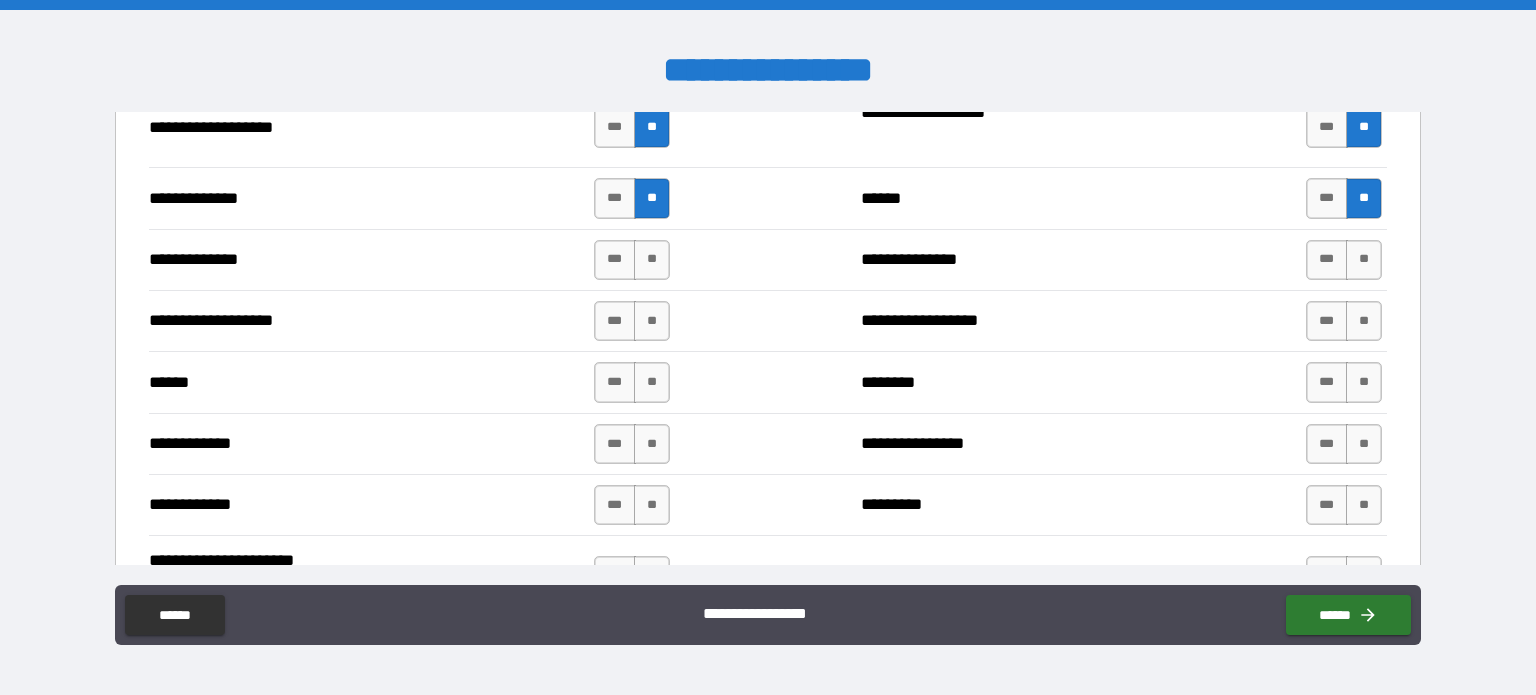 scroll, scrollTop: 3500, scrollLeft: 0, axis: vertical 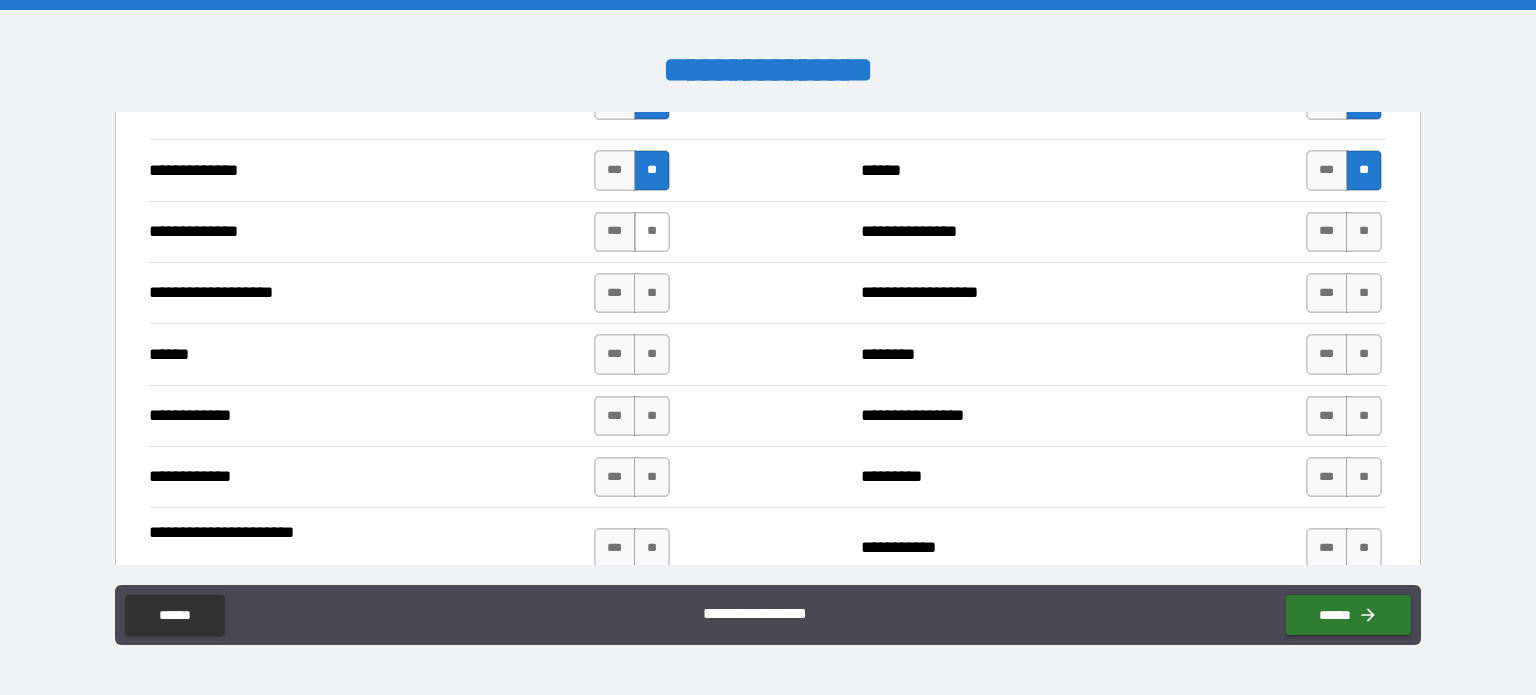 click on "**" at bounding box center (652, 232) 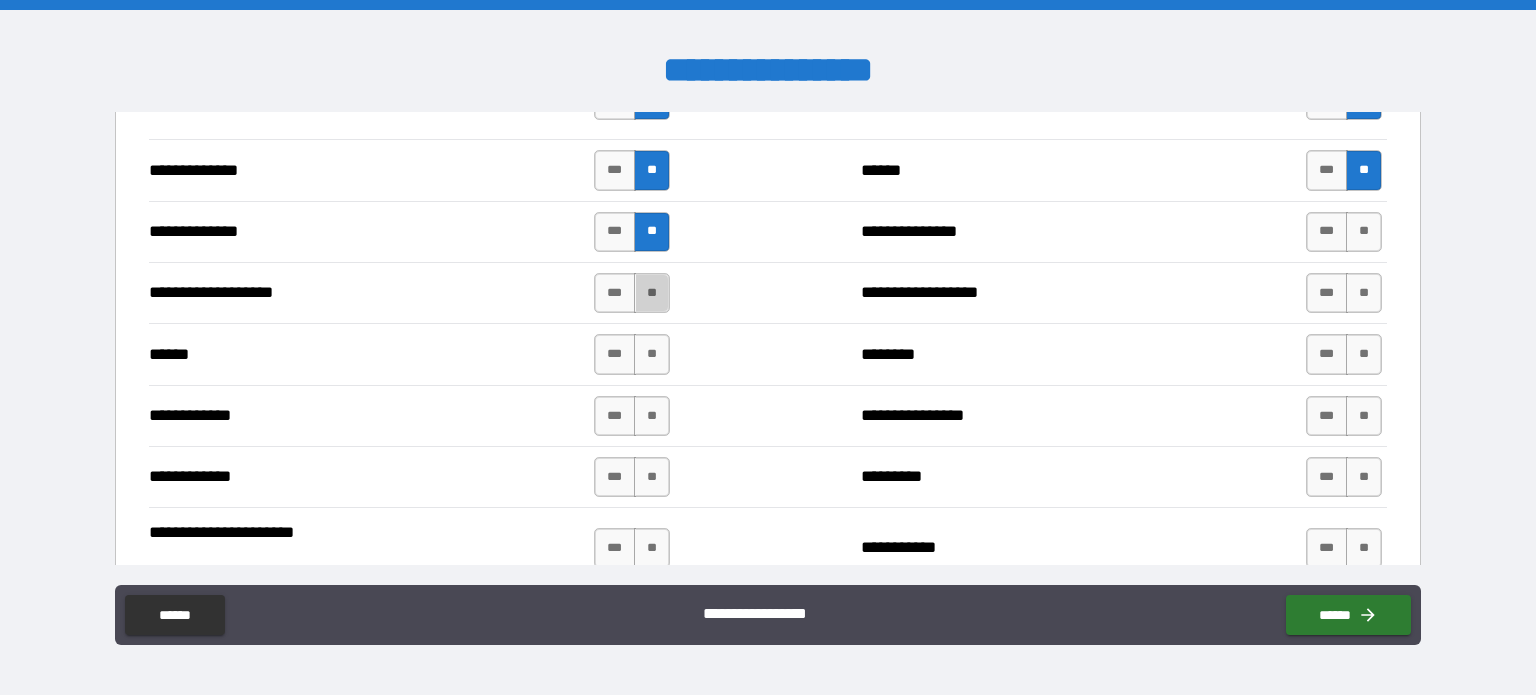 drag, startPoint x: 660, startPoint y: 275, endPoint x: 624, endPoint y: 310, distance: 50.20956 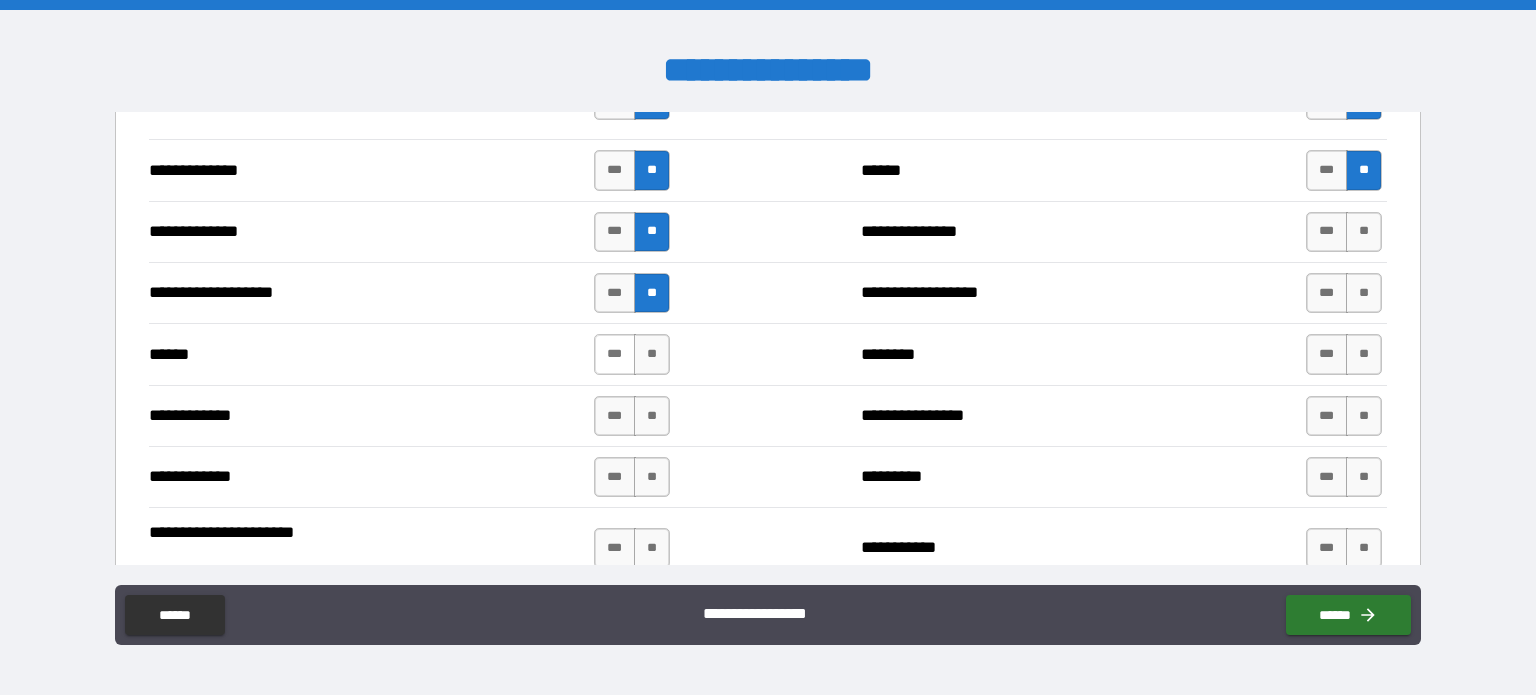 click on "***" at bounding box center (615, 354) 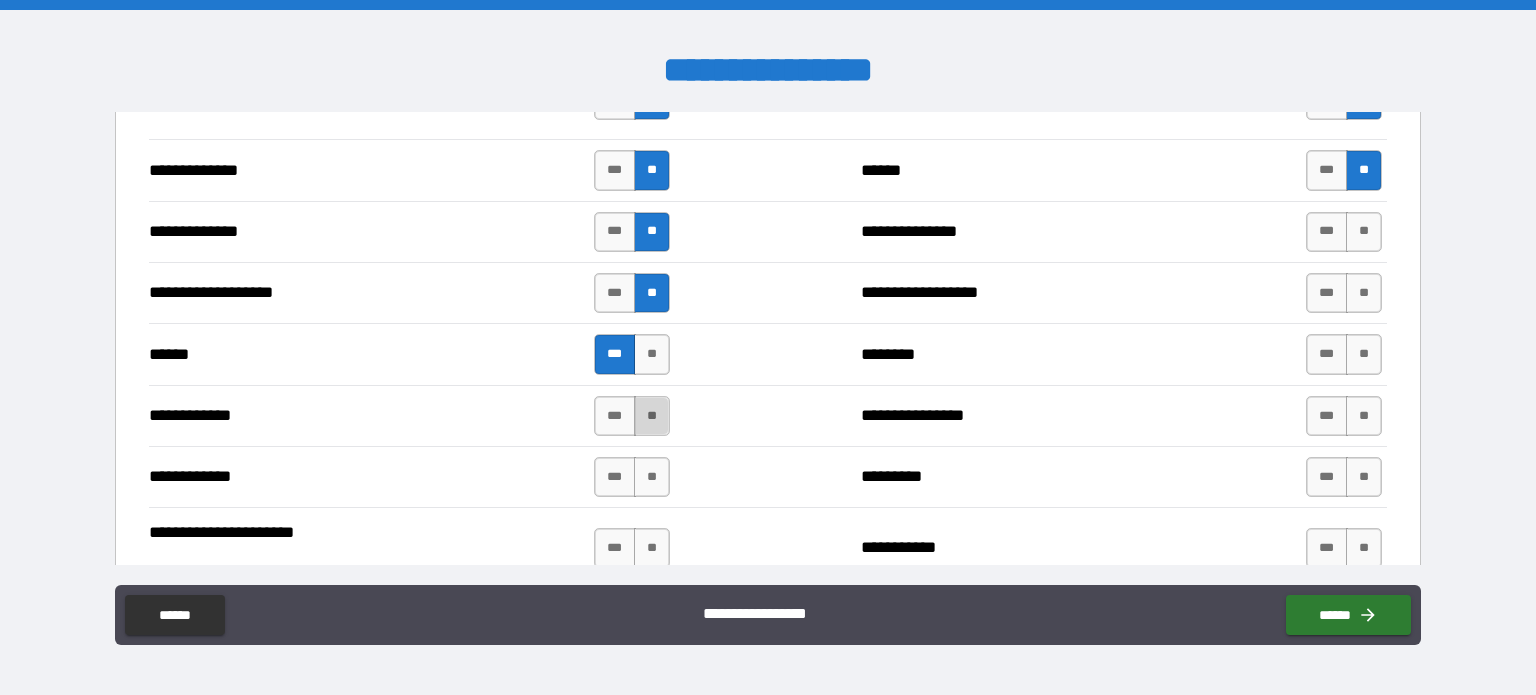 click on "**" at bounding box center (652, 416) 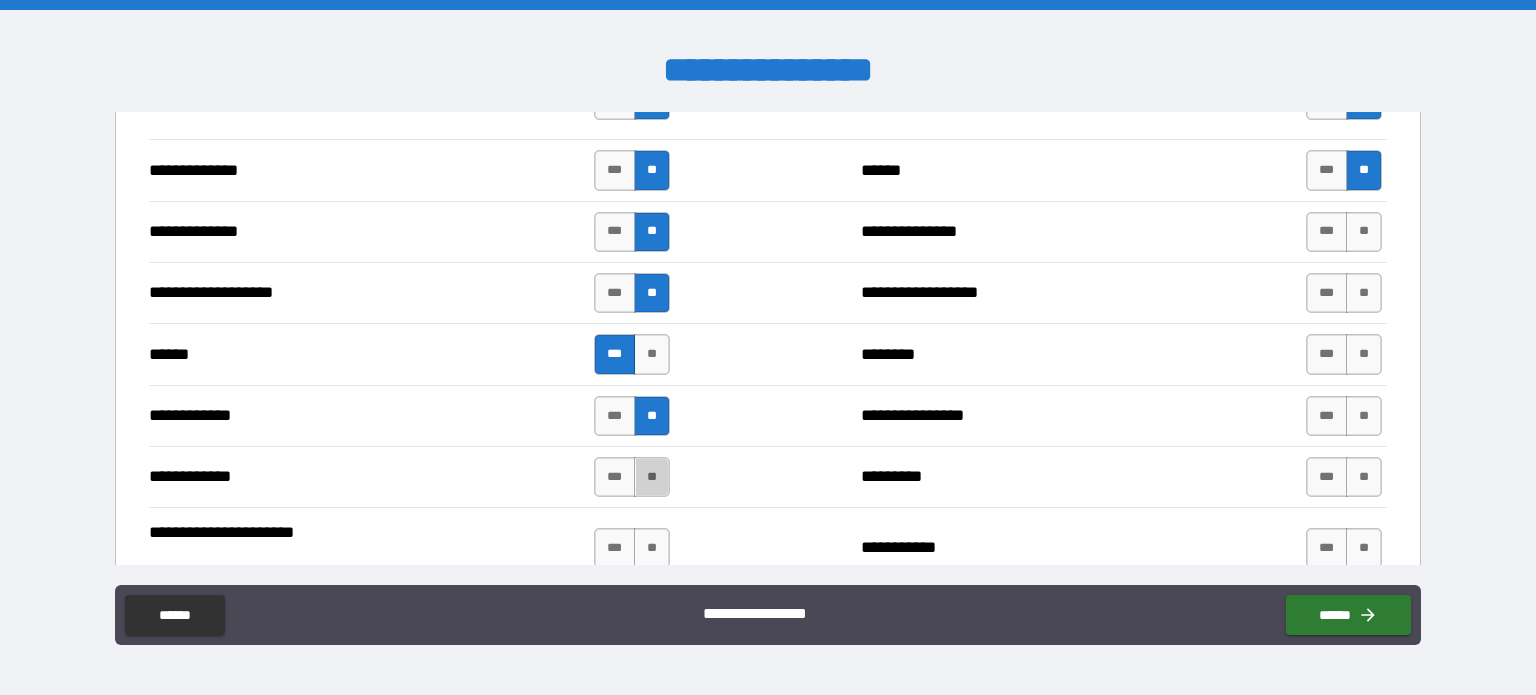 drag, startPoint x: 644, startPoint y: 471, endPoint x: 643, endPoint y: 514, distance: 43.011627 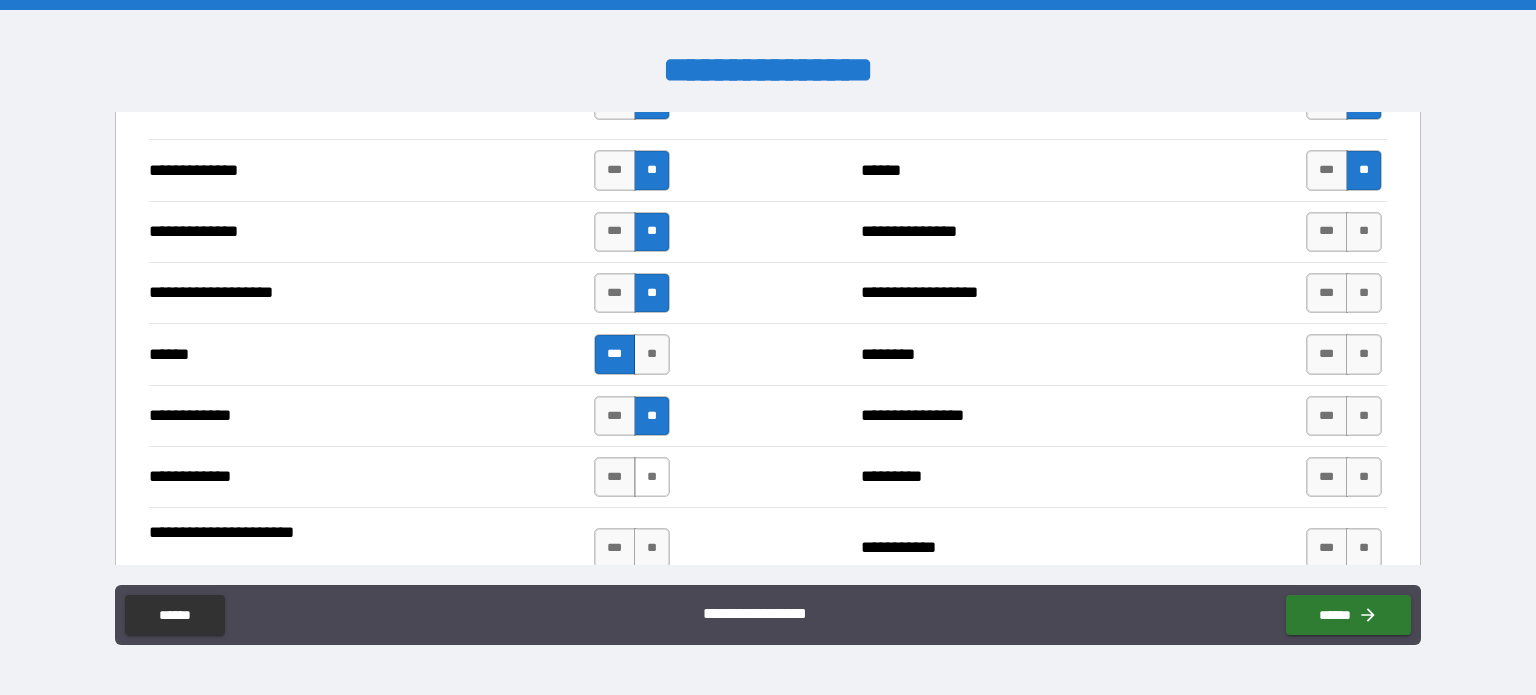 click on "**" at bounding box center [652, 477] 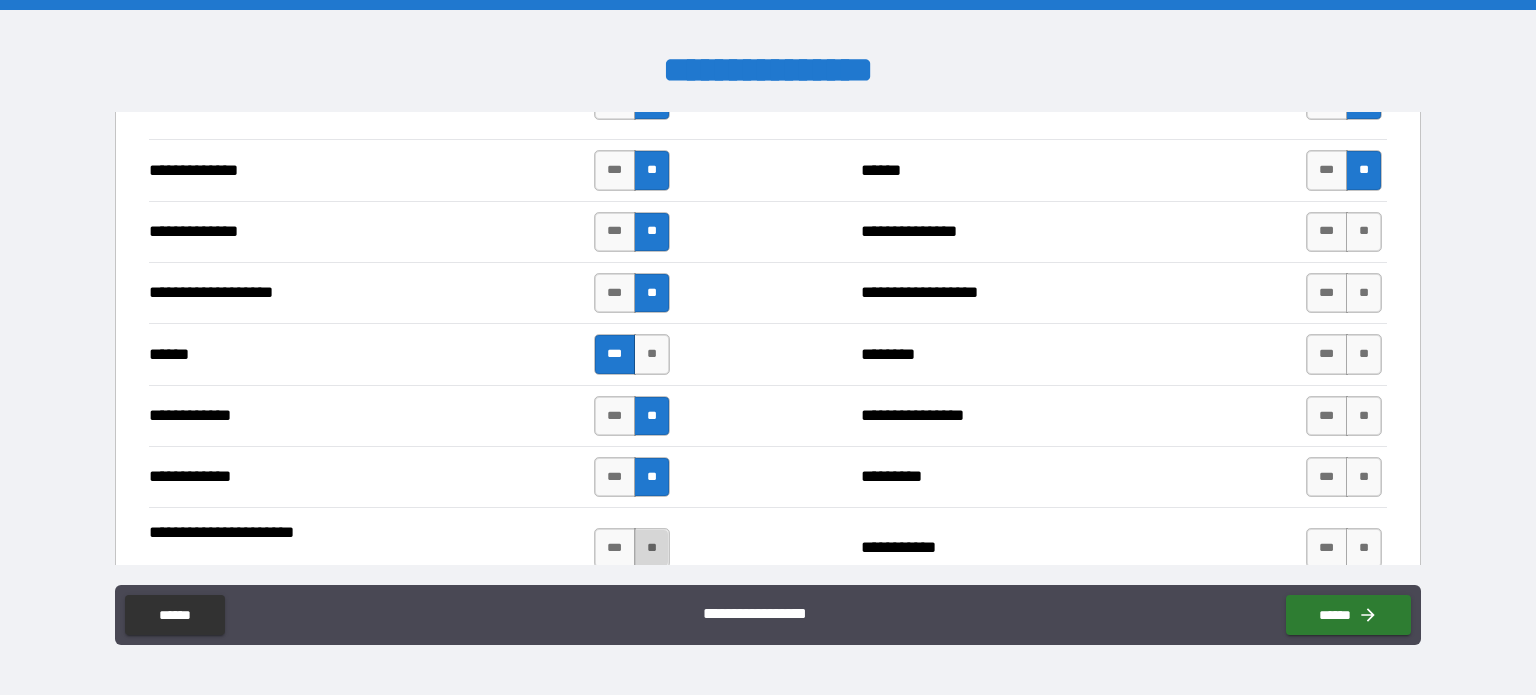 drag, startPoint x: 651, startPoint y: 538, endPoint x: 686, endPoint y: 533, distance: 35.35534 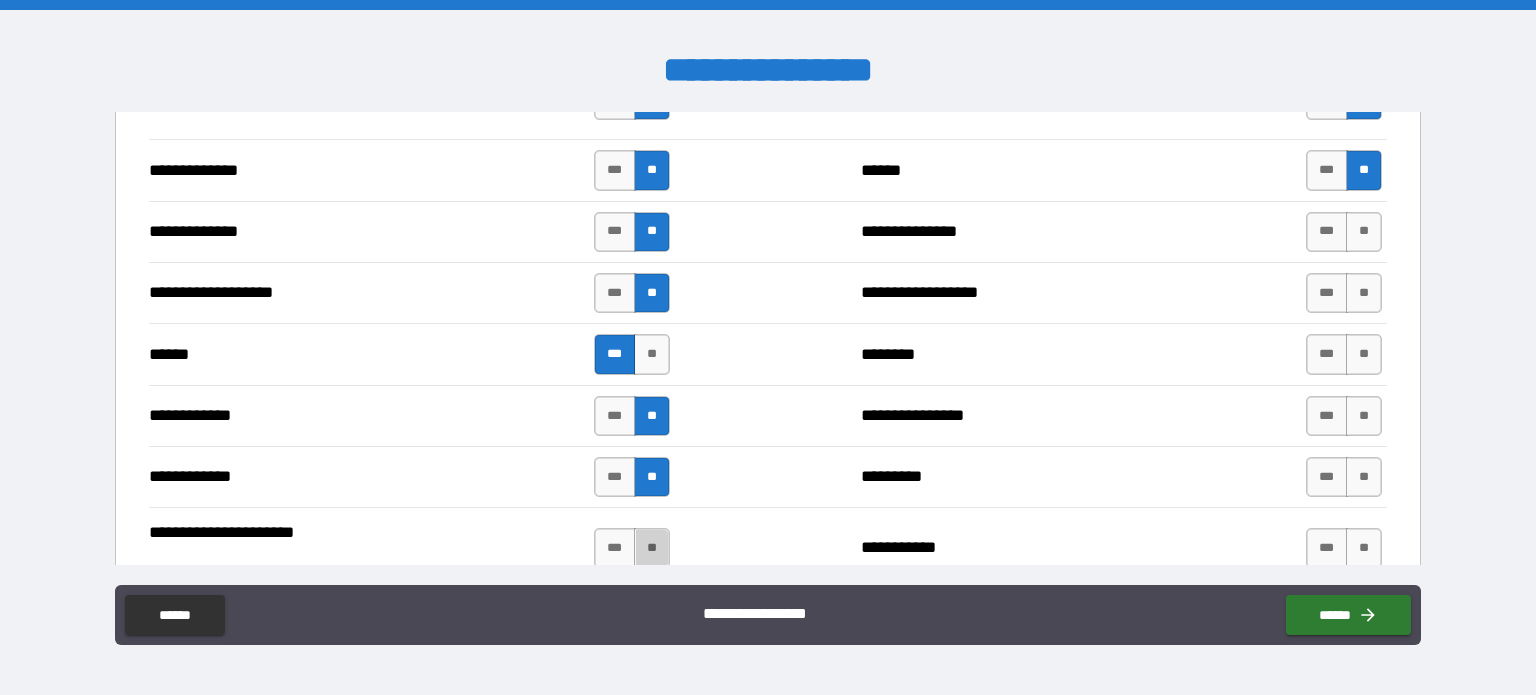 click on "**" at bounding box center [652, 548] 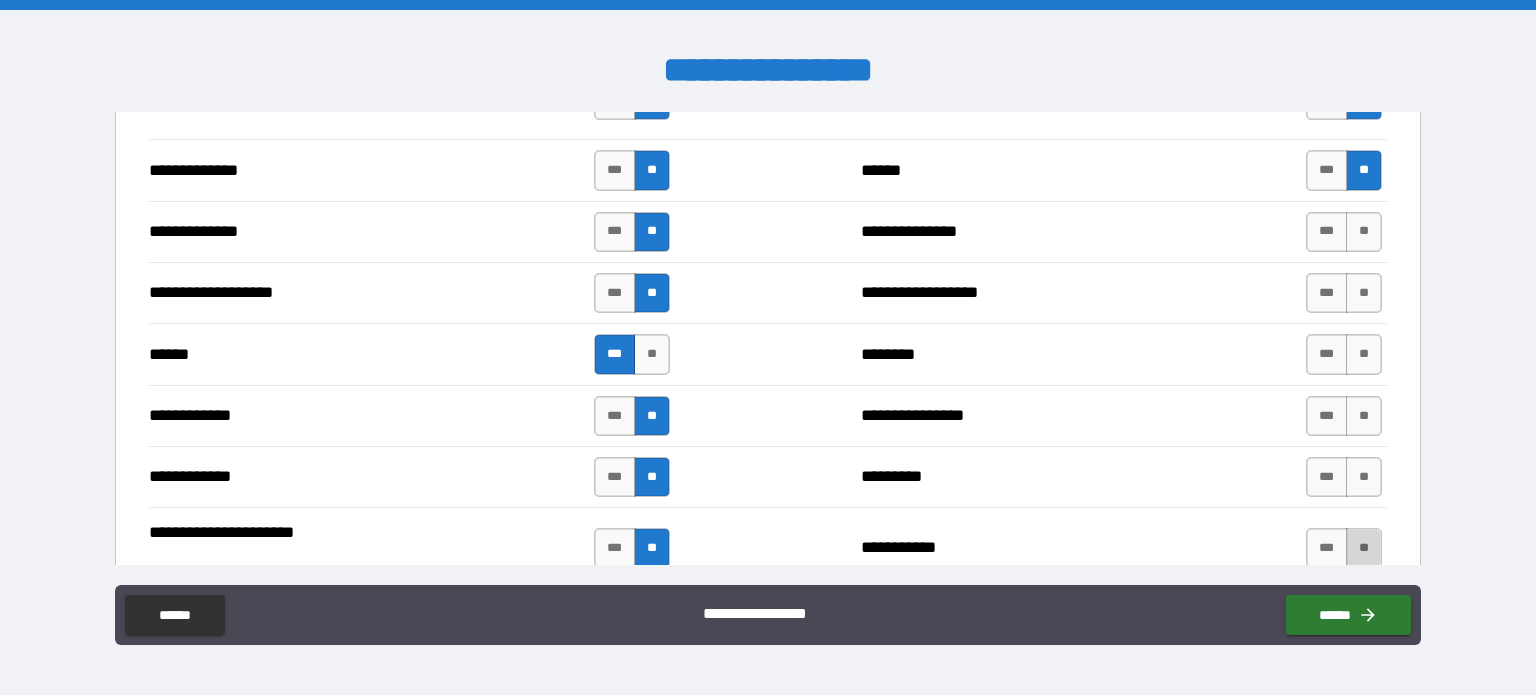 click on "**" at bounding box center (1364, 548) 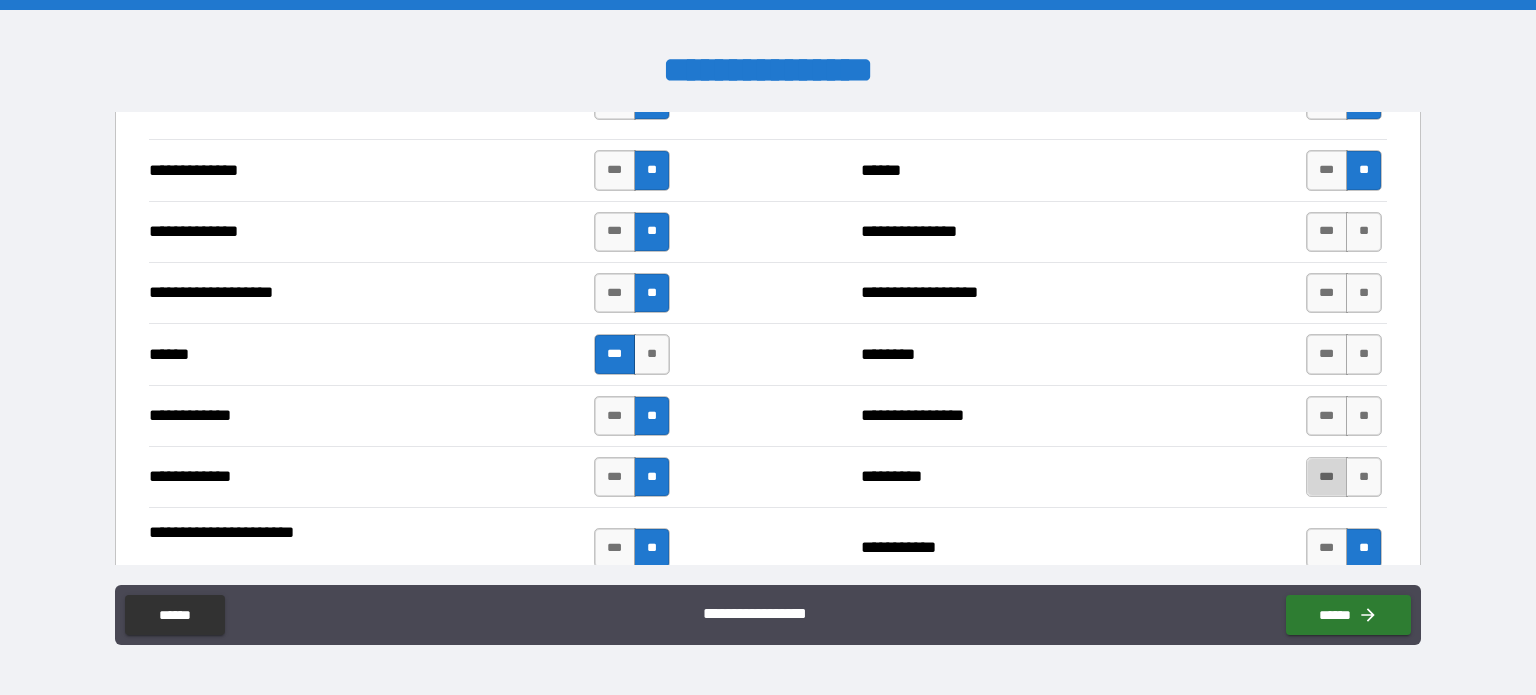 click on "***" at bounding box center (1327, 477) 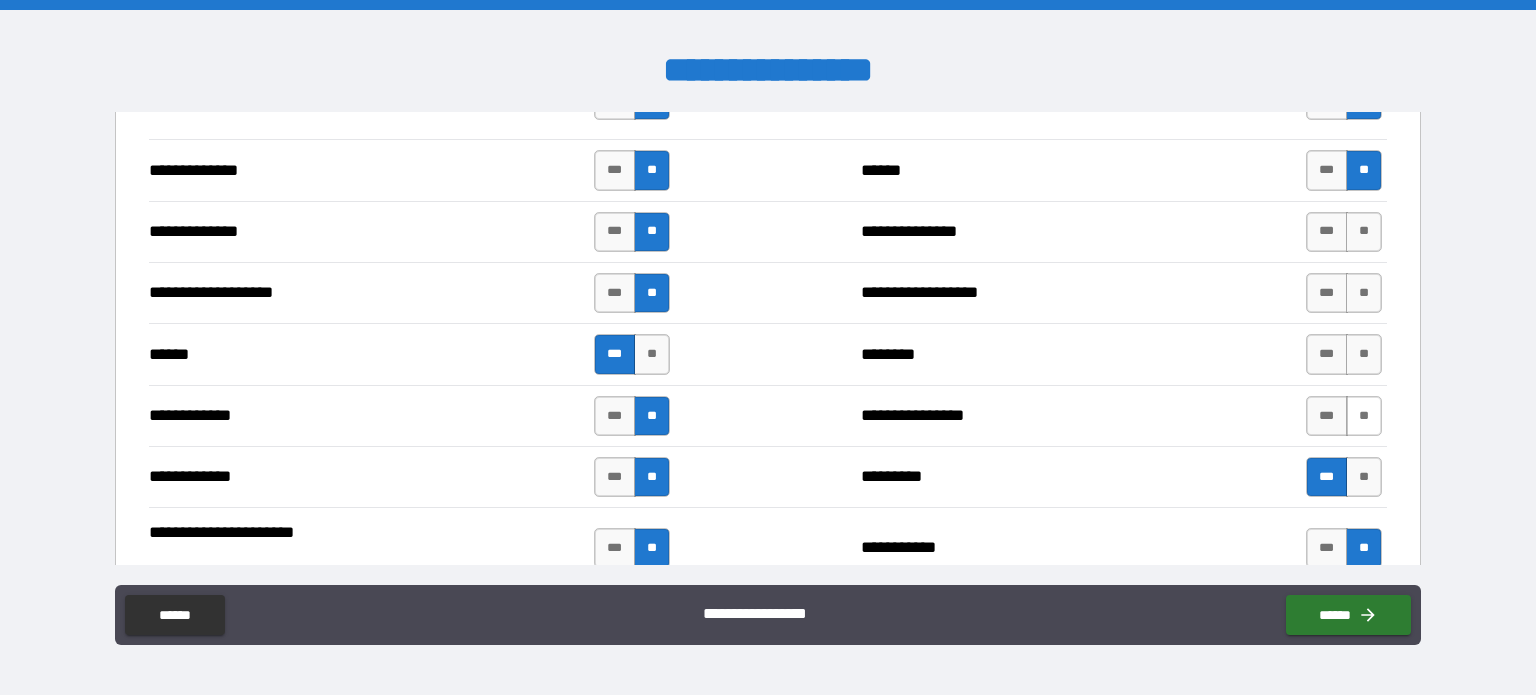 click on "**" at bounding box center (1364, 416) 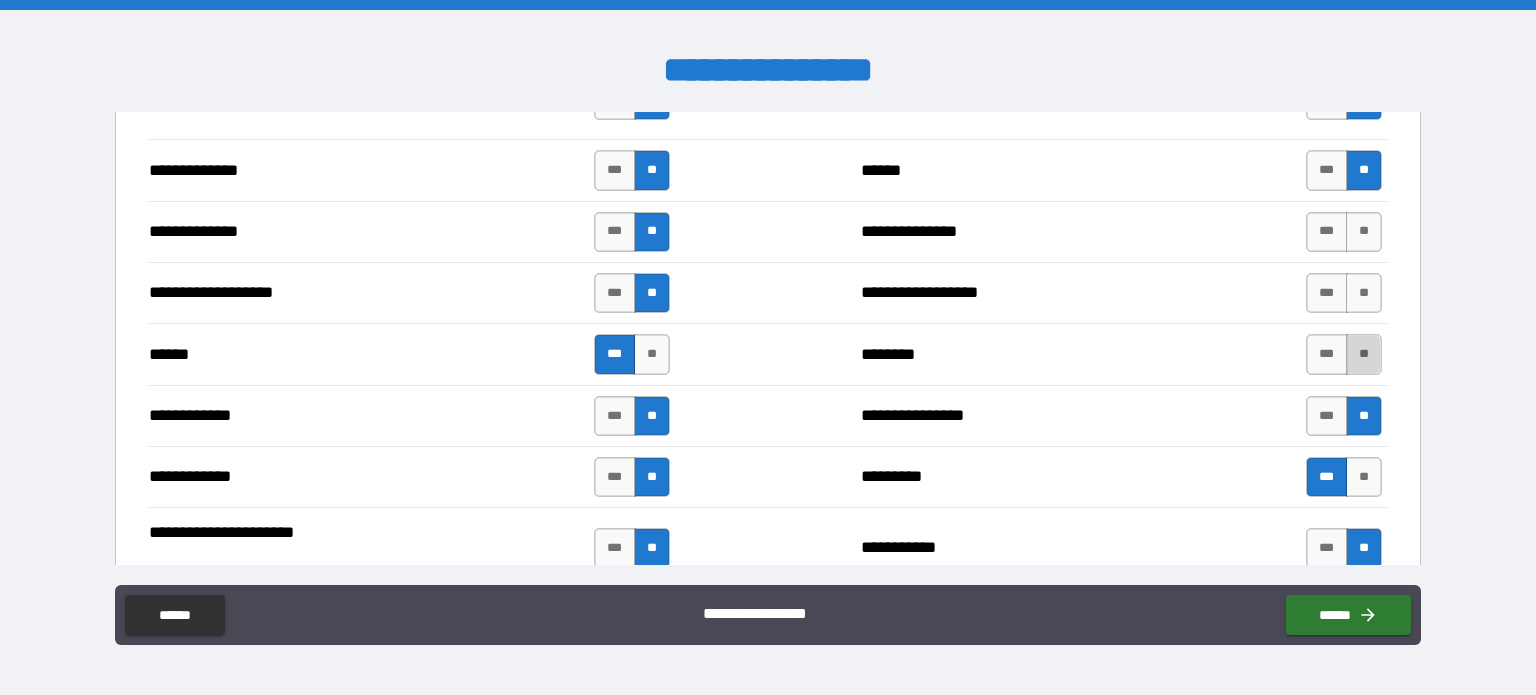 click on "**" at bounding box center [1364, 354] 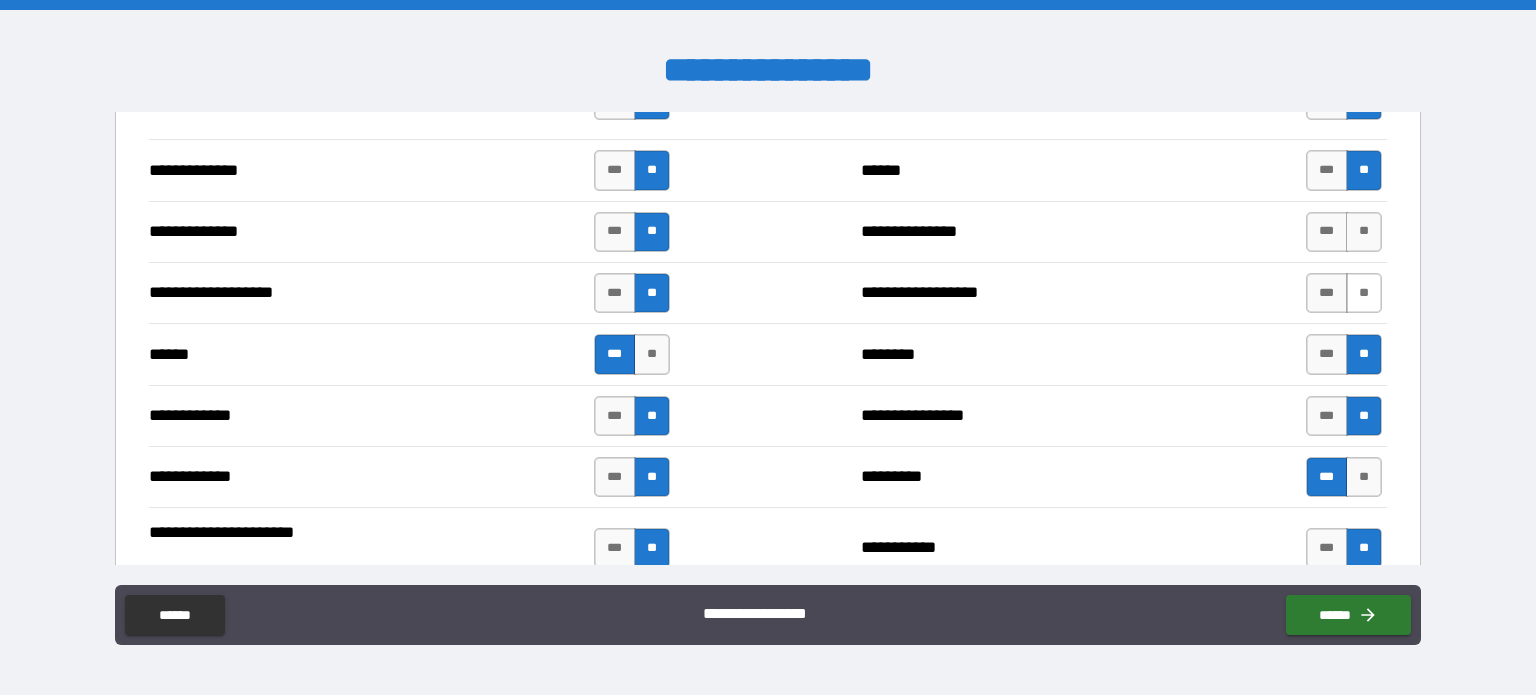 click on "**" at bounding box center (1364, 293) 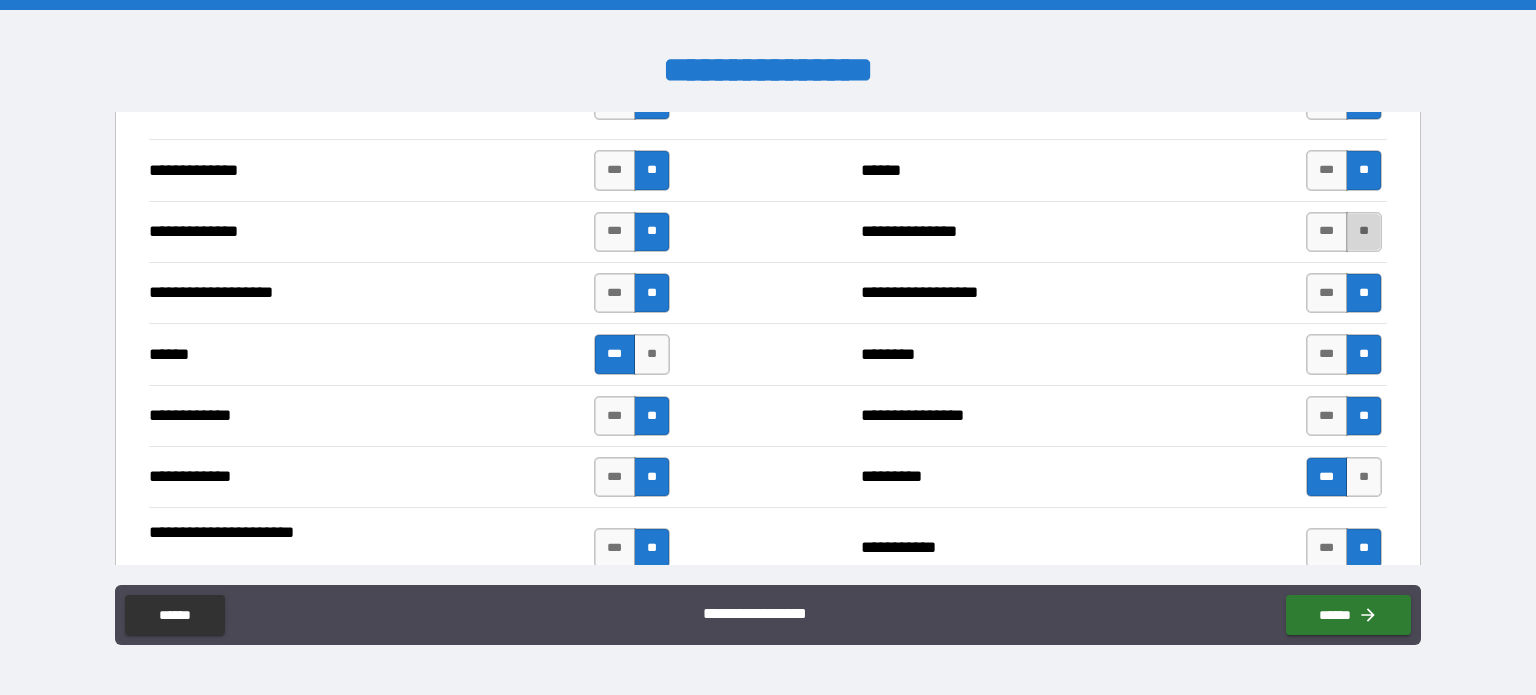 click on "**" at bounding box center (1364, 232) 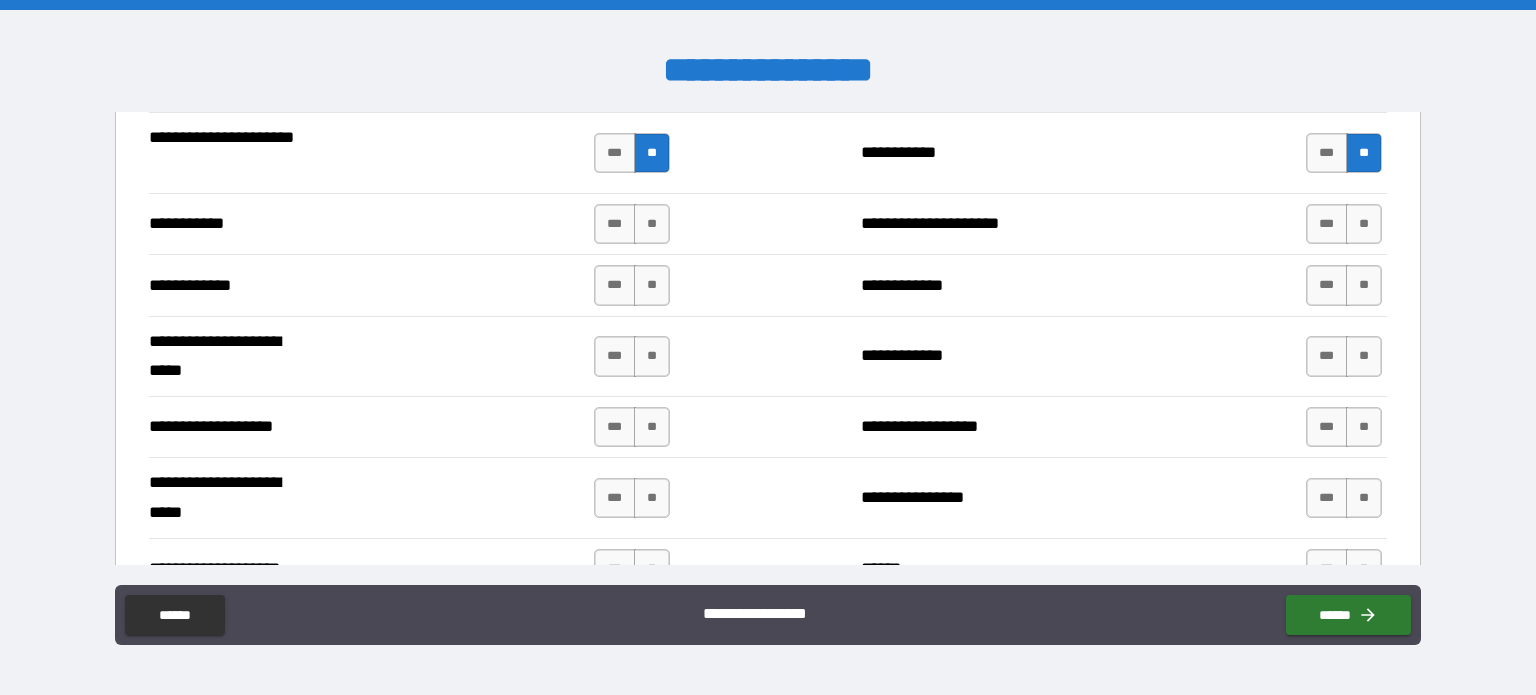 scroll, scrollTop: 3900, scrollLeft: 0, axis: vertical 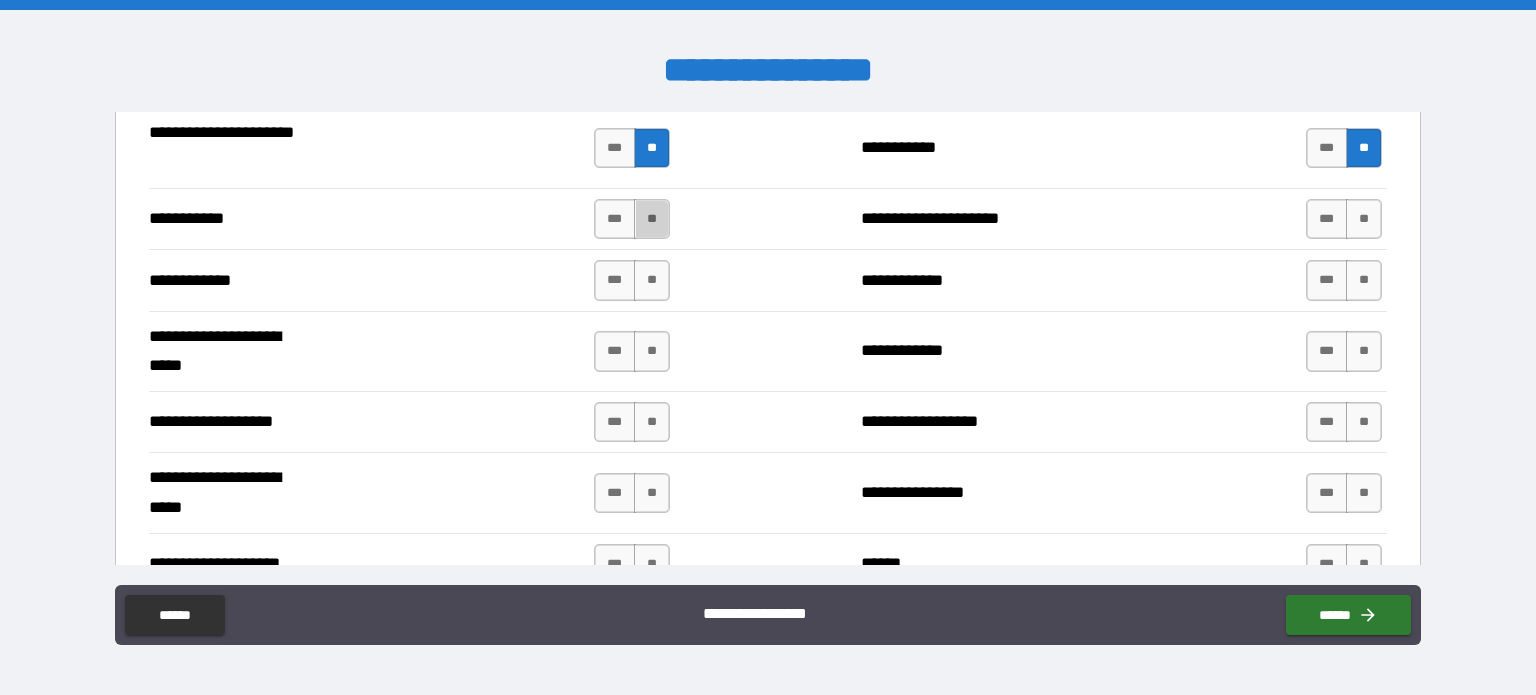 drag, startPoint x: 638, startPoint y: 195, endPoint x: 641, endPoint y: 240, distance: 45.099888 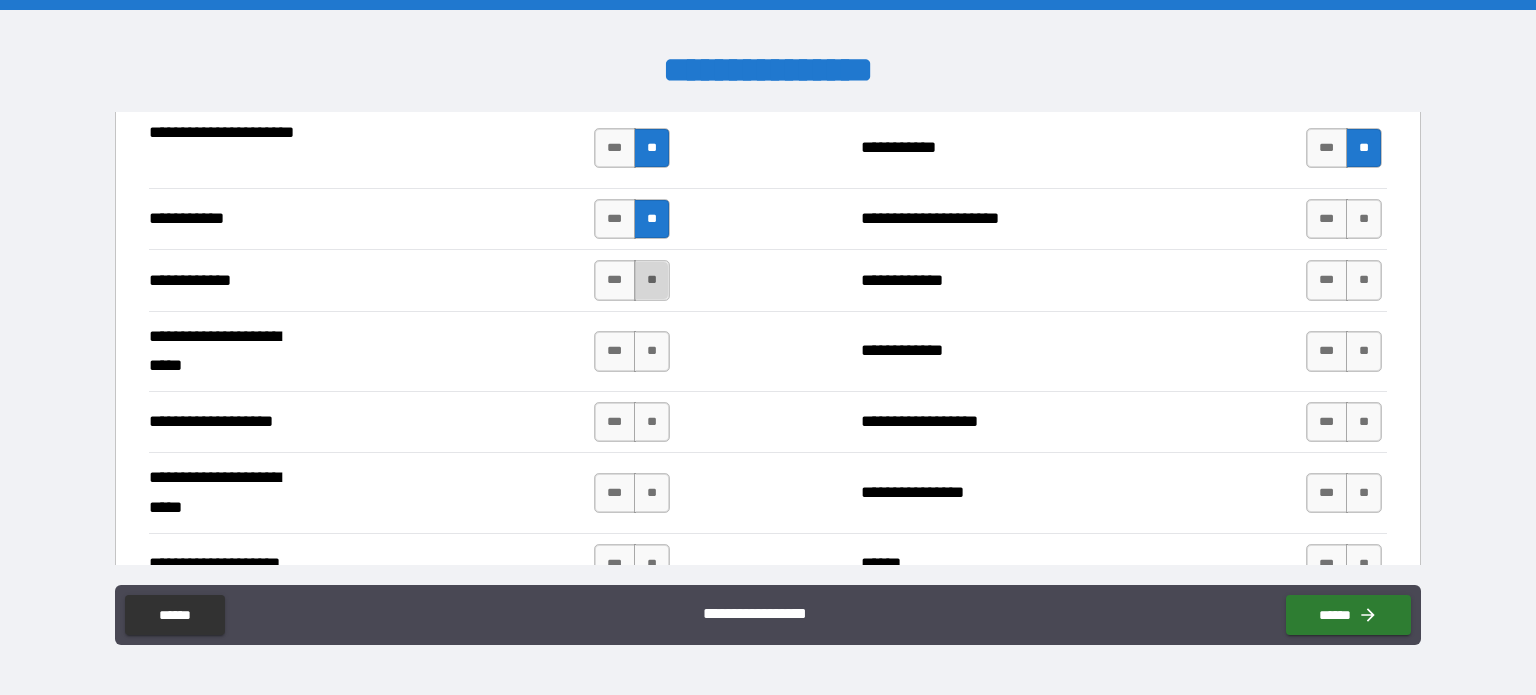 click on "**" at bounding box center [652, 280] 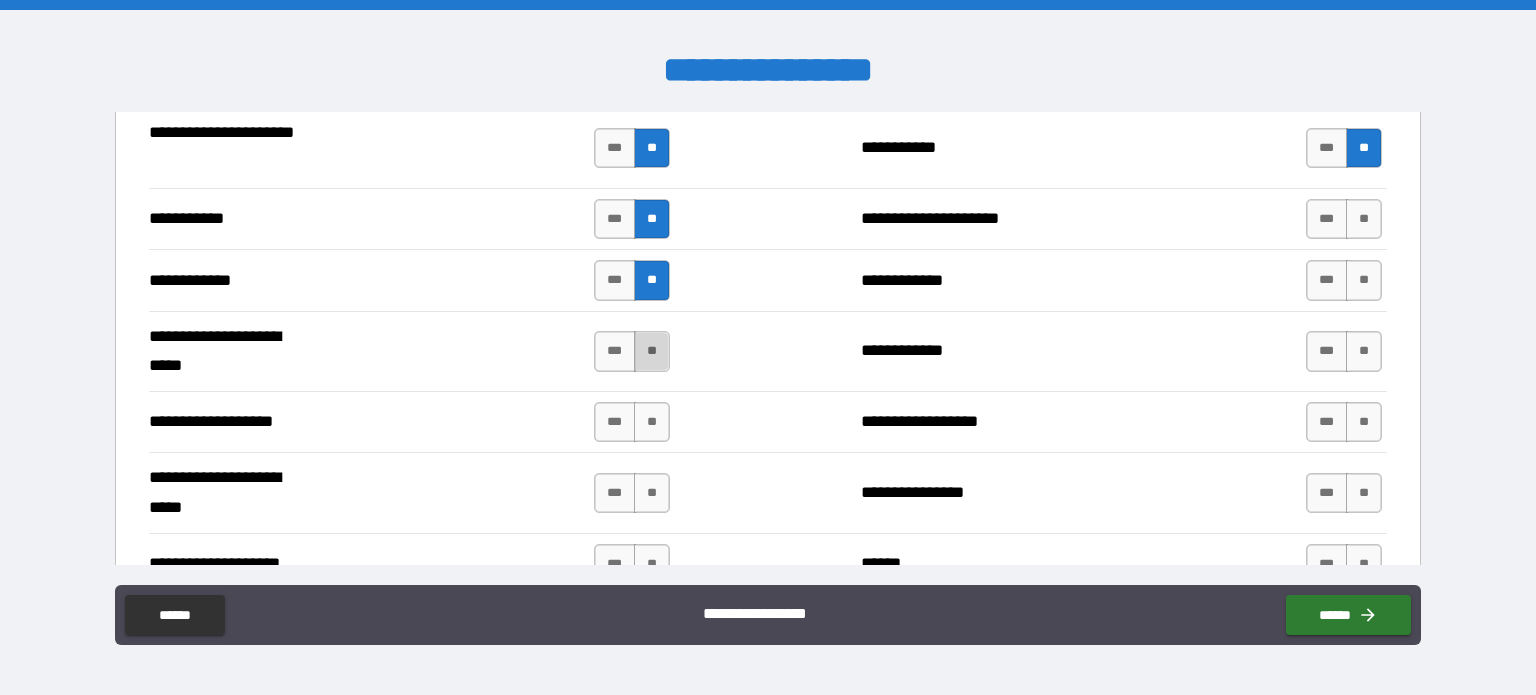 click on "**" at bounding box center [652, 351] 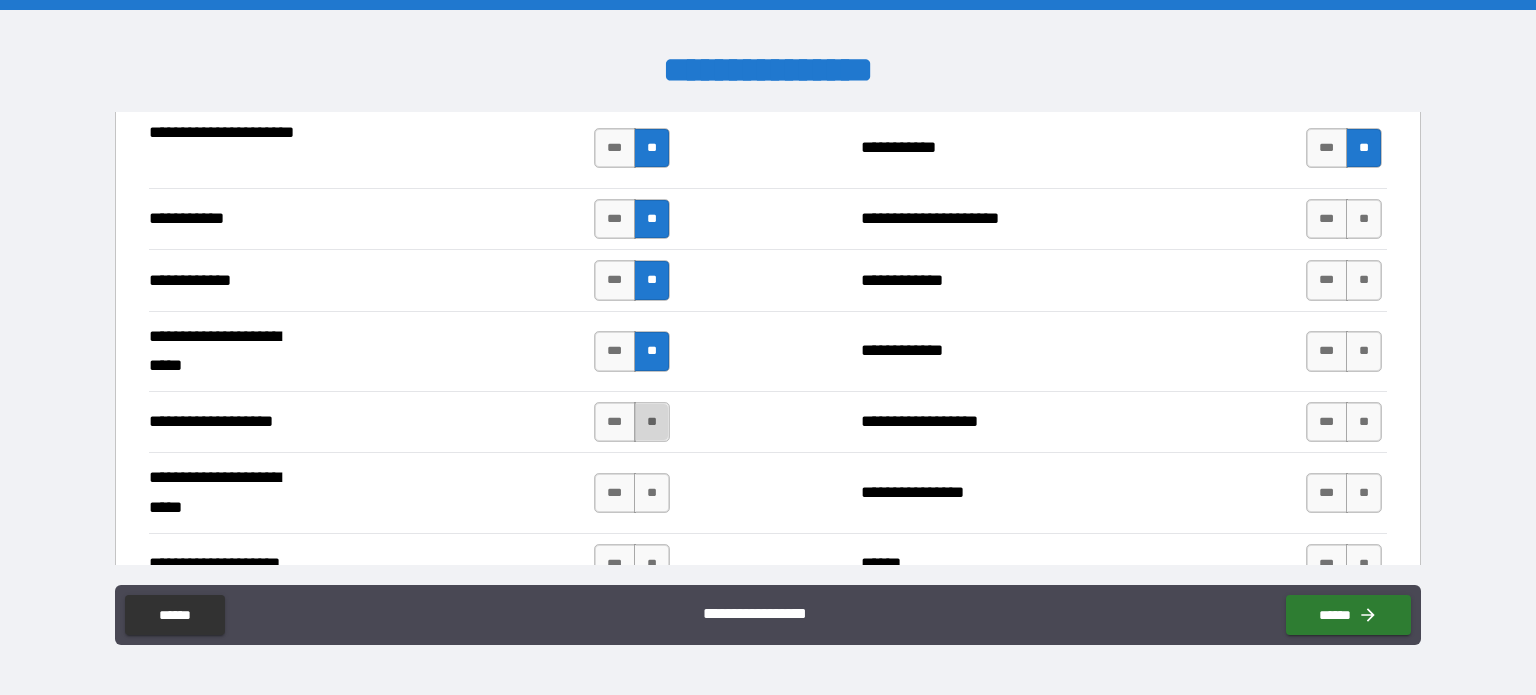drag, startPoint x: 654, startPoint y: 403, endPoint x: 643, endPoint y: 435, distance: 33.83785 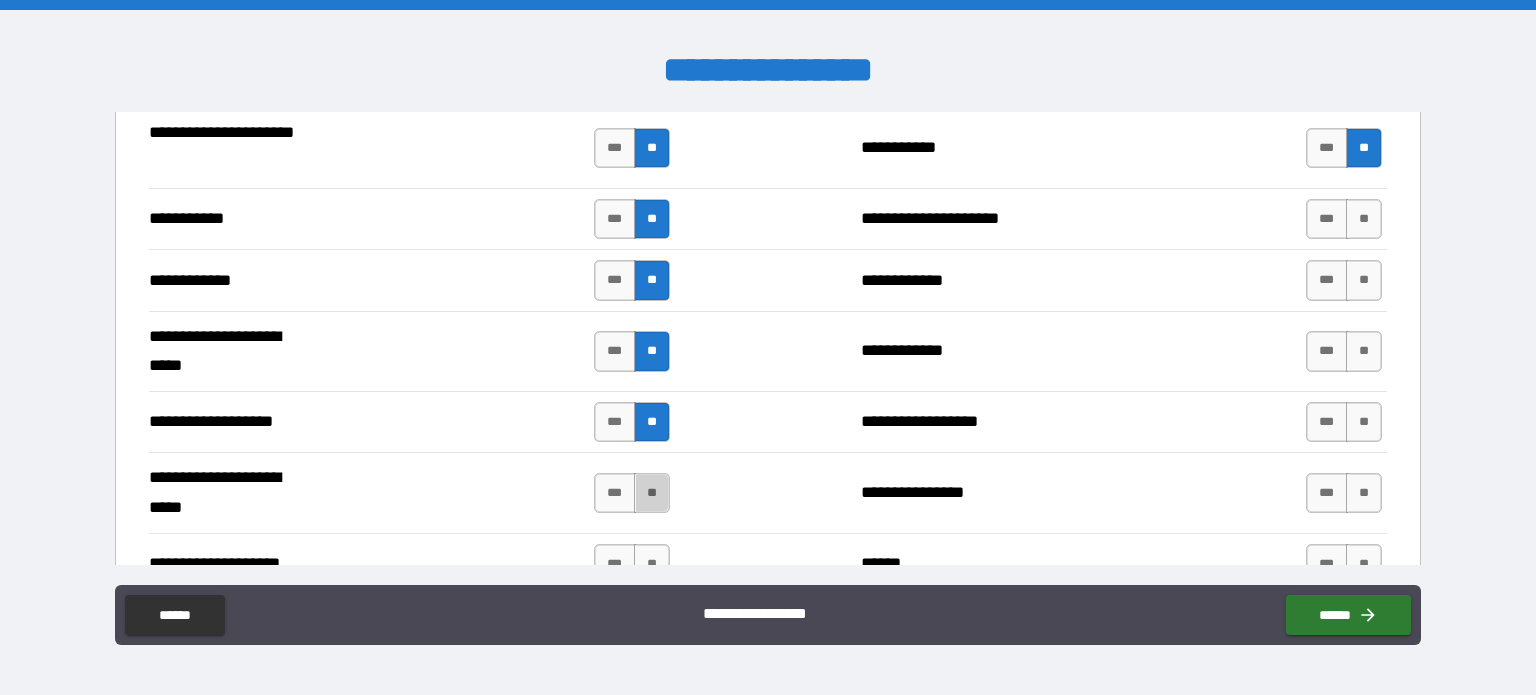 drag, startPoint x: 658, startPoint y: 479, endPoint x: 656, endPoint y: 503, distance: 24.083189 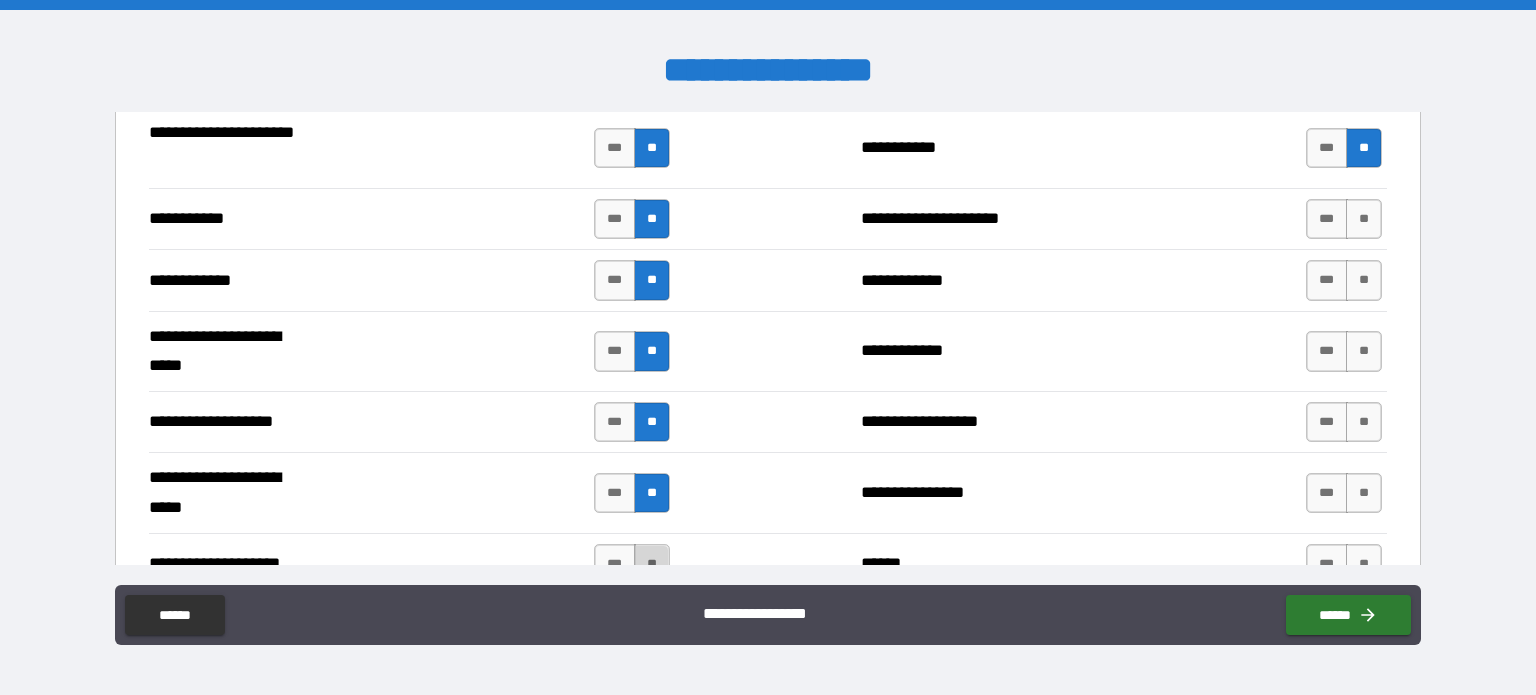 drag, startPoint x: 647, startPoint y: 548, endPoint x: 662, endPoint y: 532, distance: 21.931713 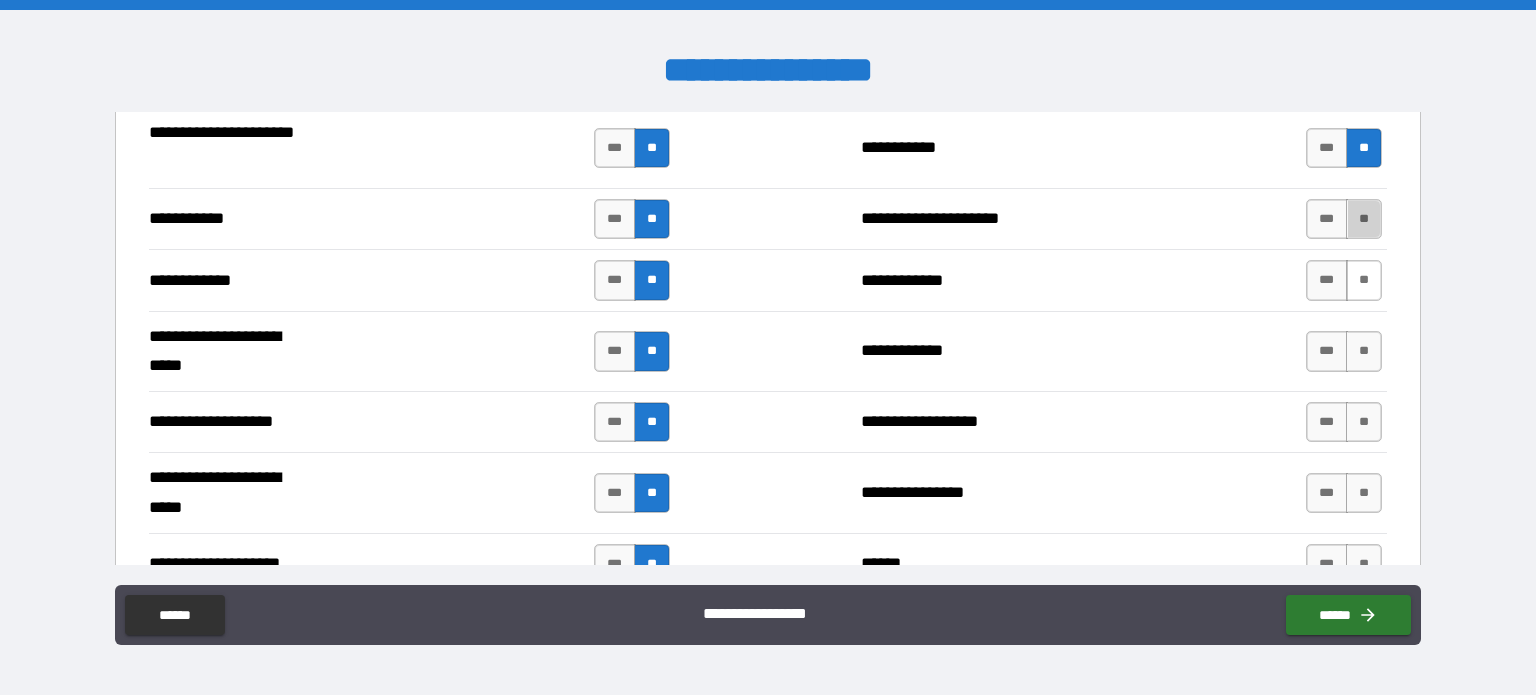 drag, startPoint x: 1358, startPoint y: 201, endPoint x: 1354, endPoint y: 251, distance: 50.159744 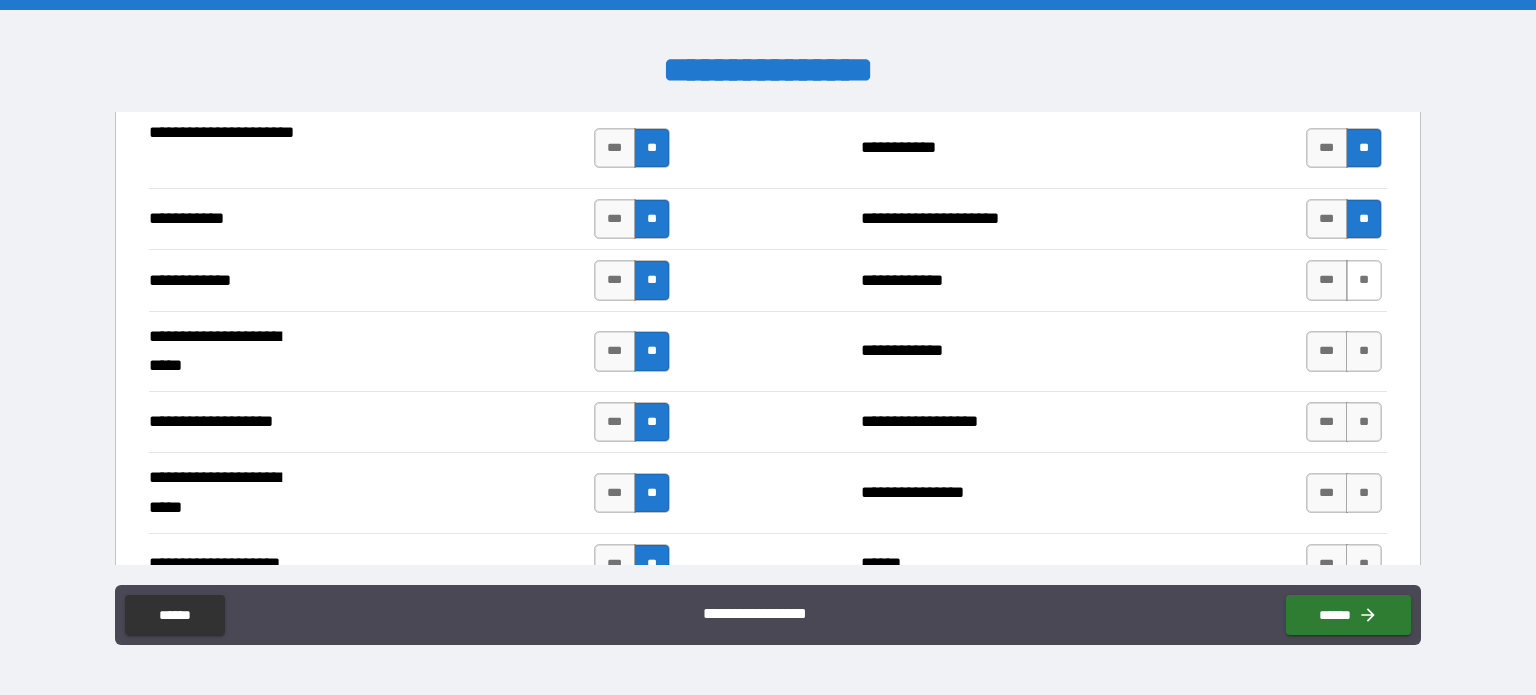 click on "**" at bounding box center (1364, 280) 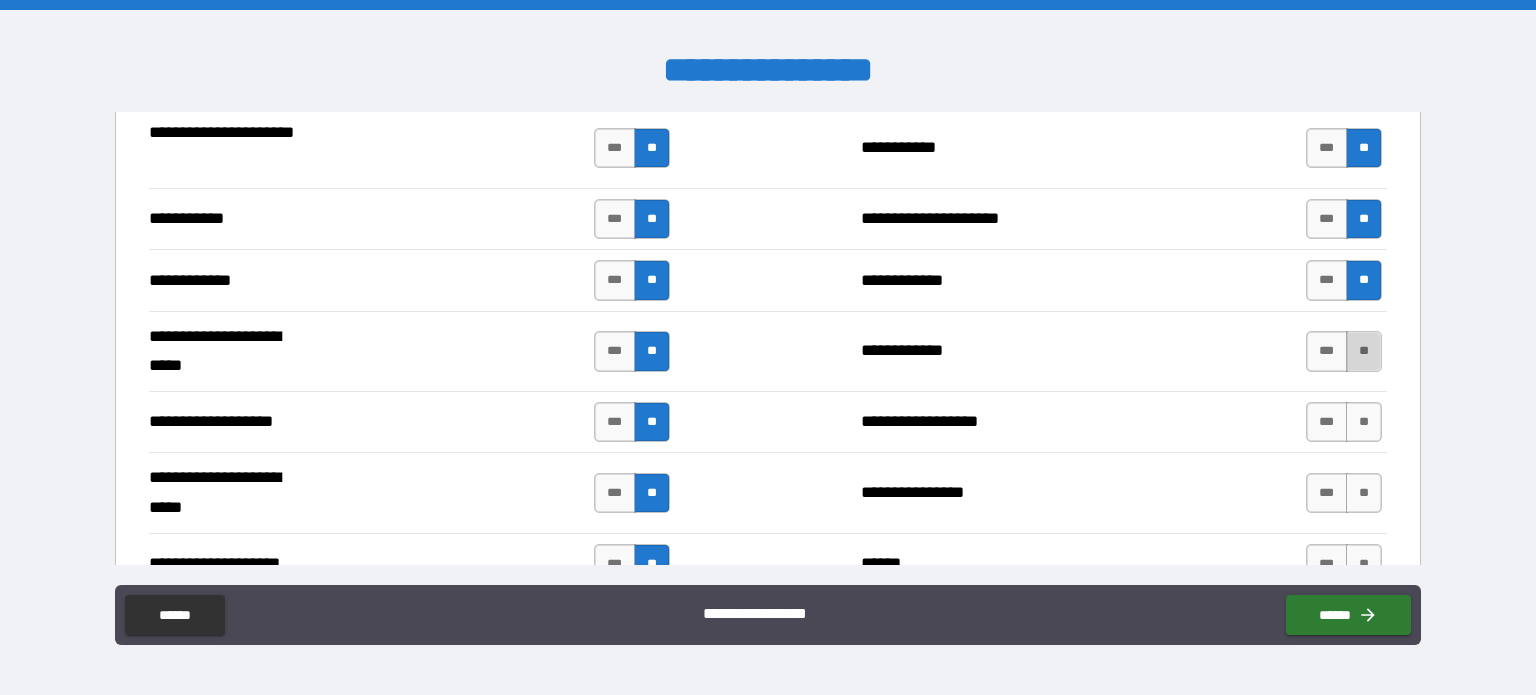 click on "**" at bounding box center (1364, 351) 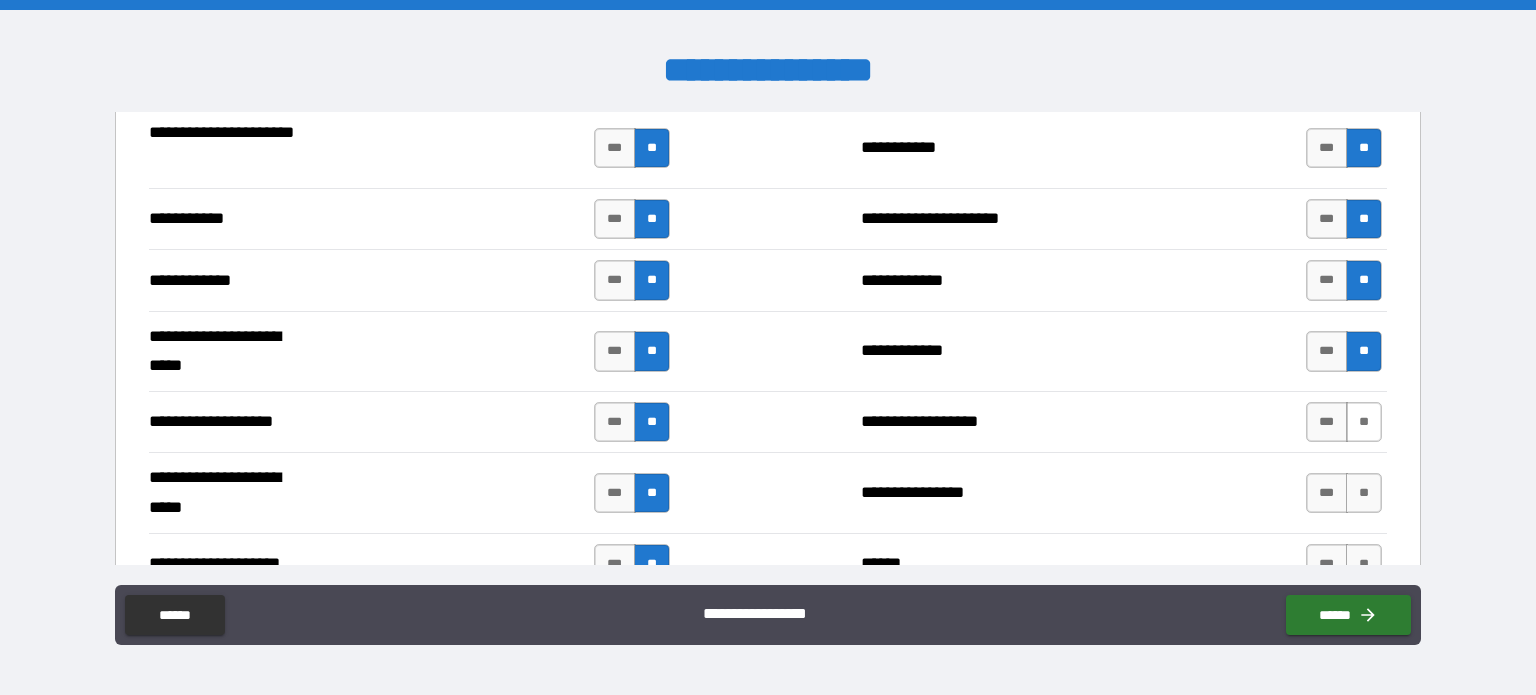 click on "**" at bounding box center (1364, 422) 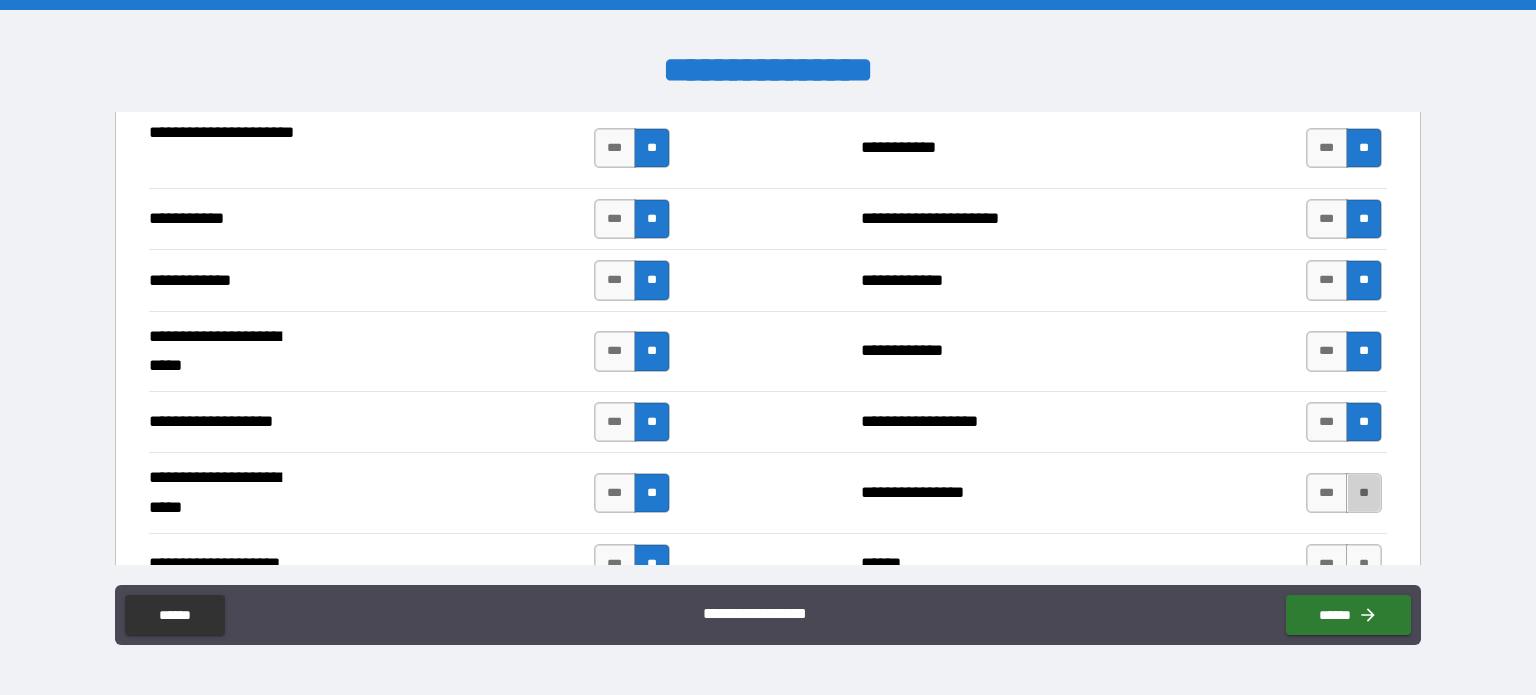 drag, startPoint x: 1355, startPoint y: 481, endPoint x: 1355, endPoint y: 505, distance: 24 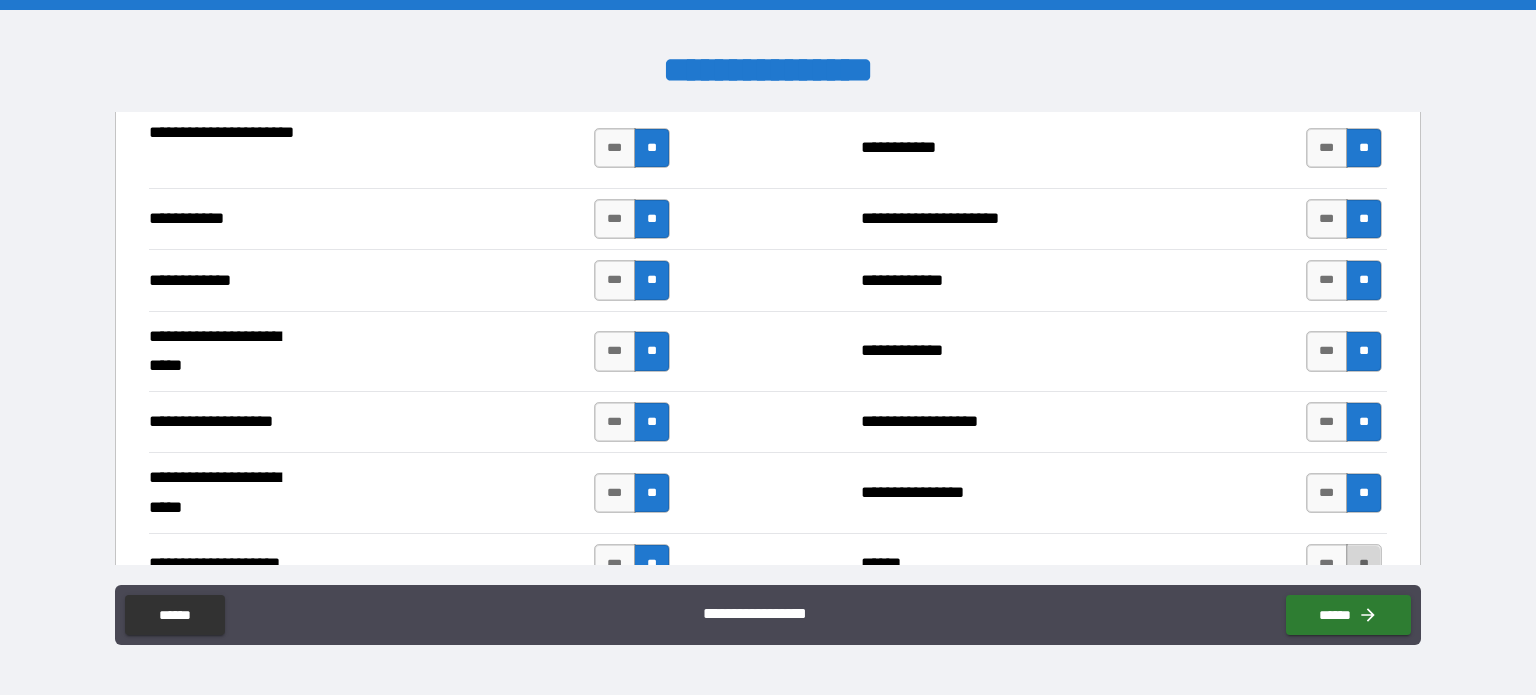 click on "**" at bounding box center [1364, 564] 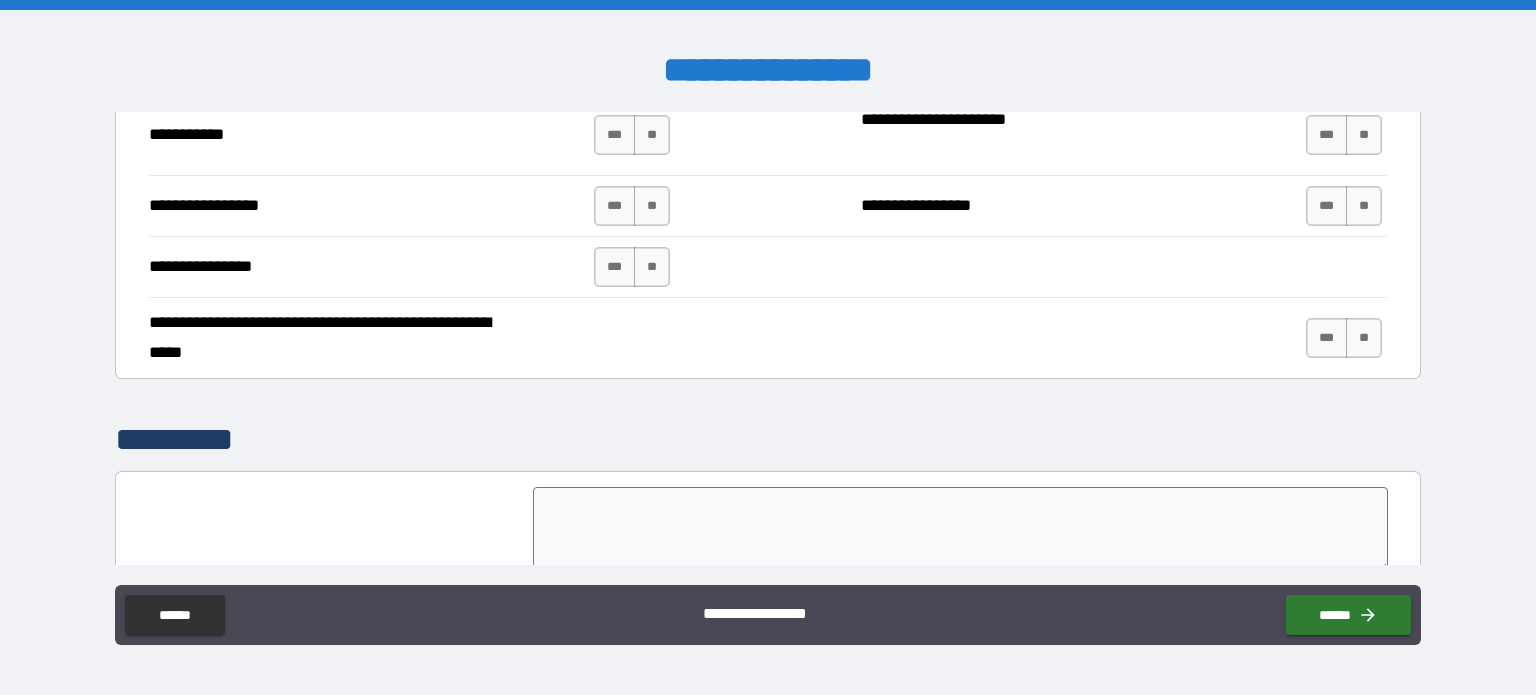 scroll, scrollTop: 4300, scrollLeft: 0, axis: vertical 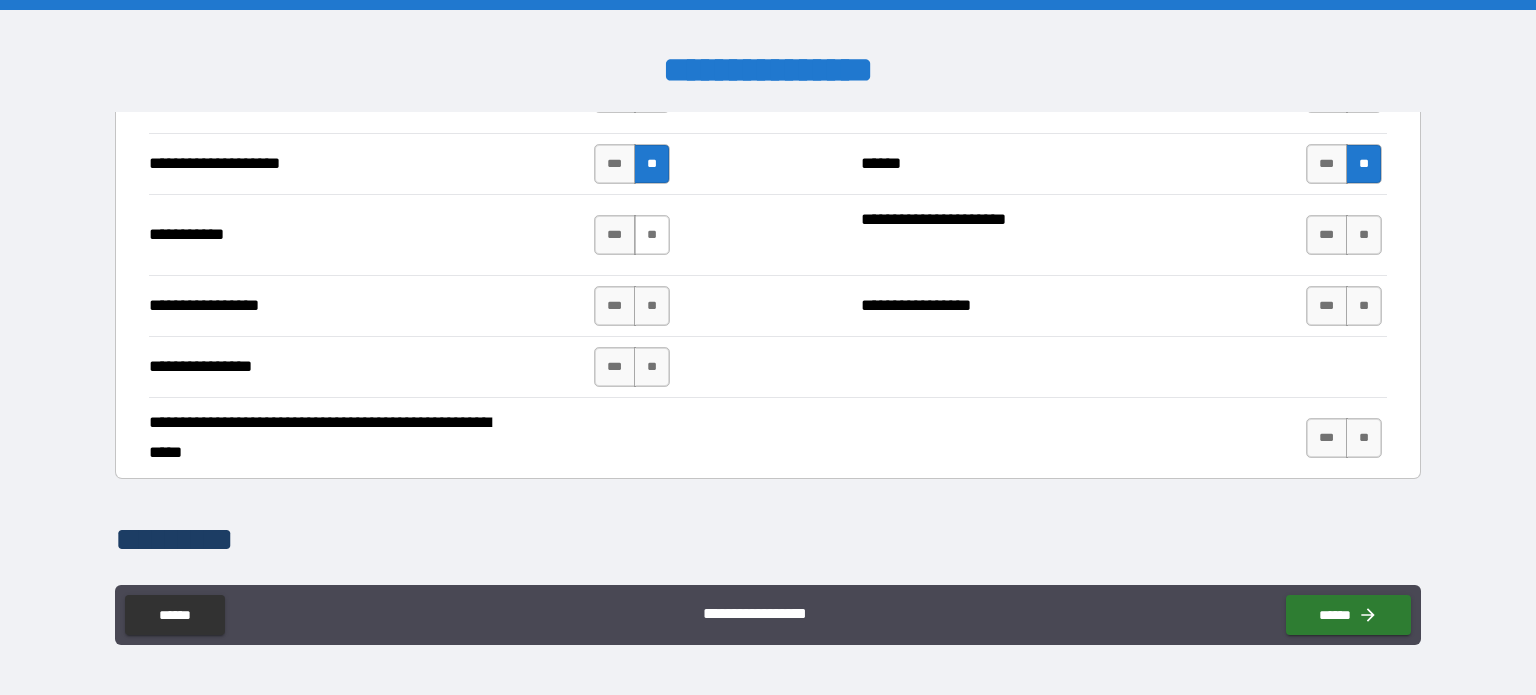 drag, startPoint x: 652, startPoint y: 216, endPoint x: 656, endPoint y: 229, distance: 13.601471 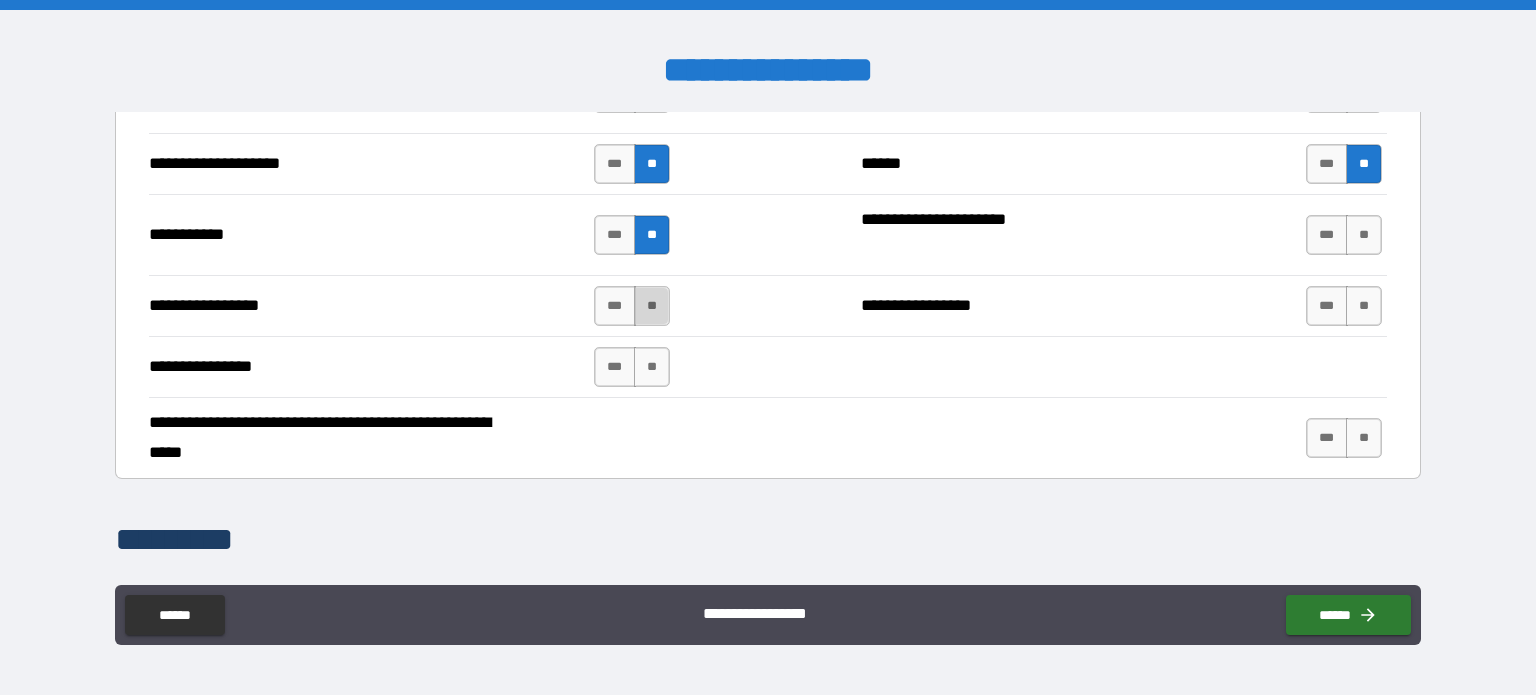click on "**" at bounding box center [652, 306] 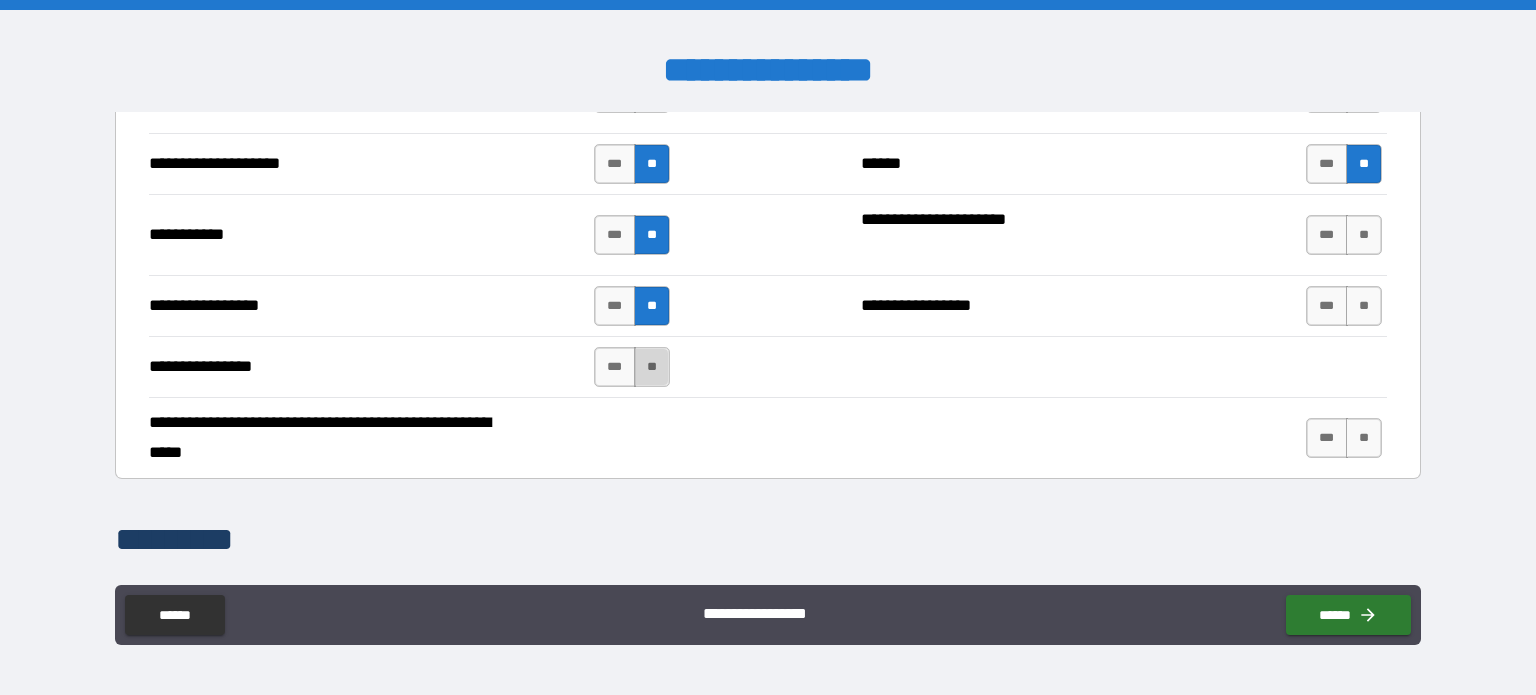 drag, startPoint x: 644, startPoint y: 364, endPoint x: 800, endPoint y: 332, distance: 159.24823 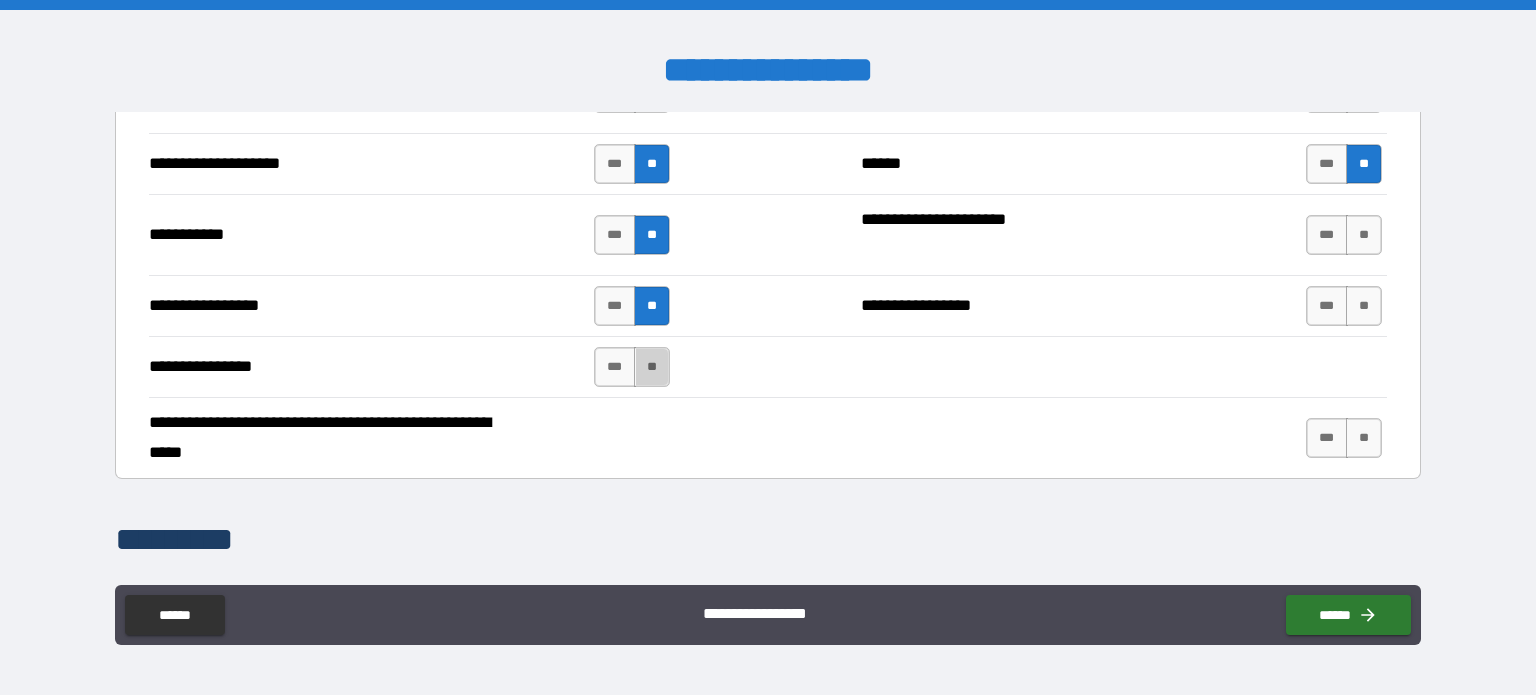 click on "**" at bounding box center [652, 367] 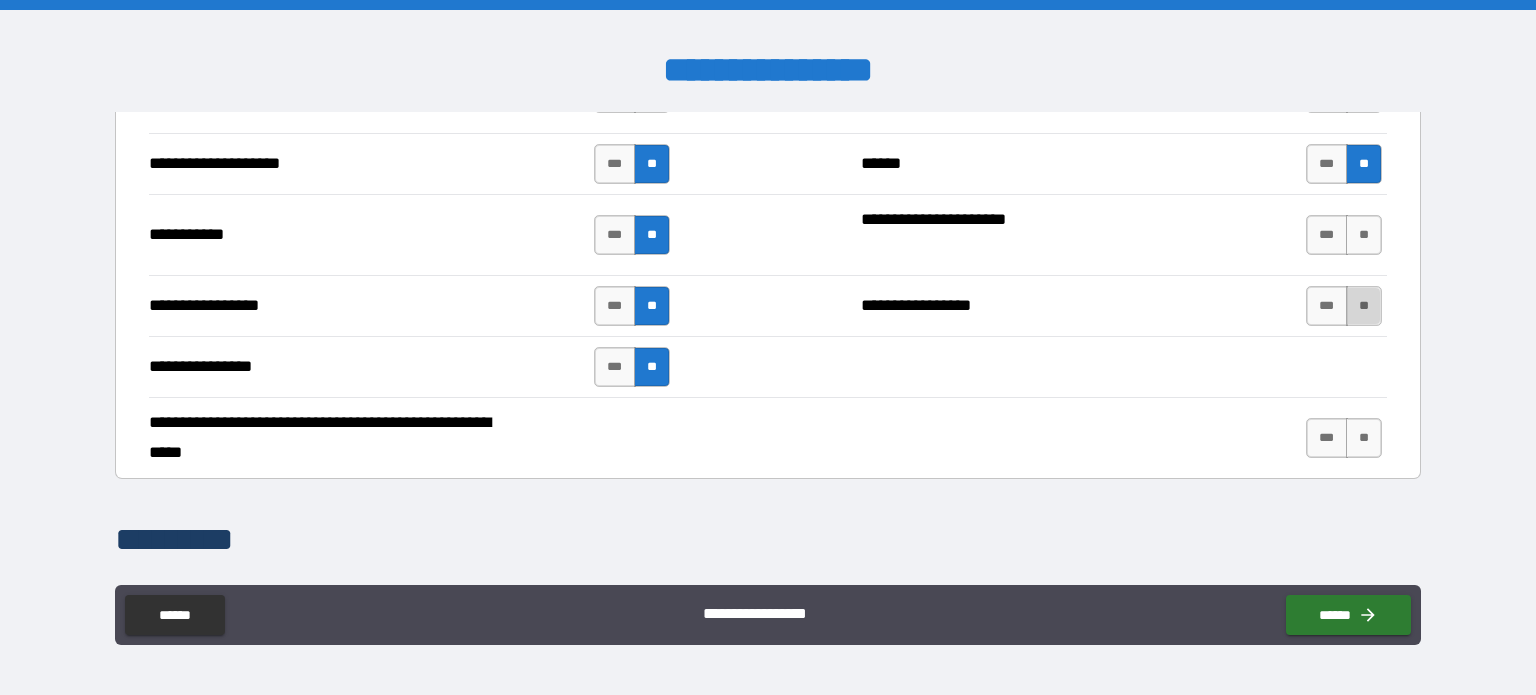 click on "**" at bounding box center [1364, 306] 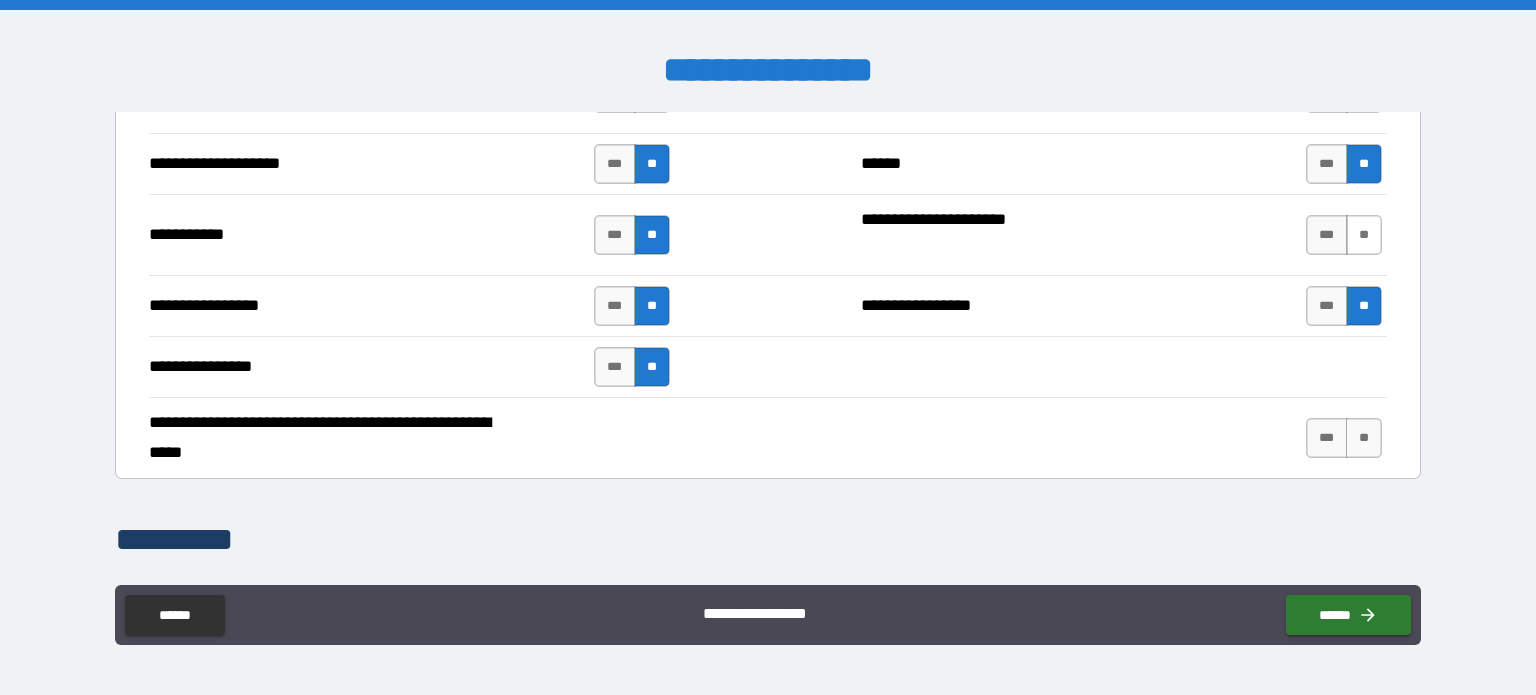 drag, startPoint x: 1355, startPoint y: 209, endPoint x: 1348, endPoint y: 231, distance: 23.086792 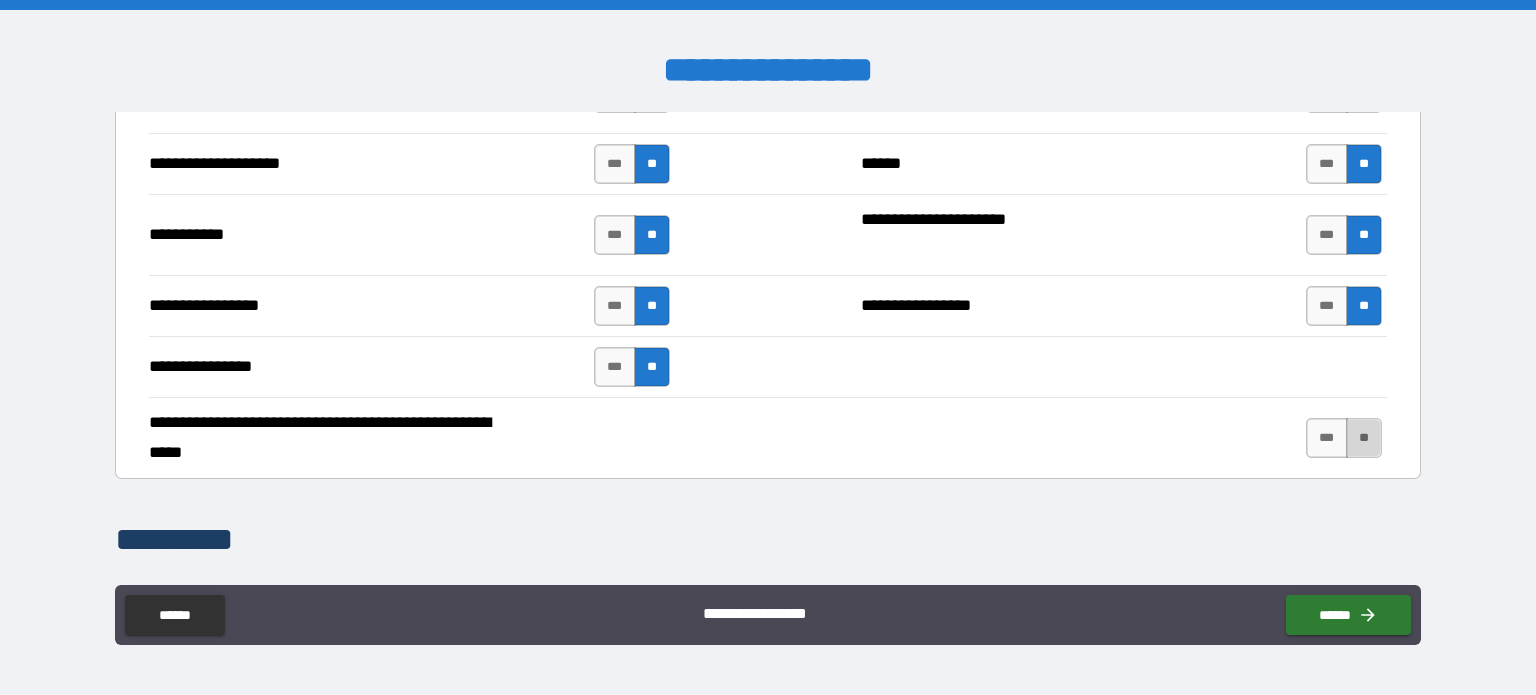 click on "**" at bounding box center (1364, 438) 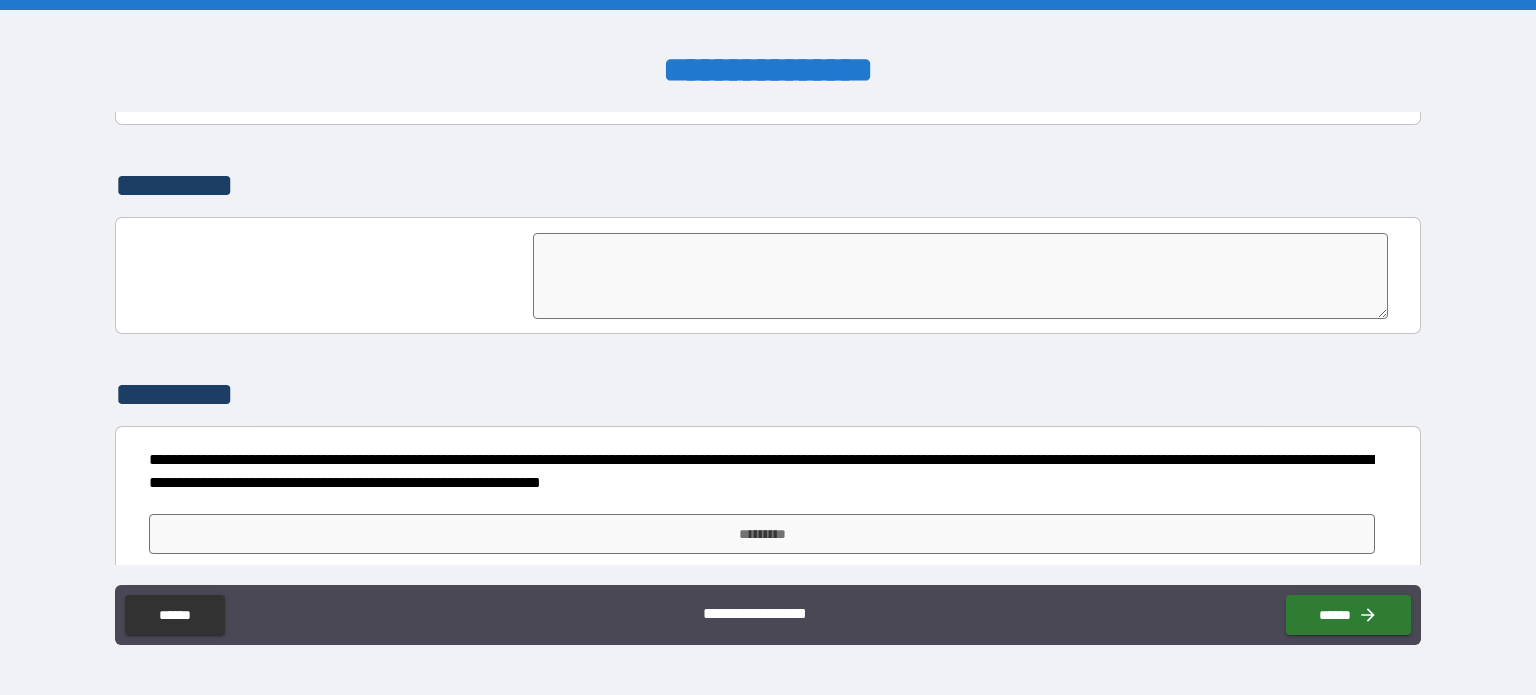 scroll, scrollTop: 4660, scrollLeft: 0, axis: vertical 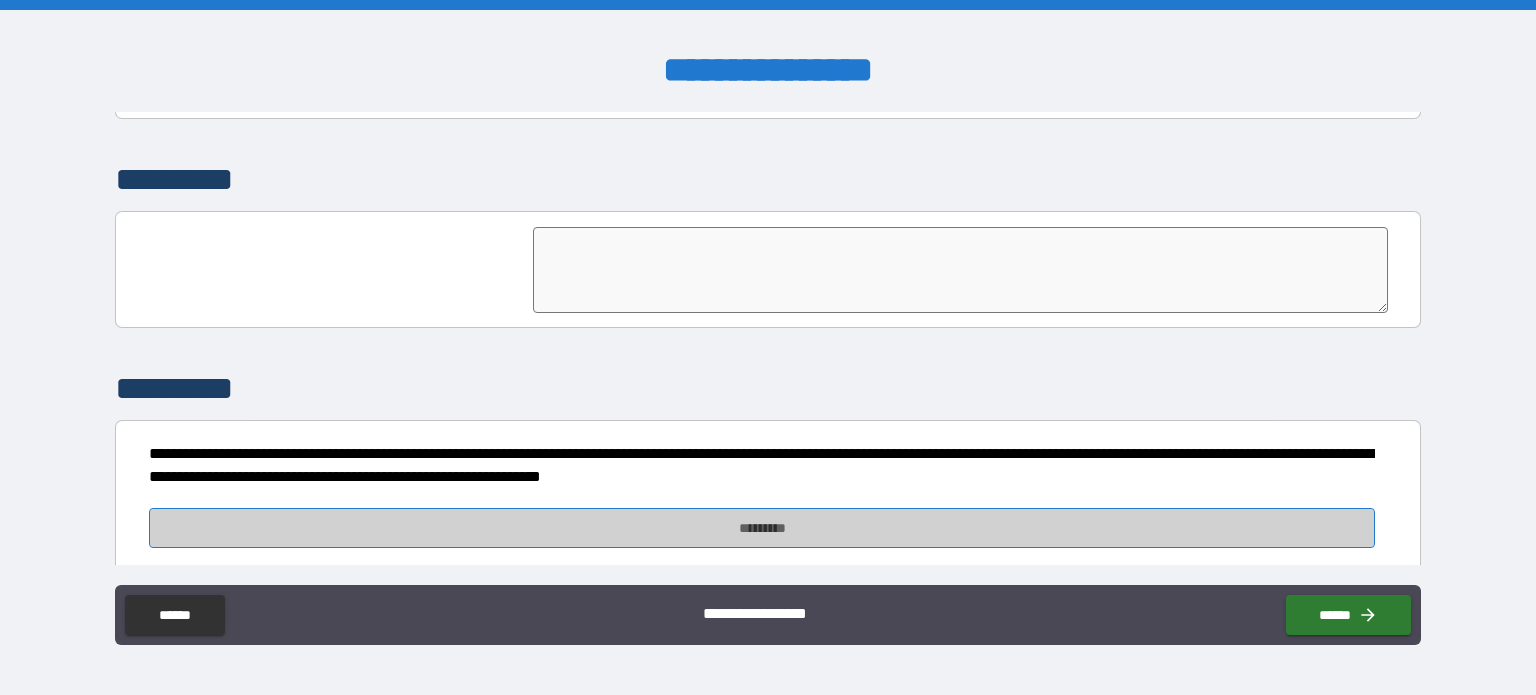 click on "*********" at bounding box center (762, 528) 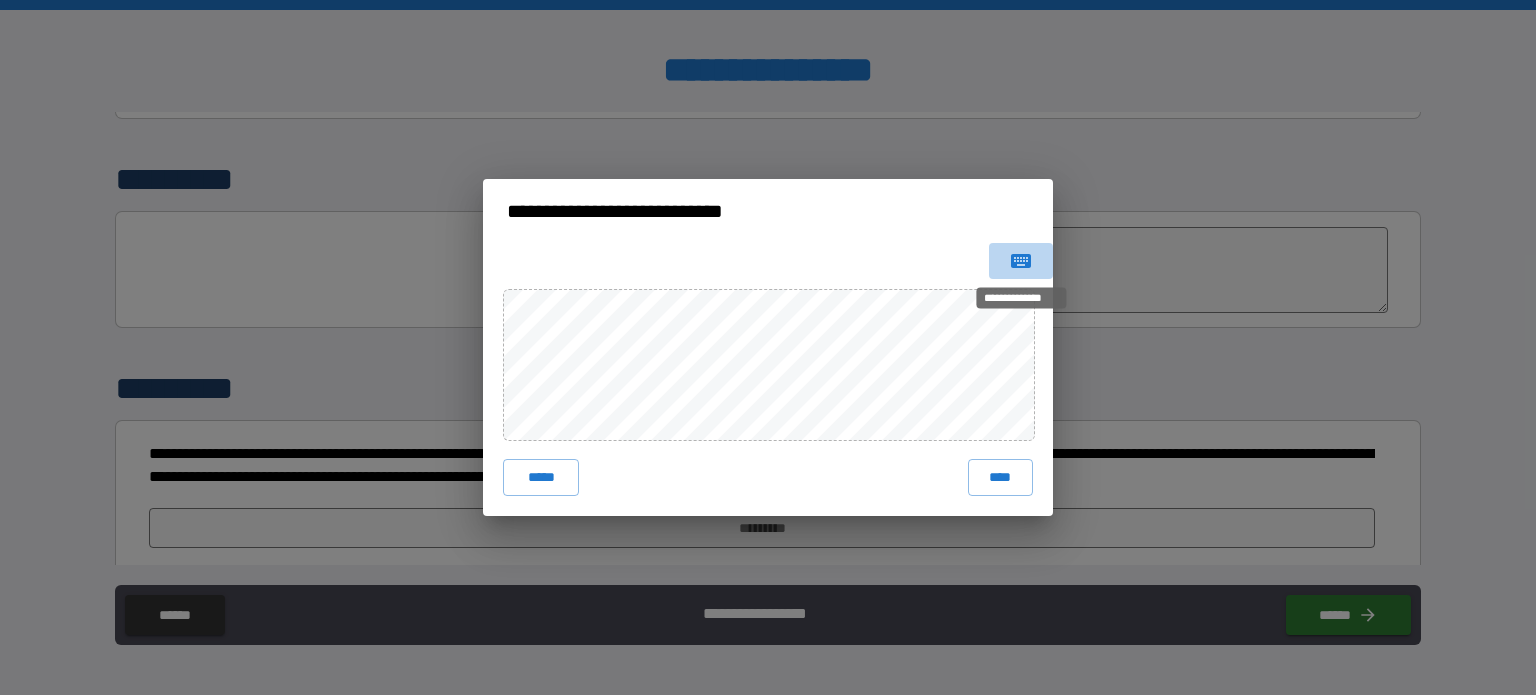 click 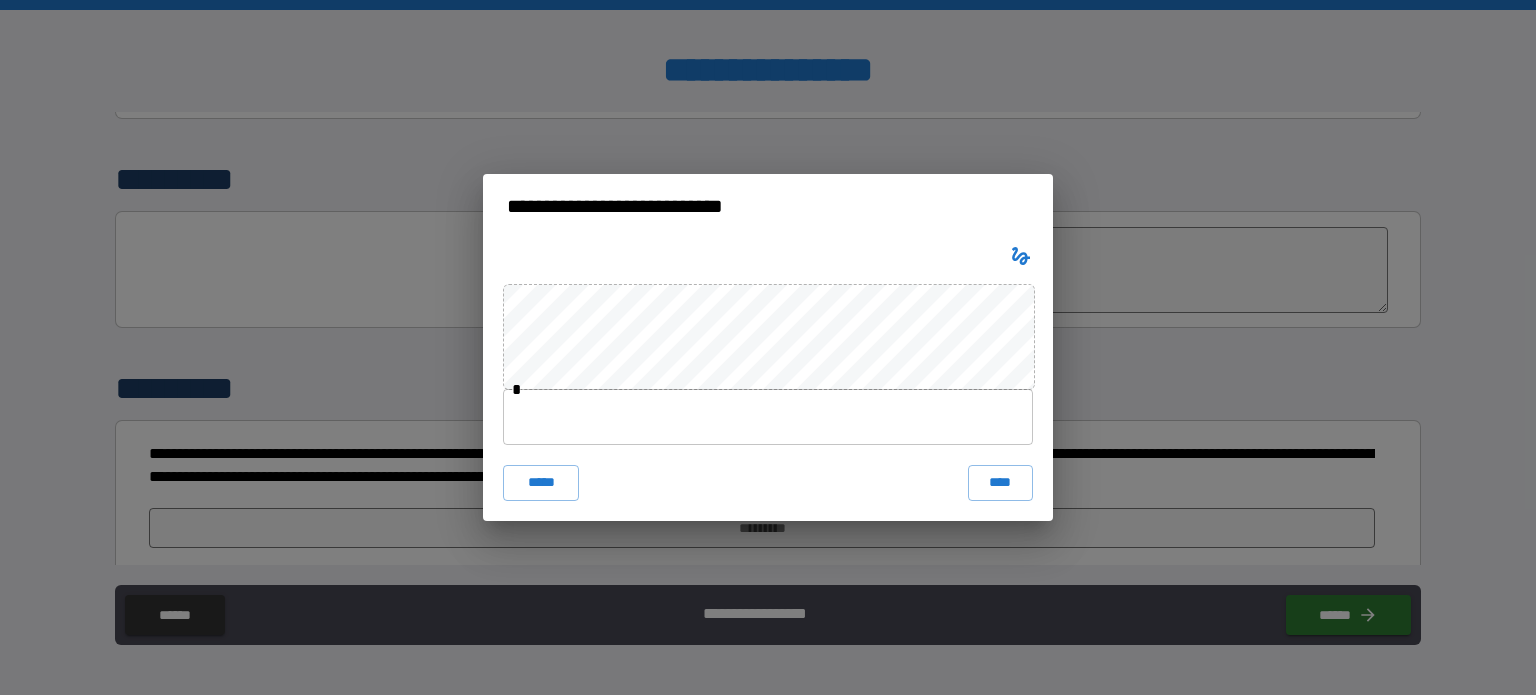 type 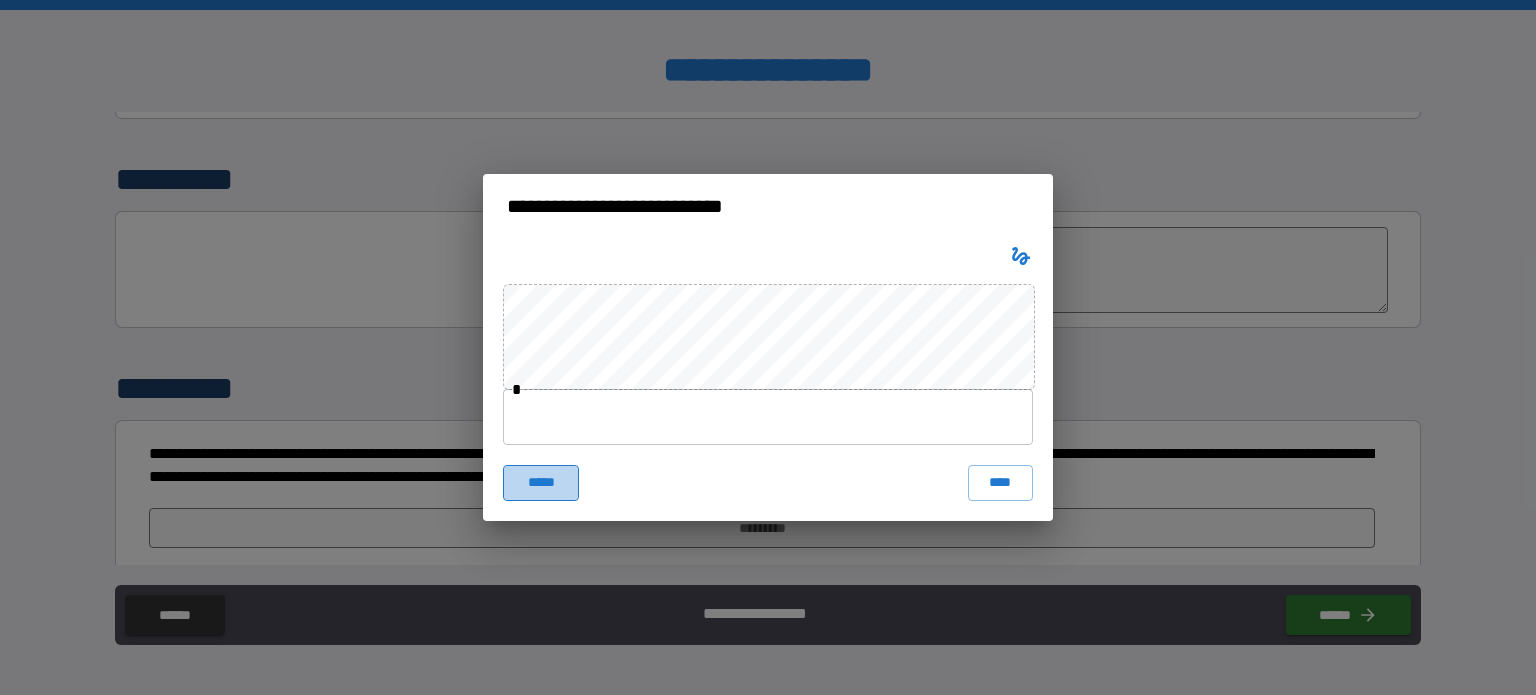 click on "*****" at bounding box center (541, 483) 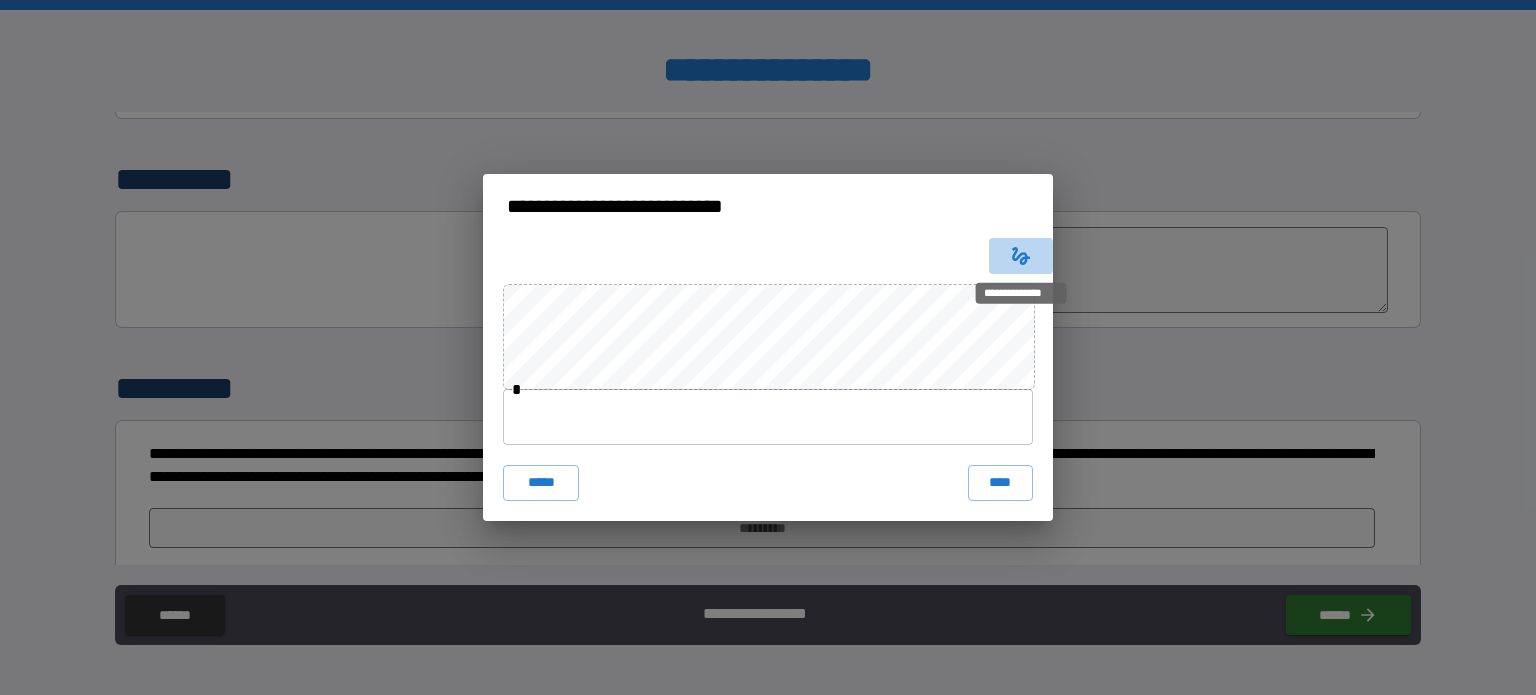 click 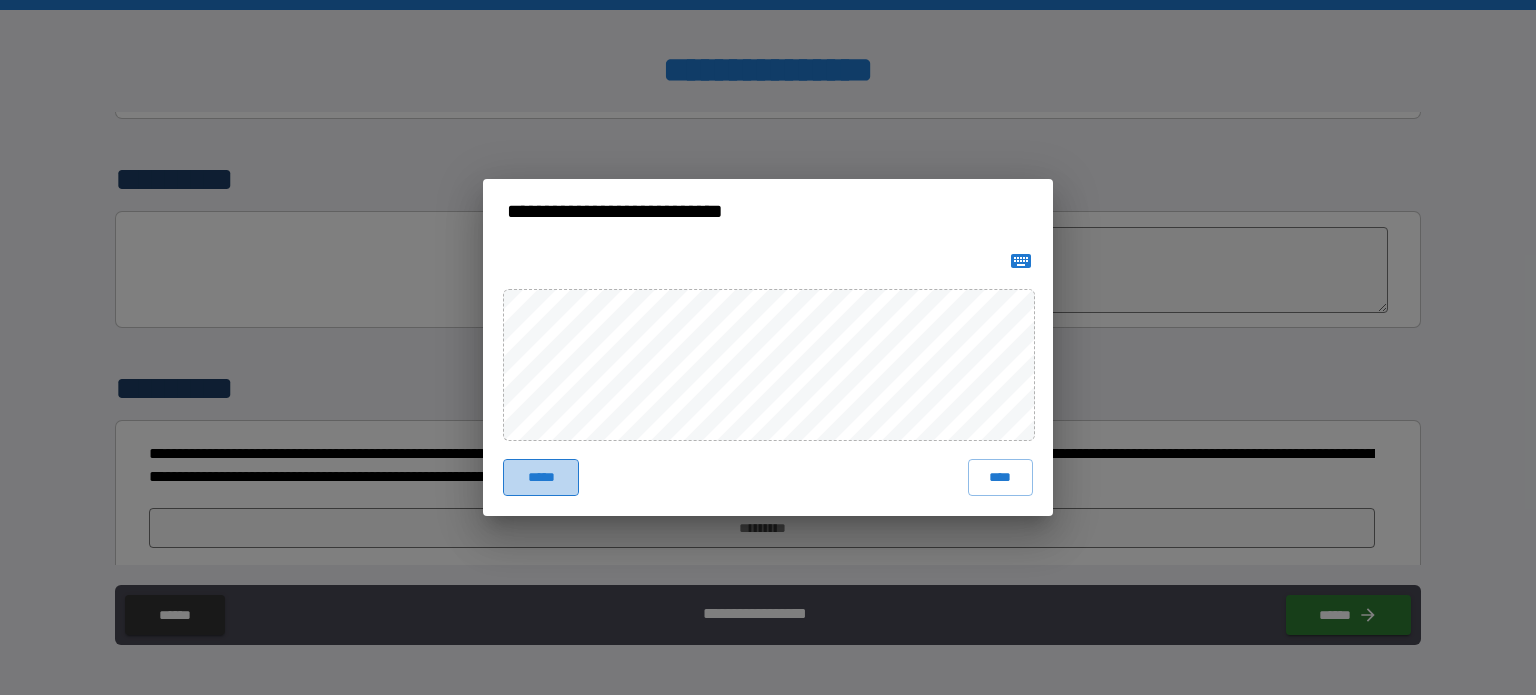 click on "*****" at bounding box center [541, 477] 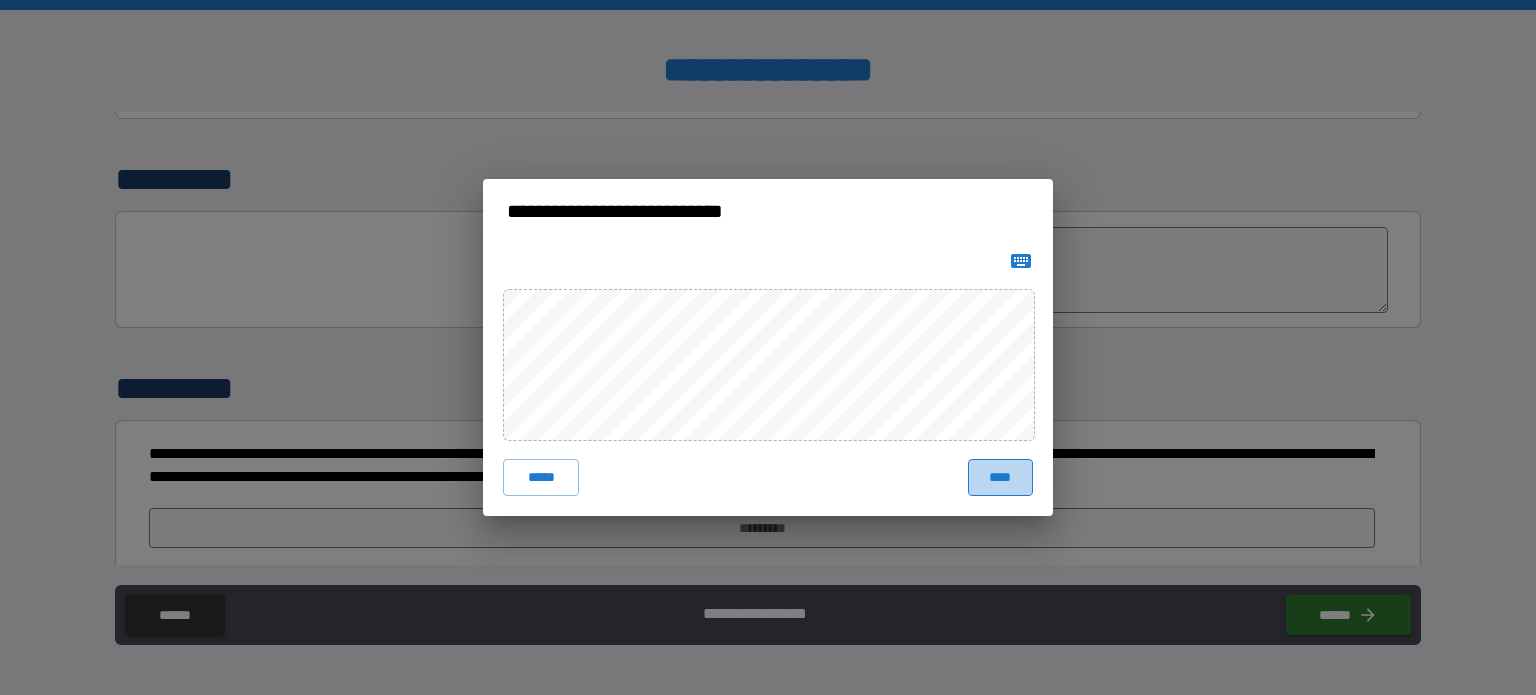click on "****" at bounding box center [1000, 477] 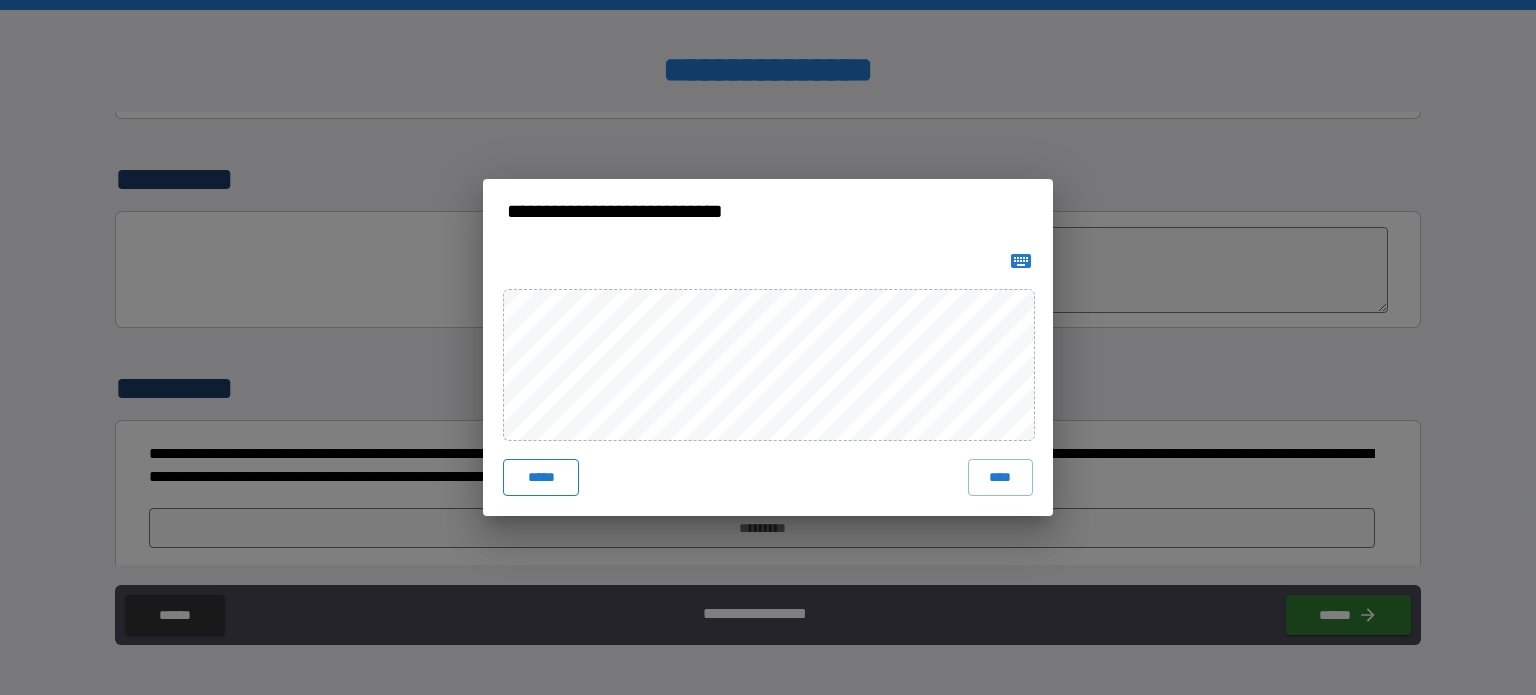 click on "*****" at bounding box center (541, 477) 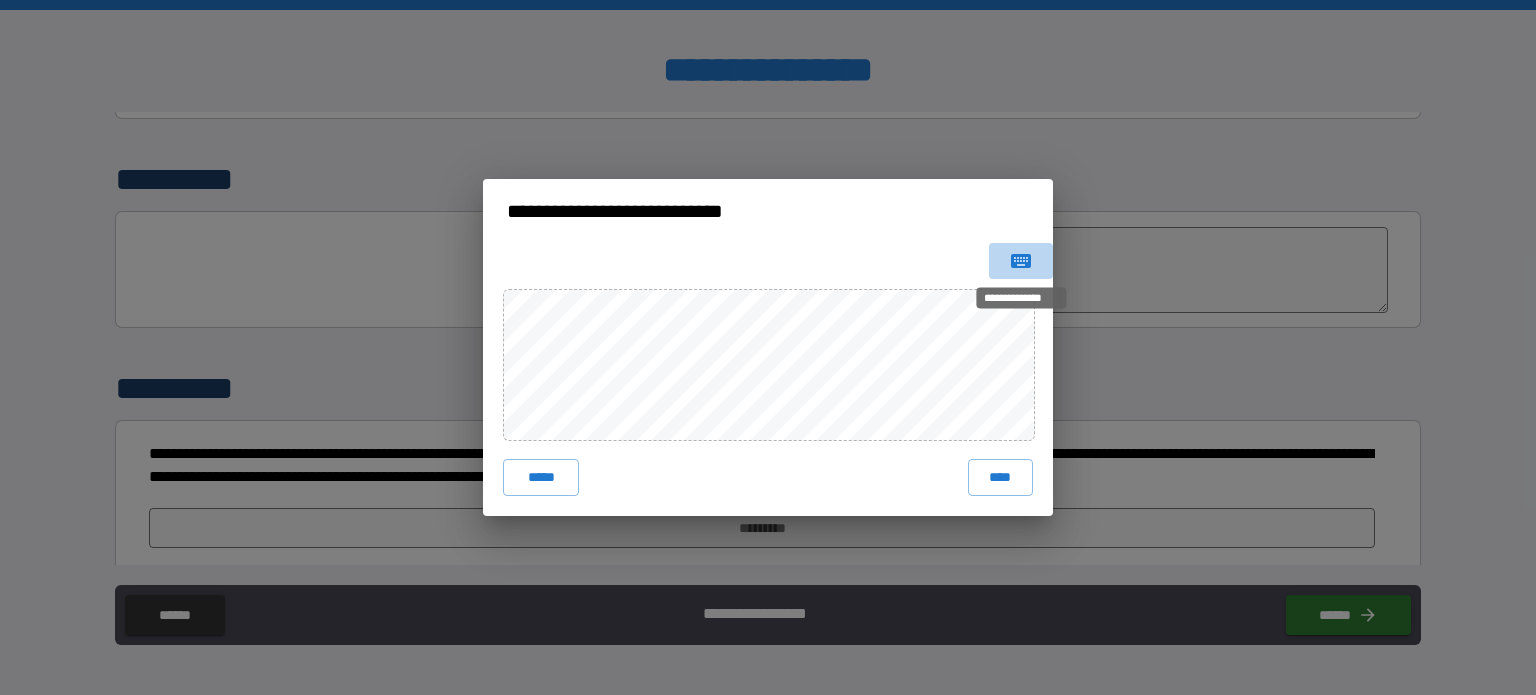 click 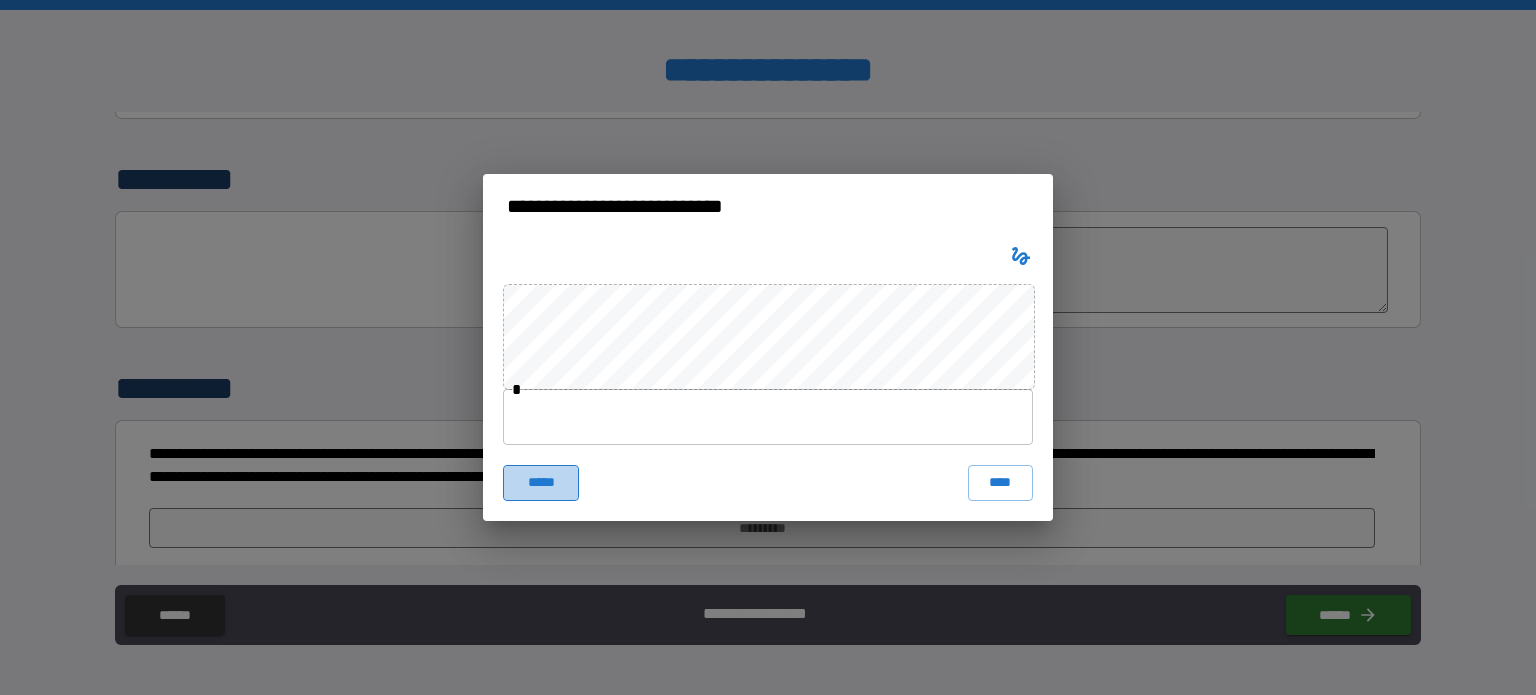 click on "*****" at bounding box center (541, 483) 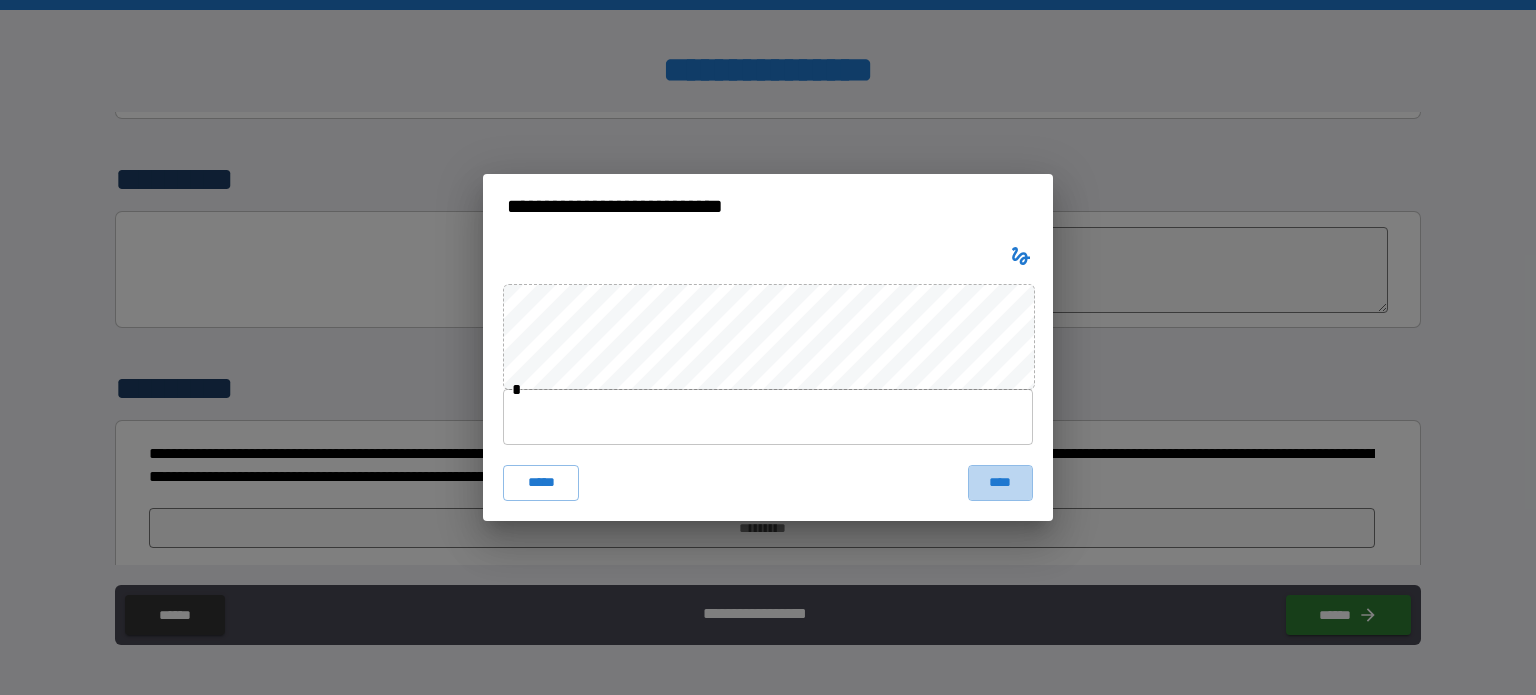 click on "****" at bounding box center [1000, 483] 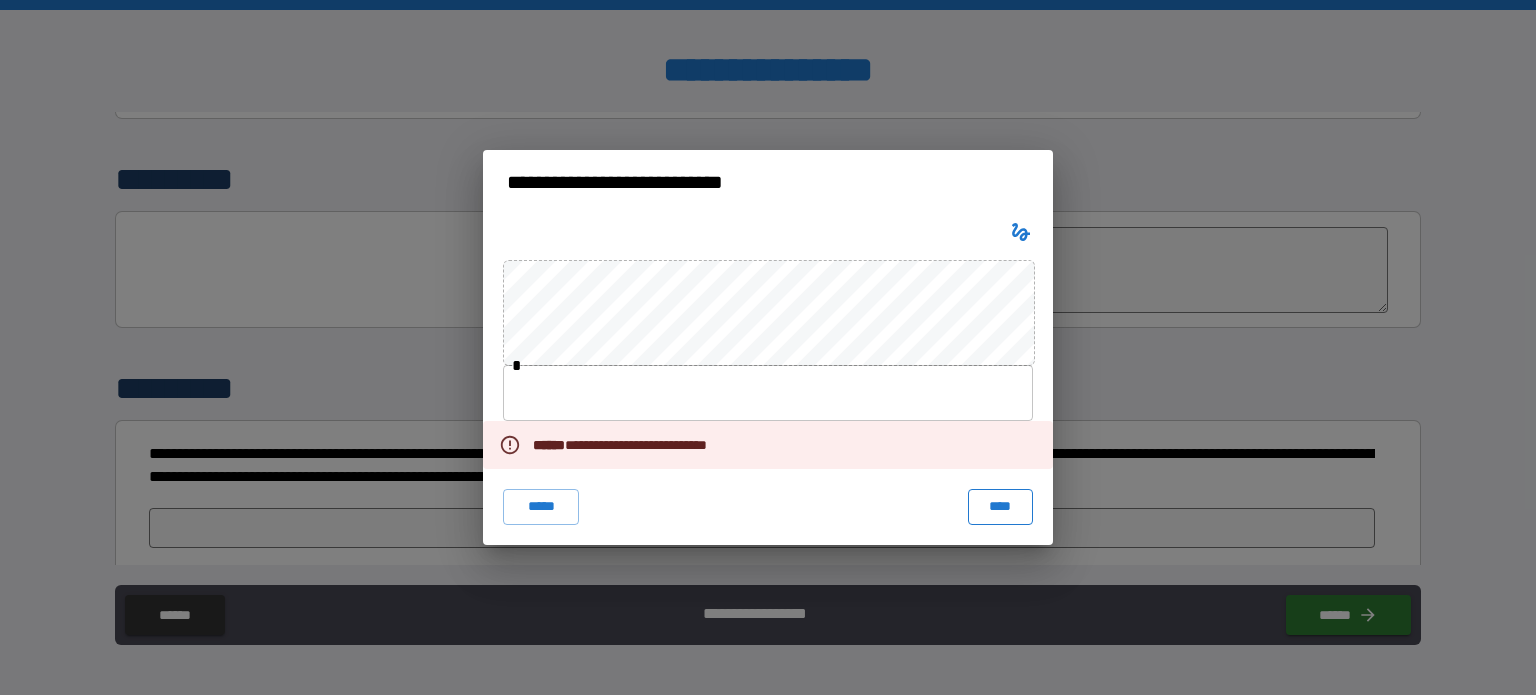 click on "****" at bounding box center [1000, 507] 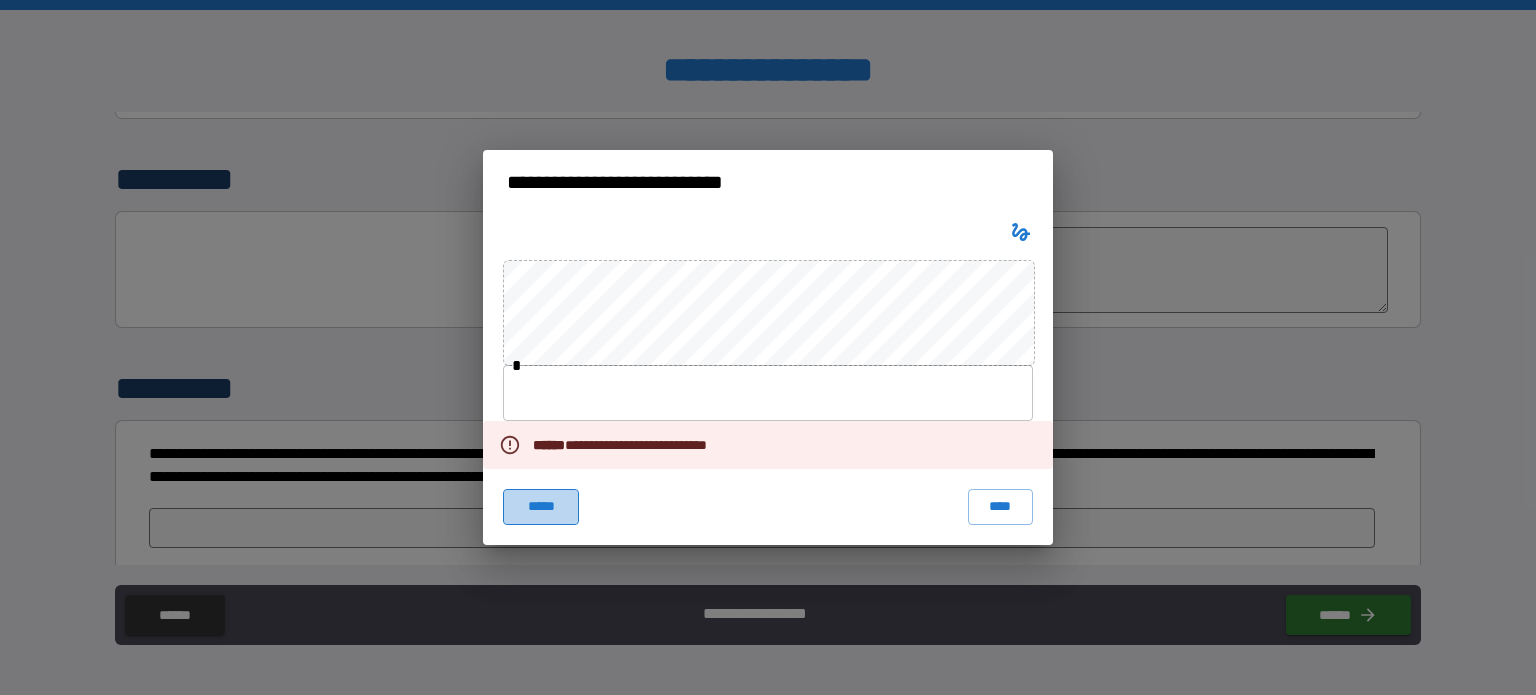 click on "*****" at bounding box center (541, 507) 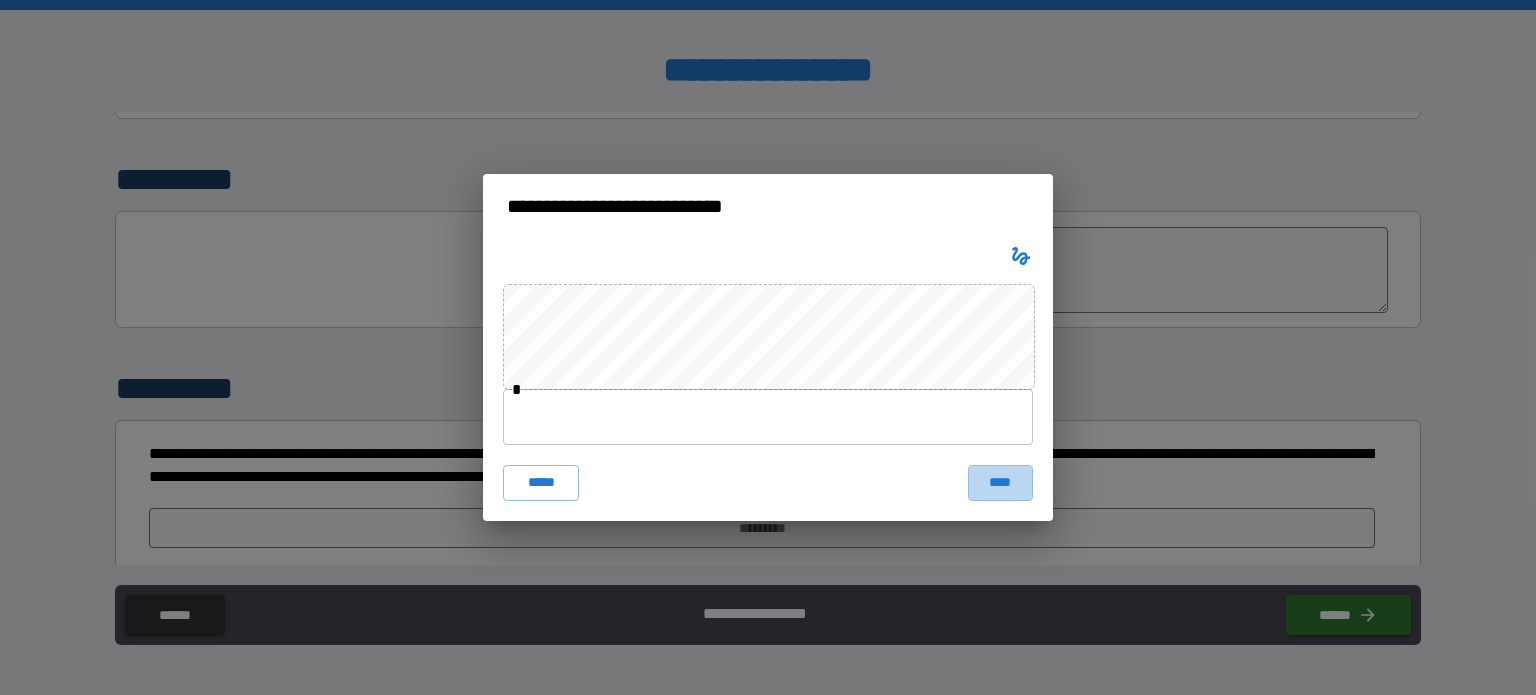 click on "****" at bounding box center [1000, 483] 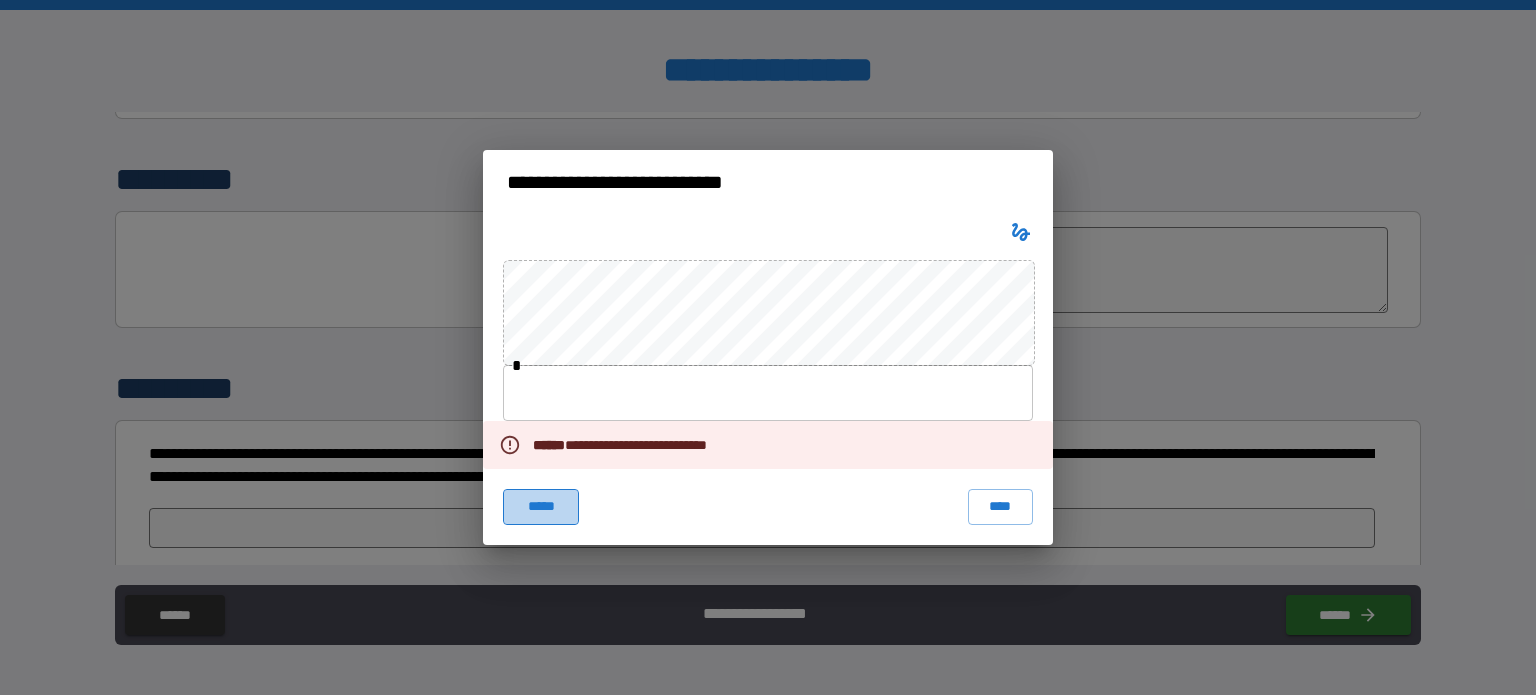 click on "*****" at bounding box center [541, 507] 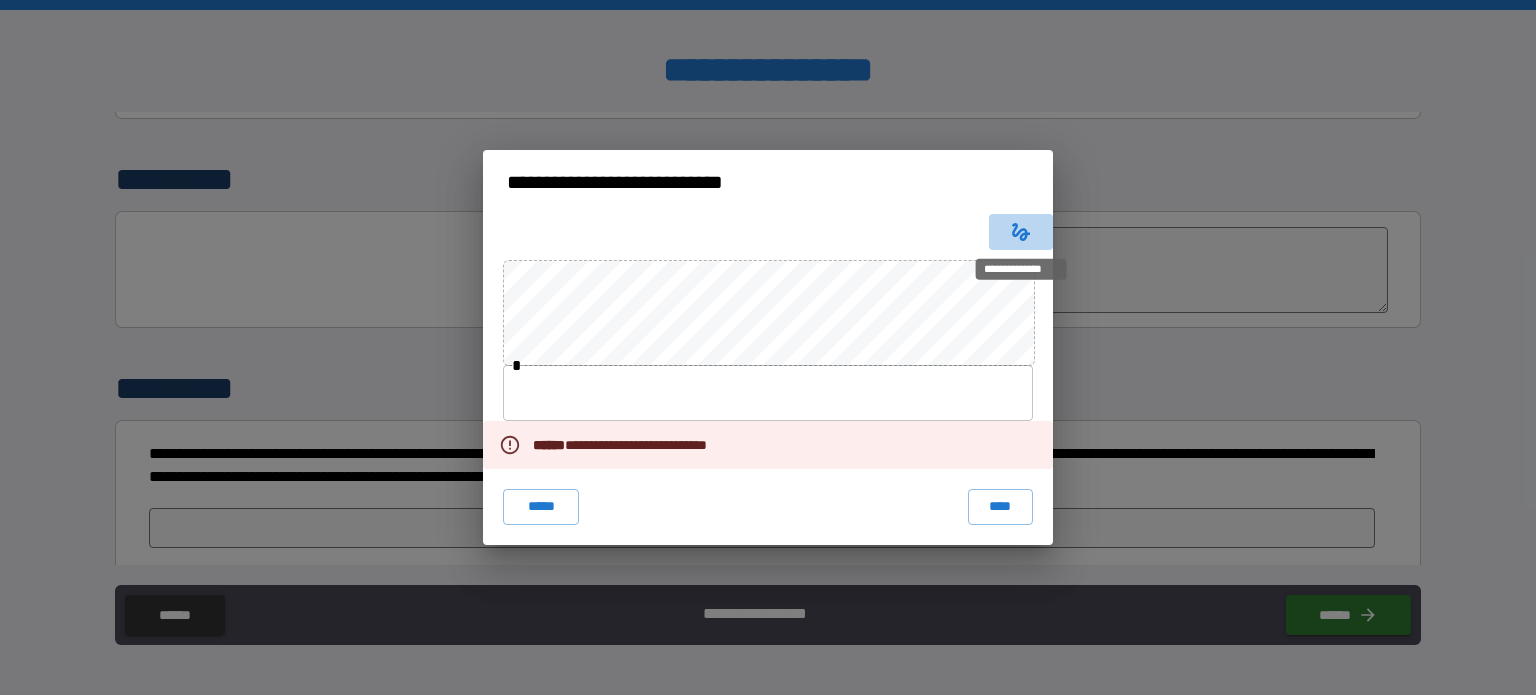click 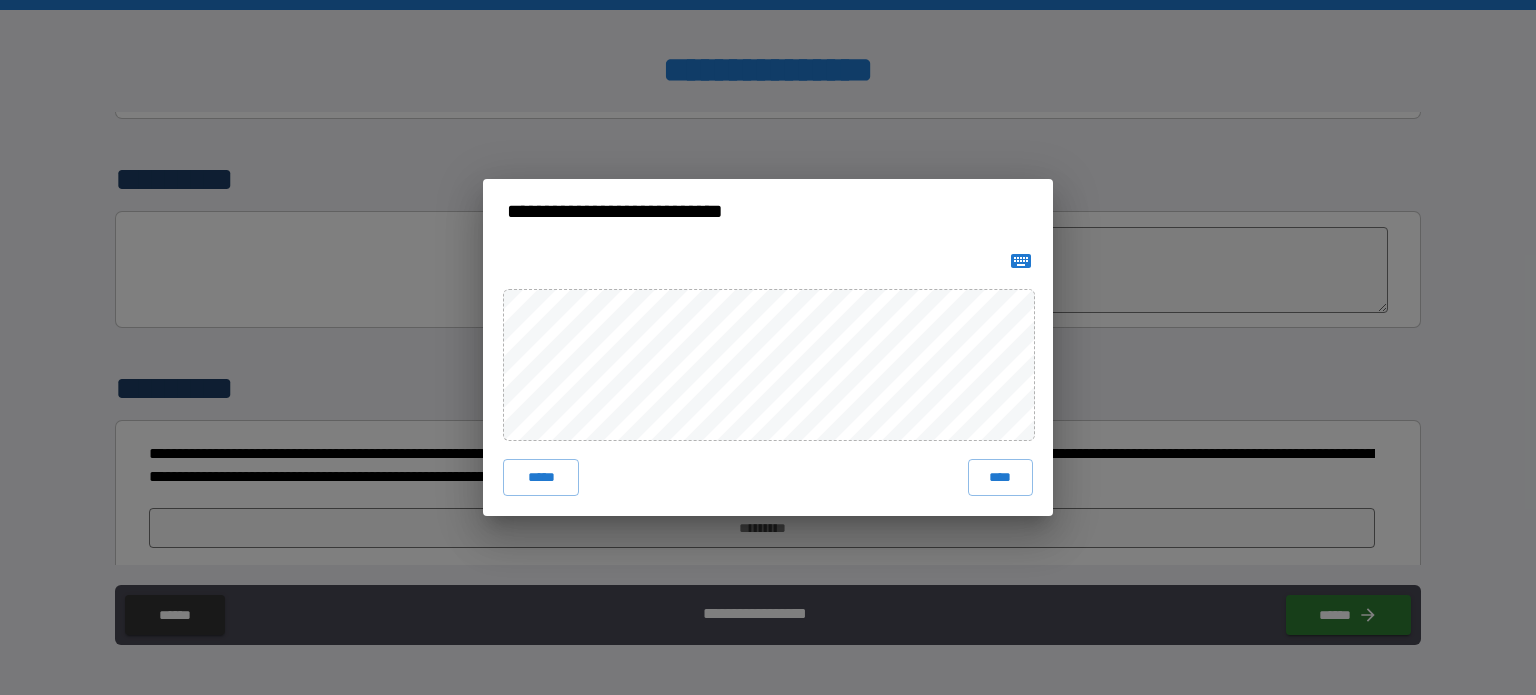 click 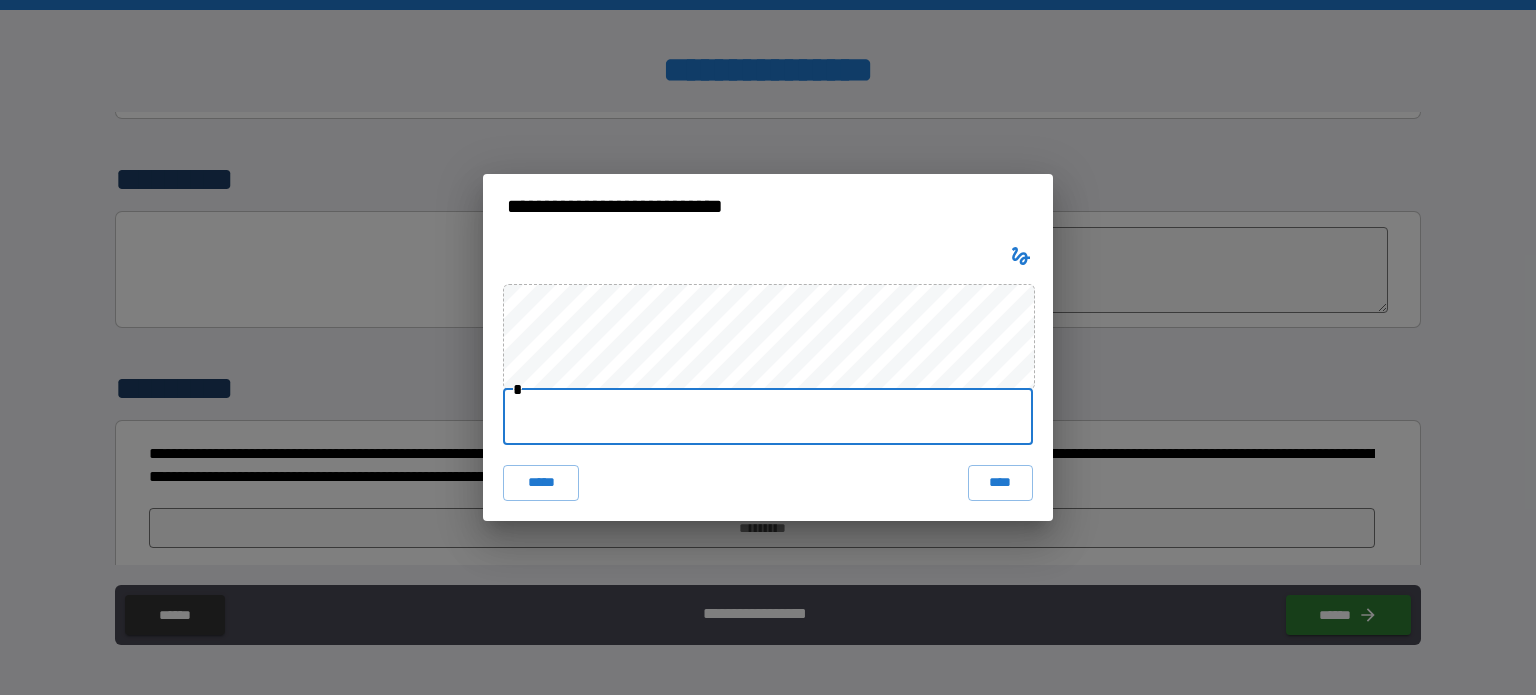 click at bounding box center (768, 417) 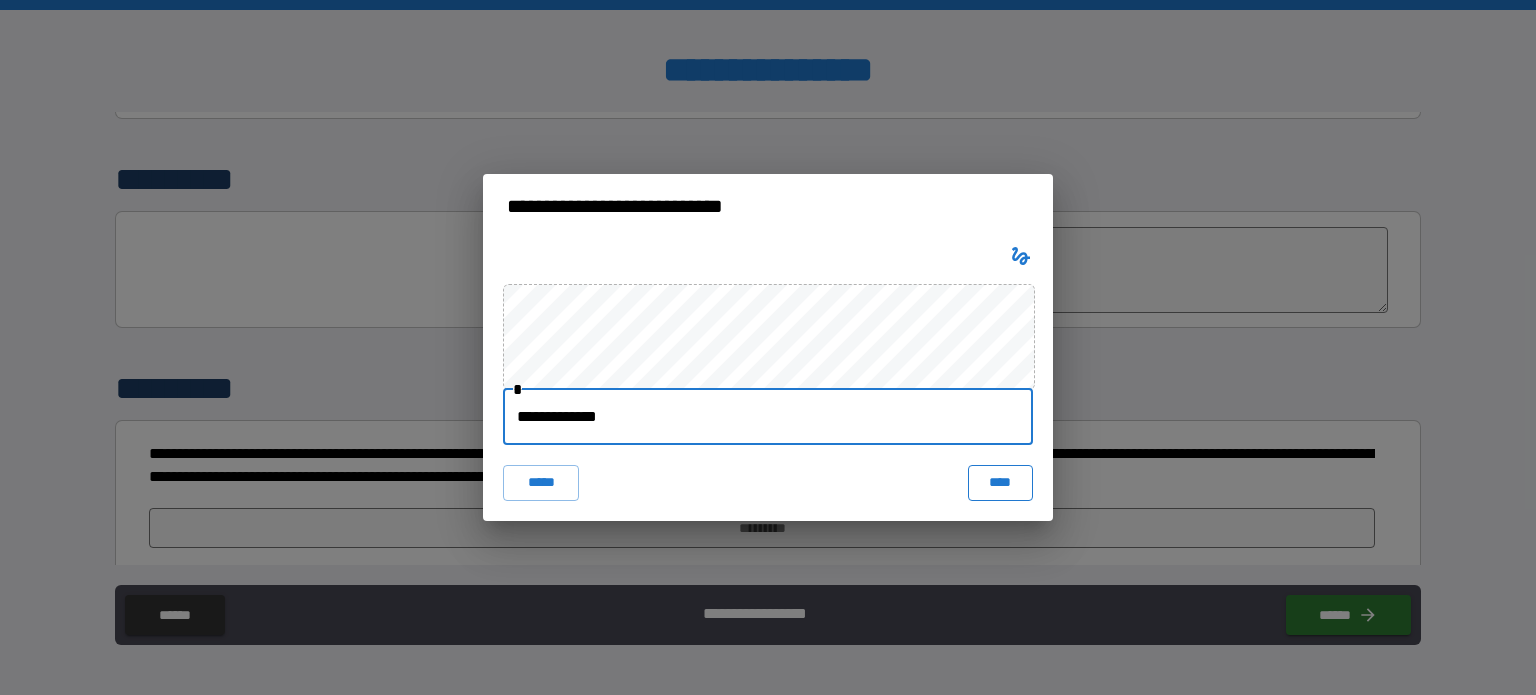 type on "**********" 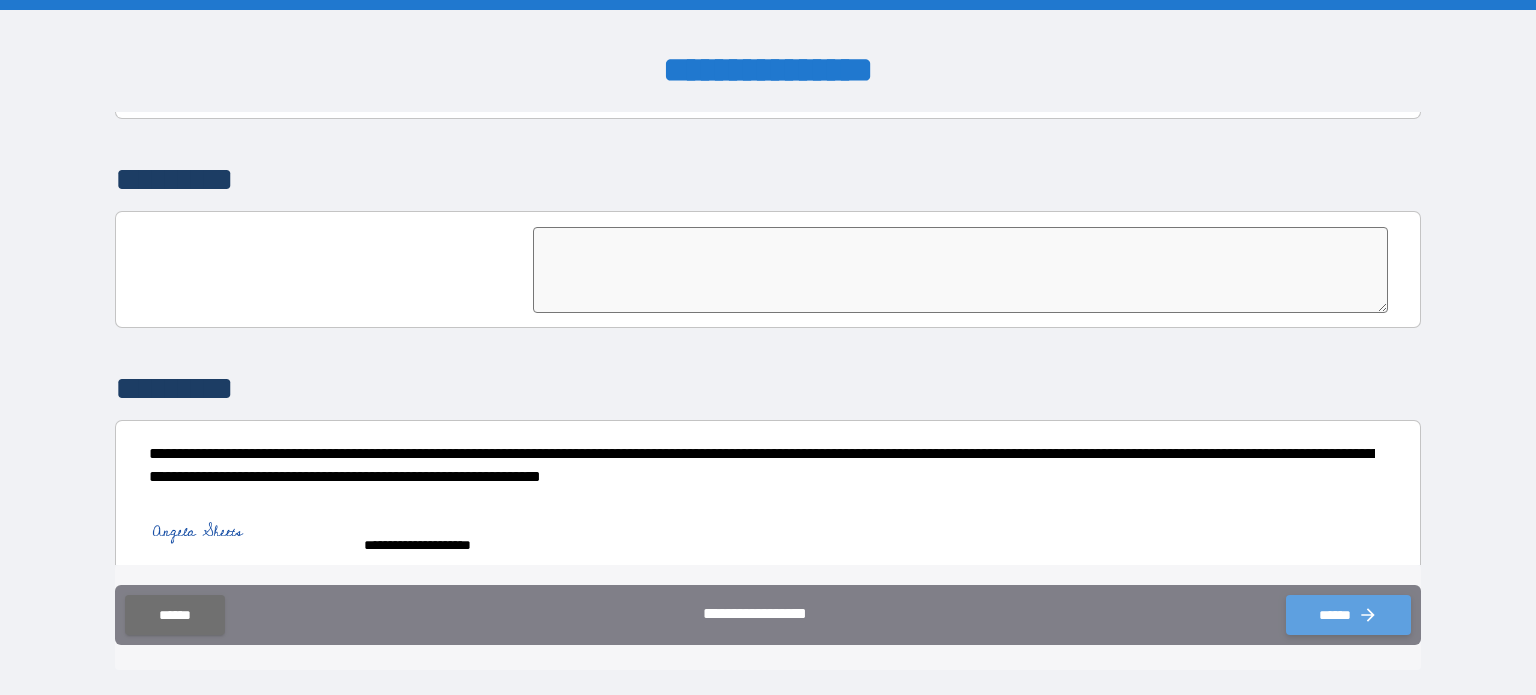 click on "******" at bounding box center [1348, 615] 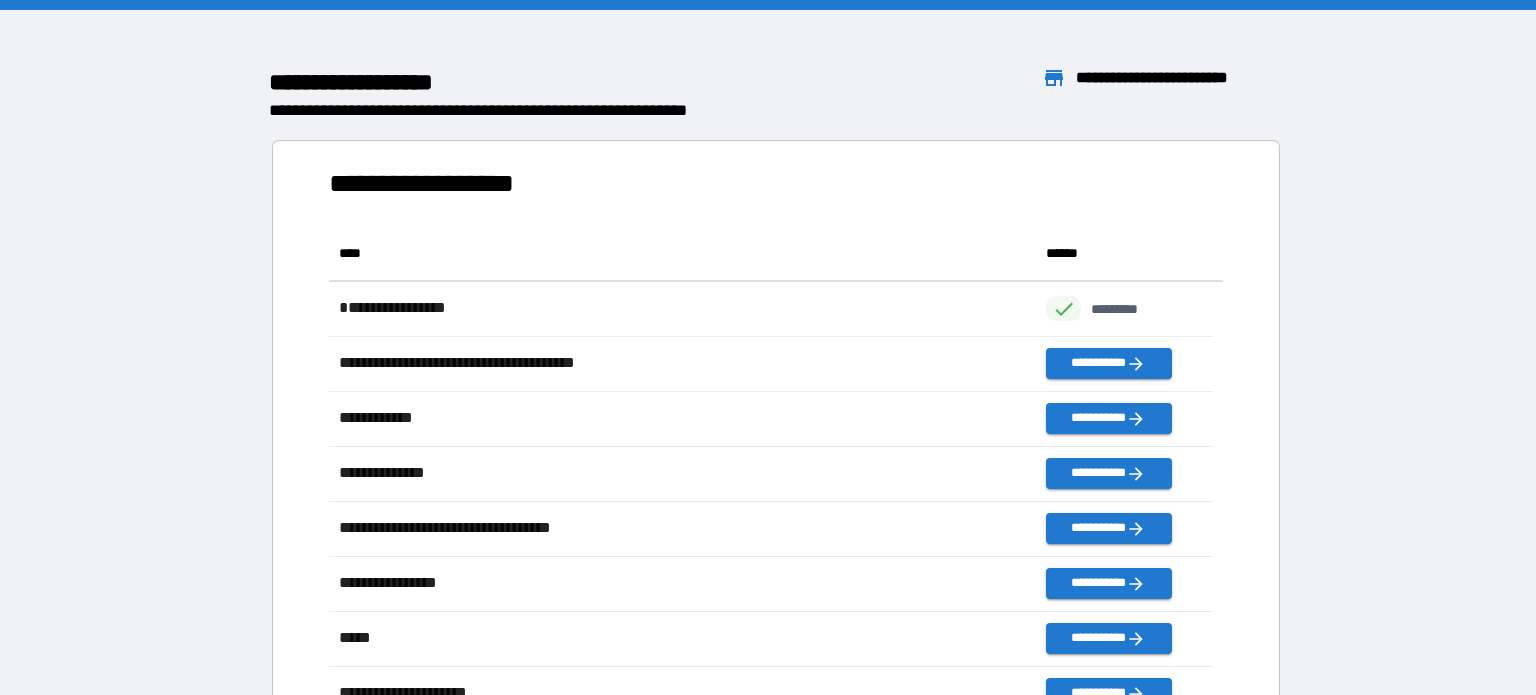 scroll, scrollTop: 16, scrollLeft: 16, axis: both 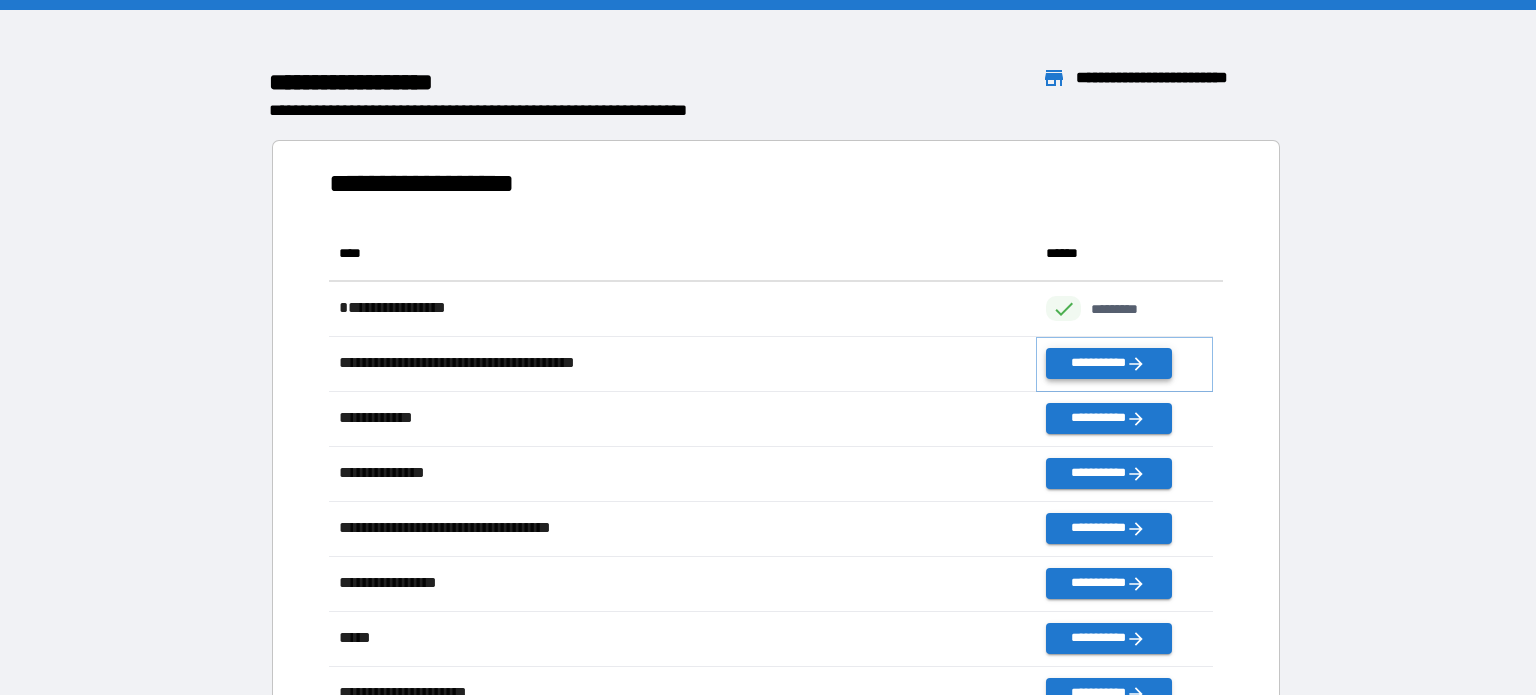click on "**********" at bounding box center [1108, 363] 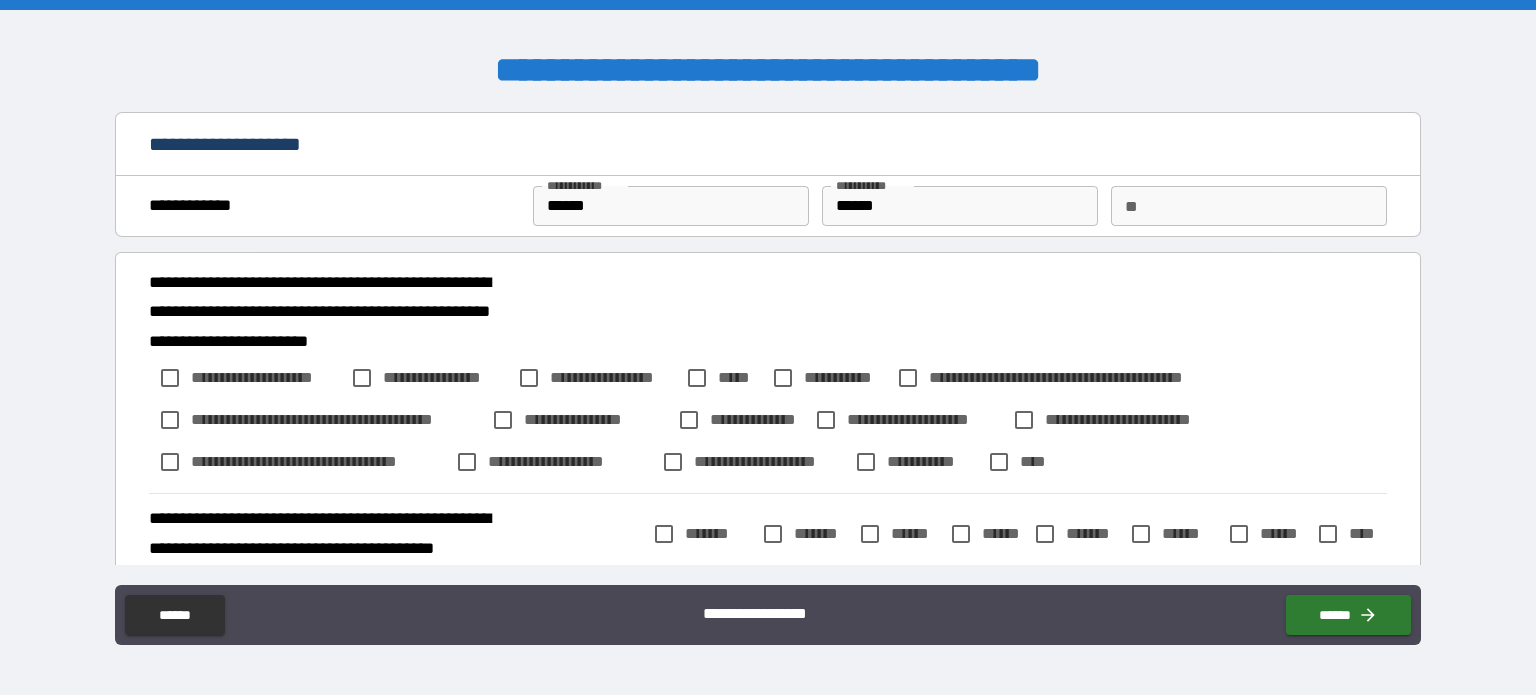 click on "**" at bounding box center [1249, 206] 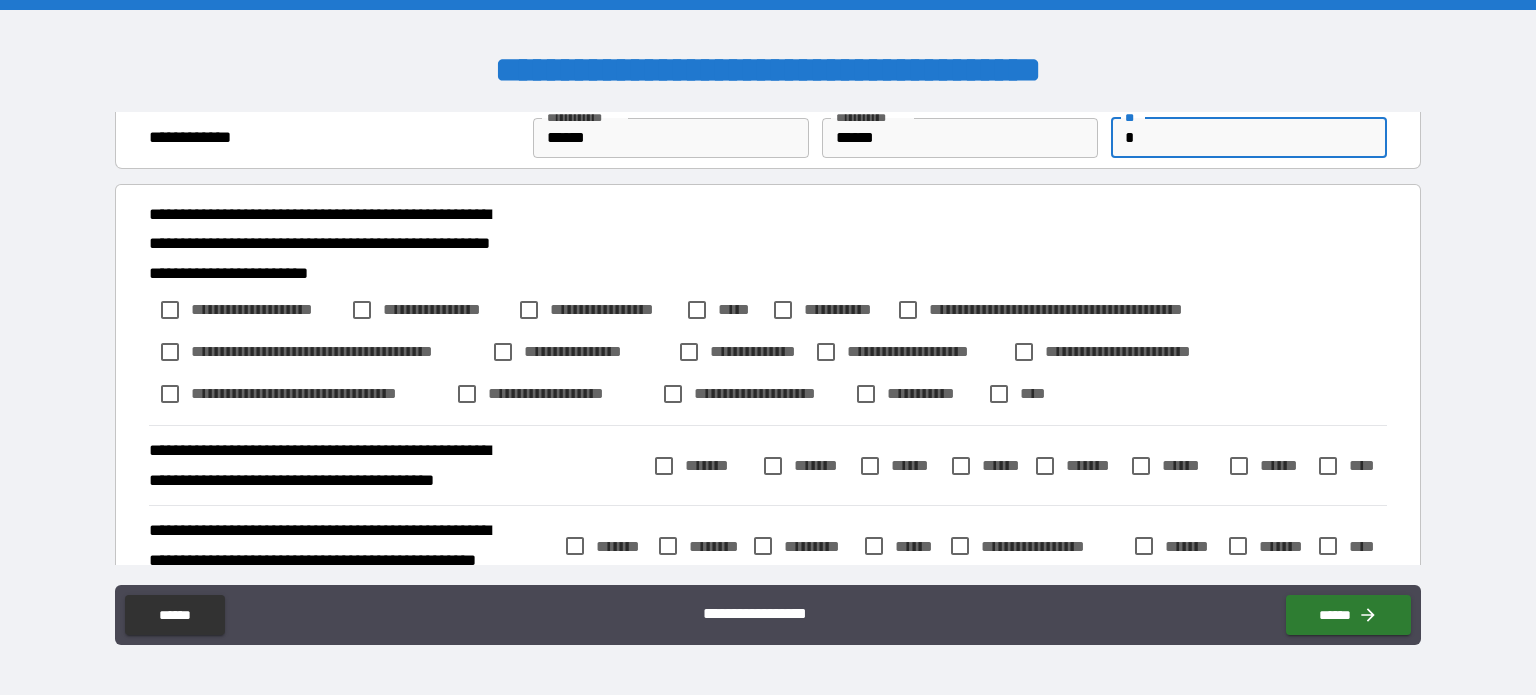 scroll, scrollTop: 100, scrollLeft: 0, axis: vertical 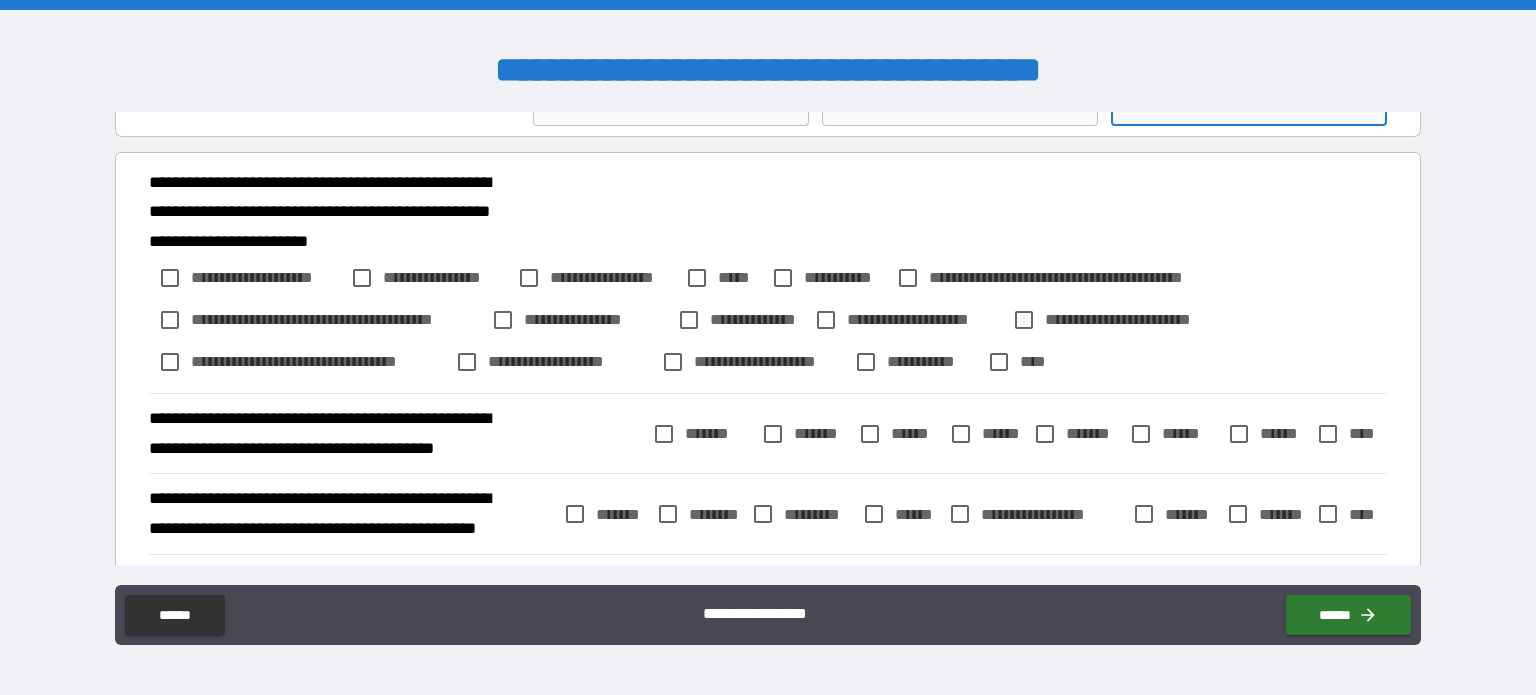 type on "*" 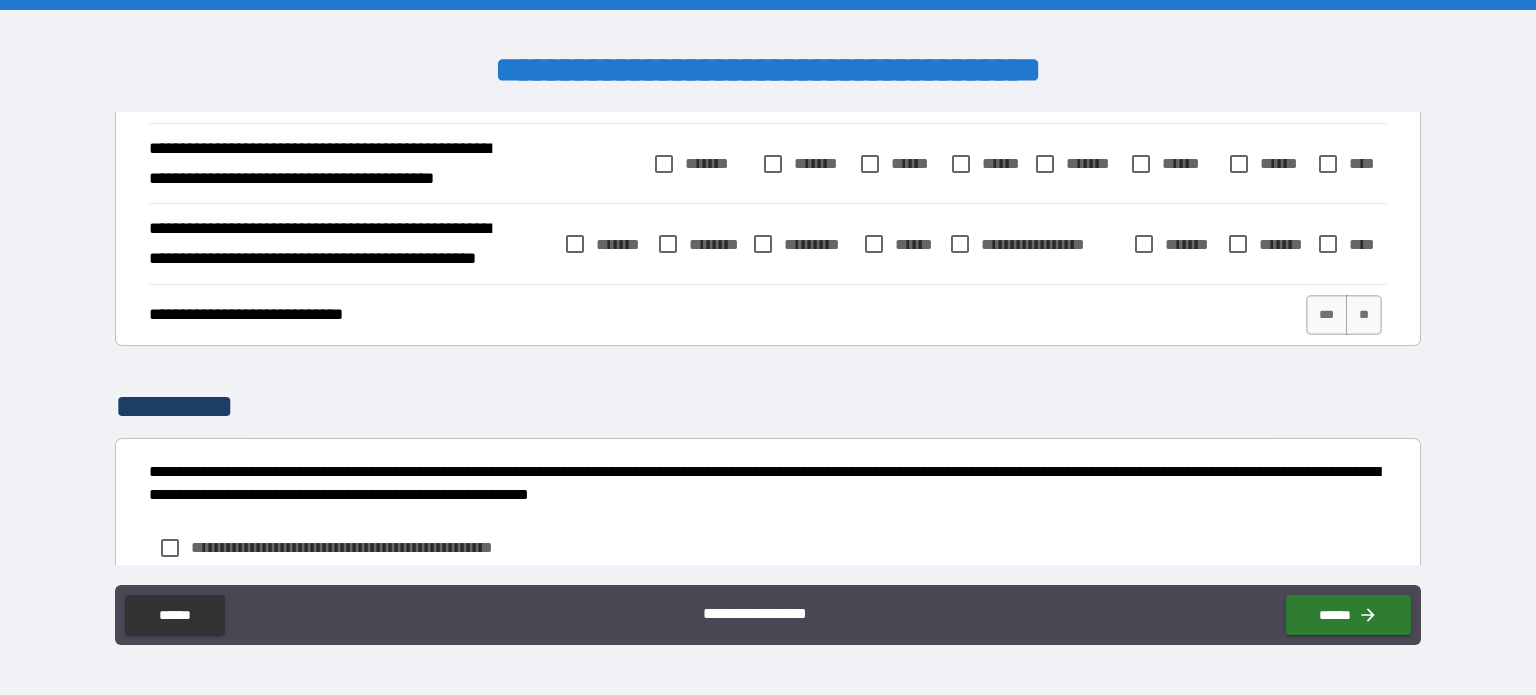scroll, scrollTop: 504, scrollLeft: 0, axis: vertical 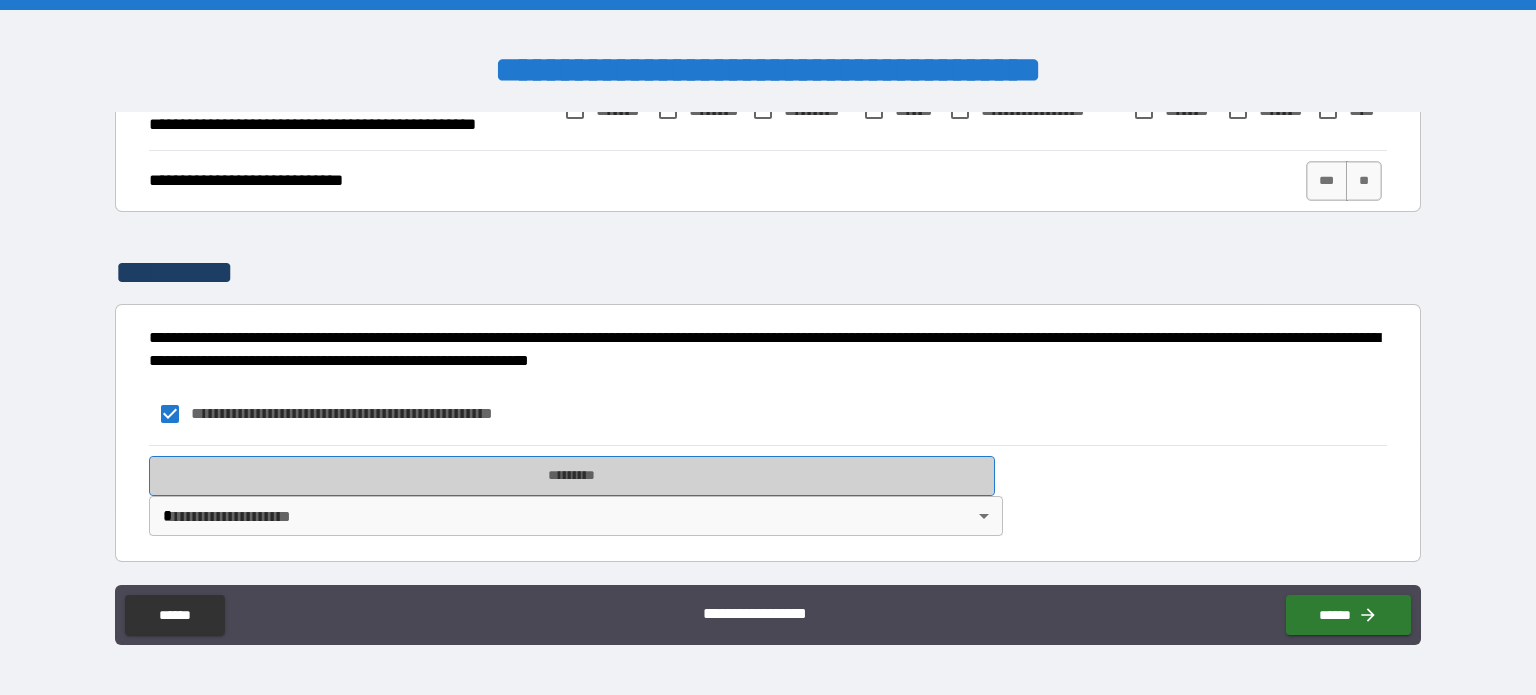 click on "*********" at bounding box center (572, 476) 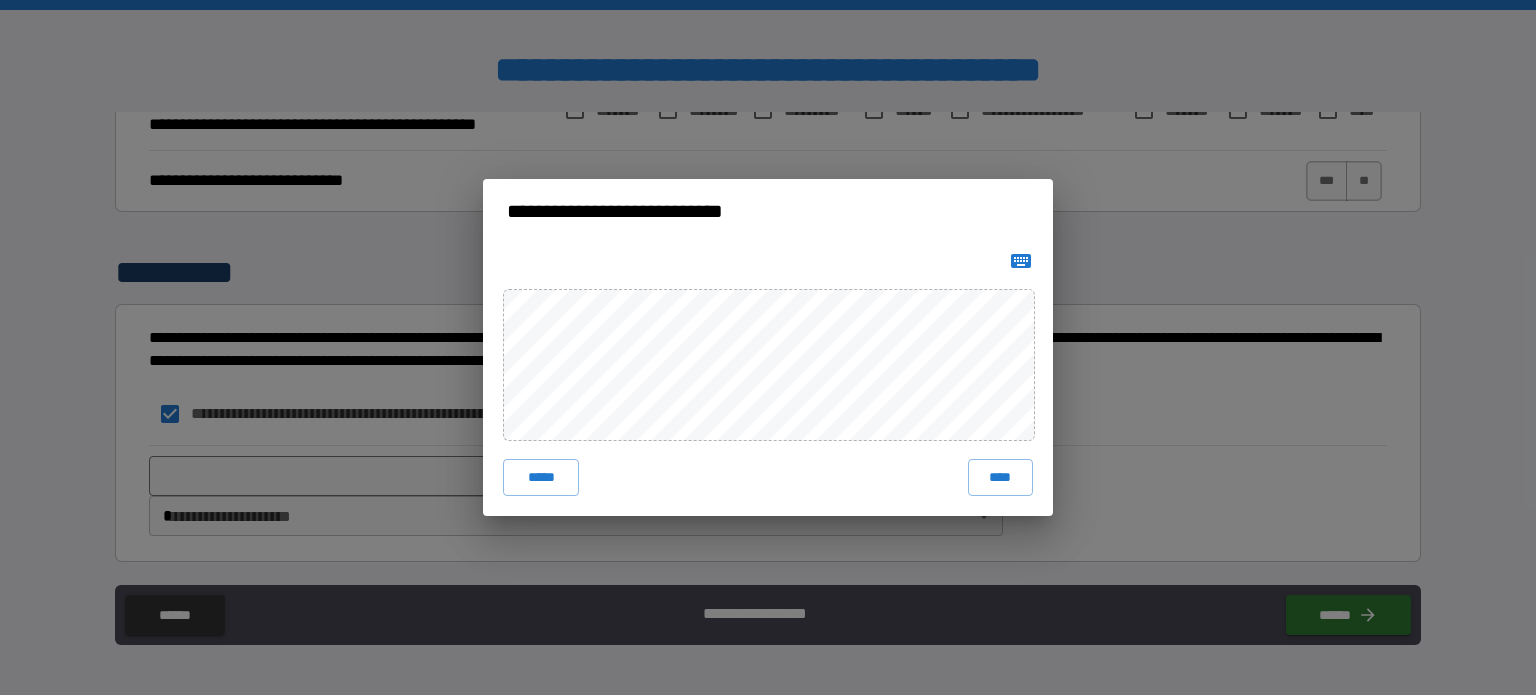 click 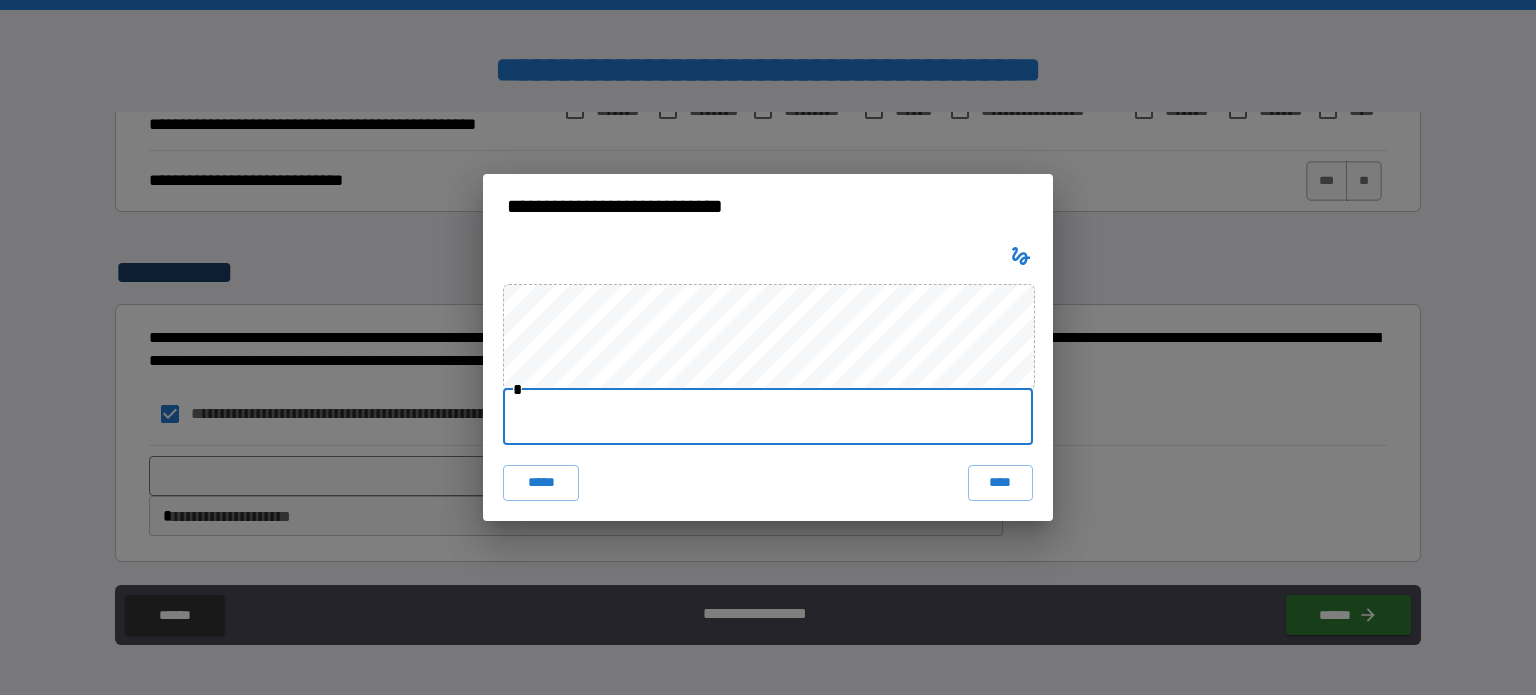 click at bounding box center [768, 417] 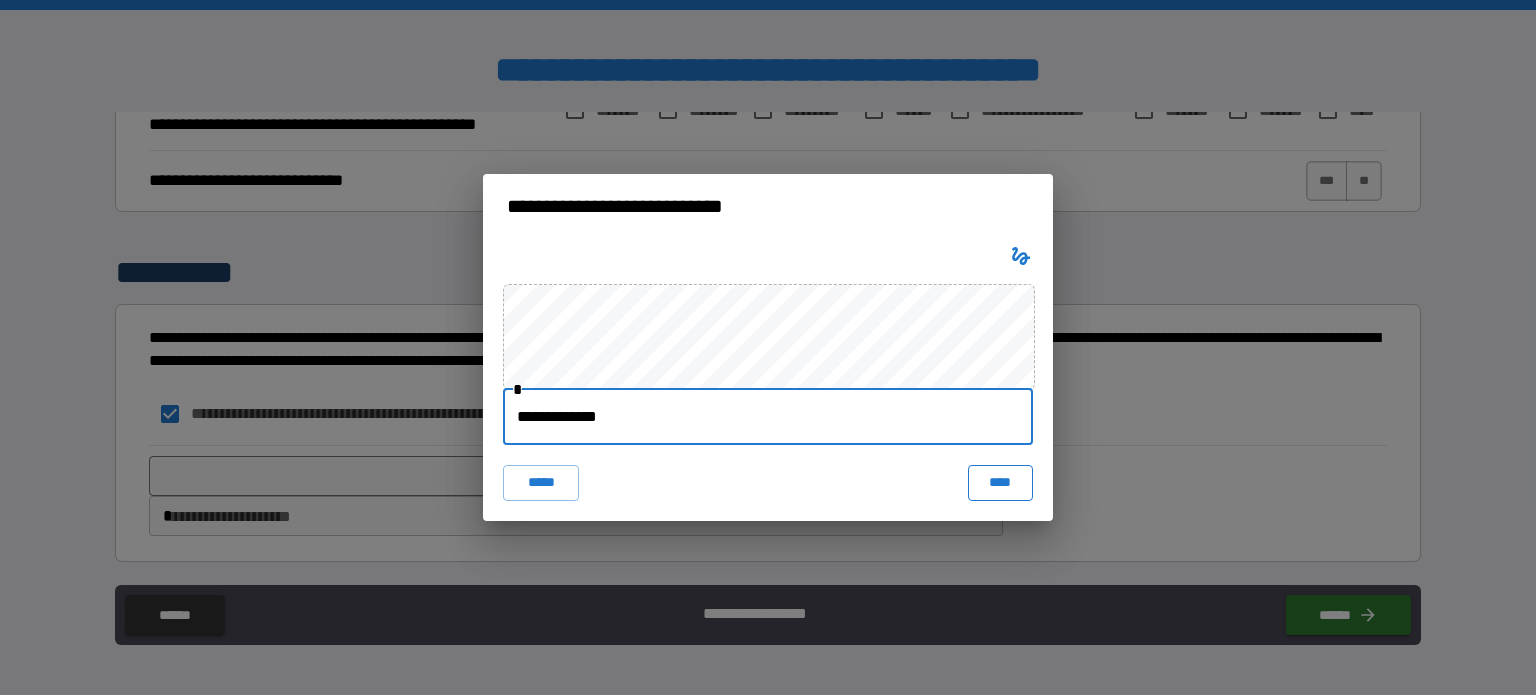 type on "**********" 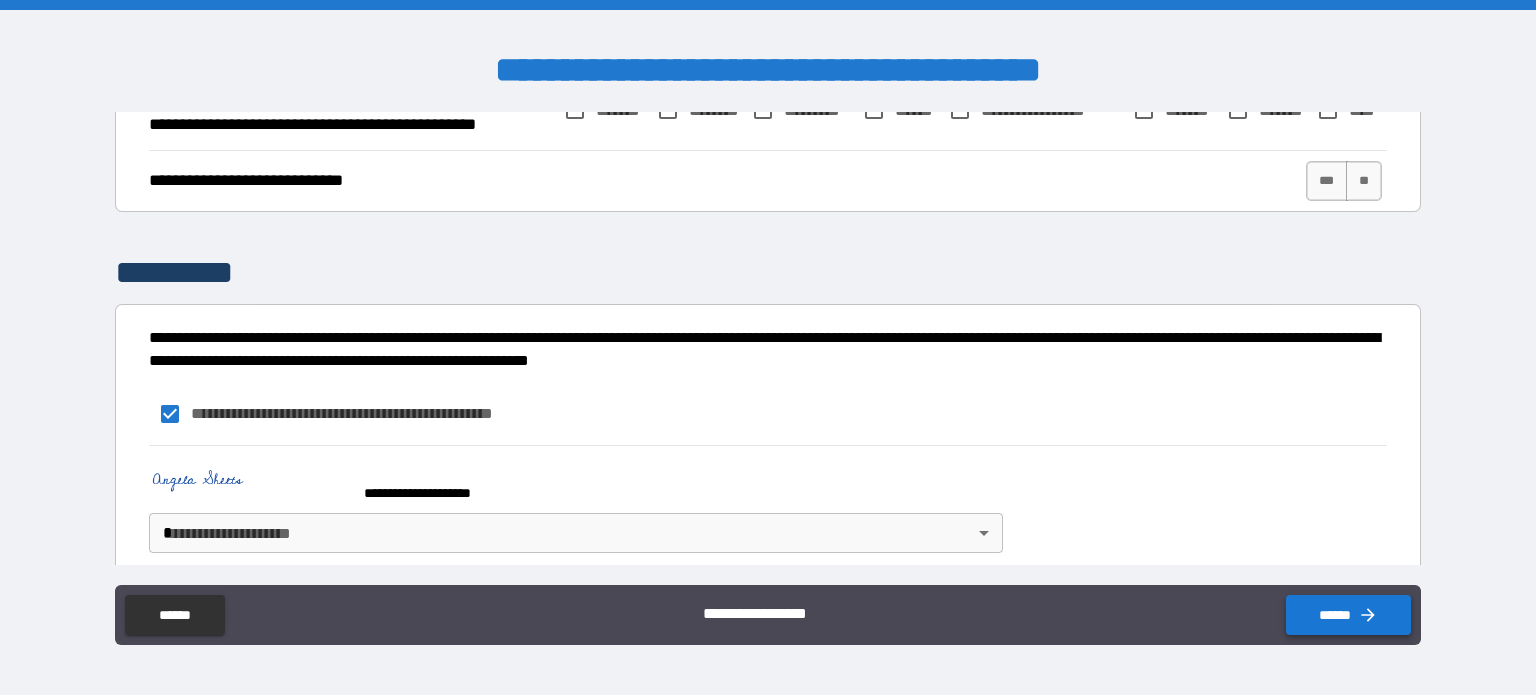 click on "******" at bounding box center (1348, 615) 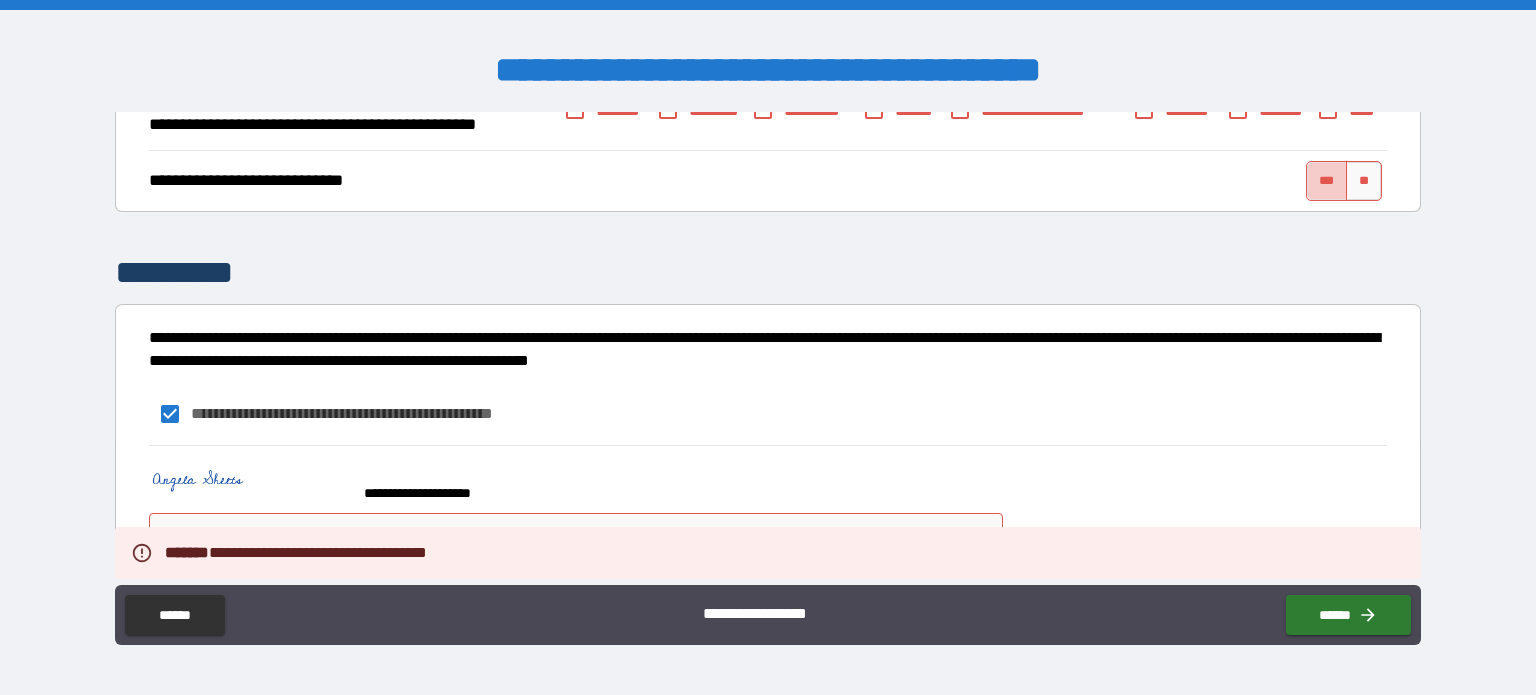 click on "***" at bounding box center [1327, 181] 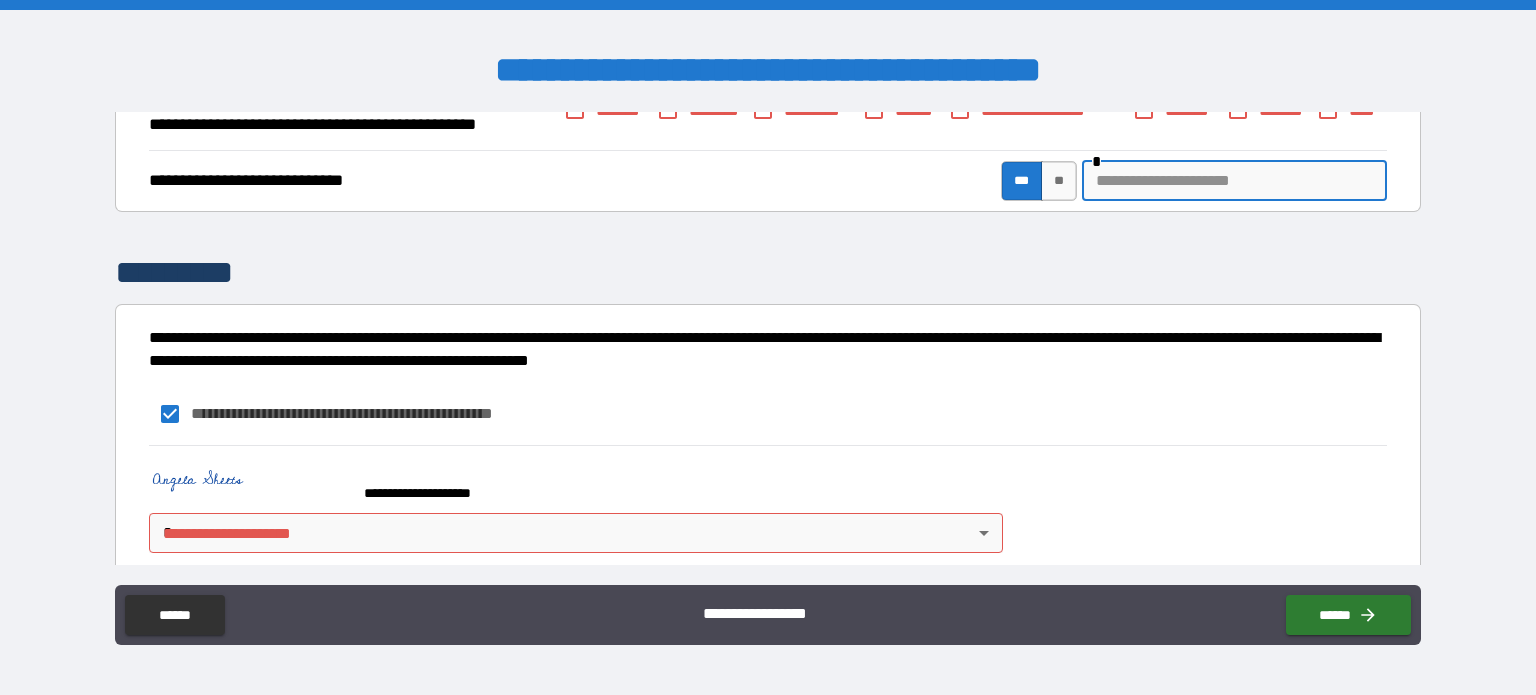 click at bounding box center [1234, 181] 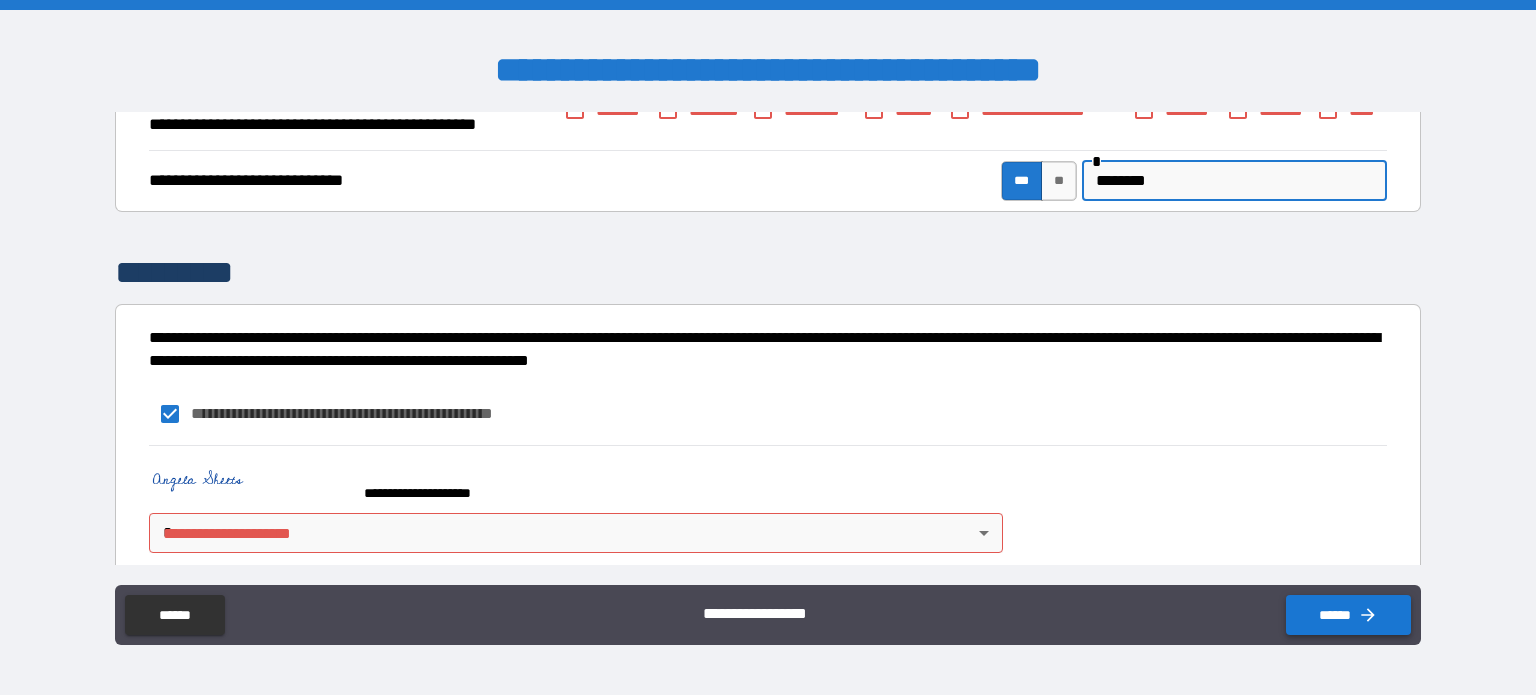 type on "********" 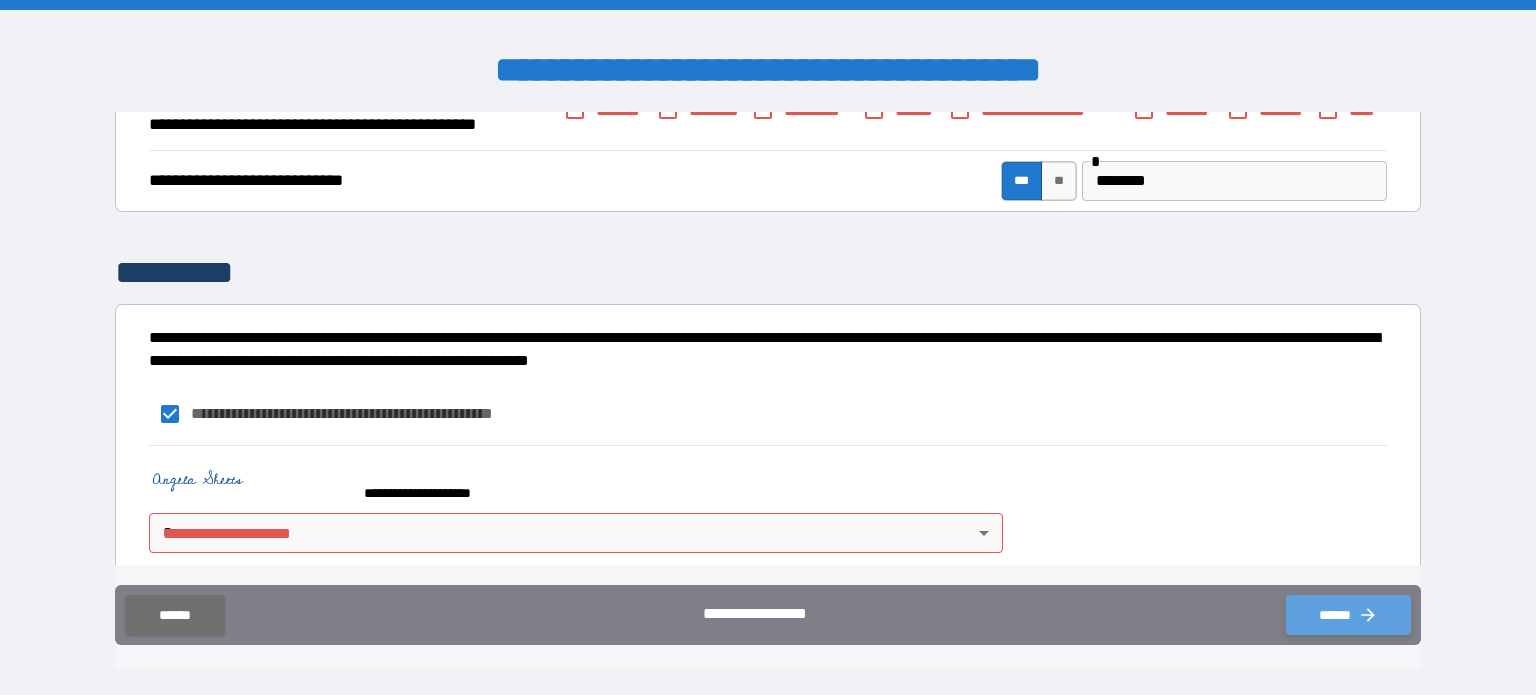 click on "******" at bounding box center [1348, 615] 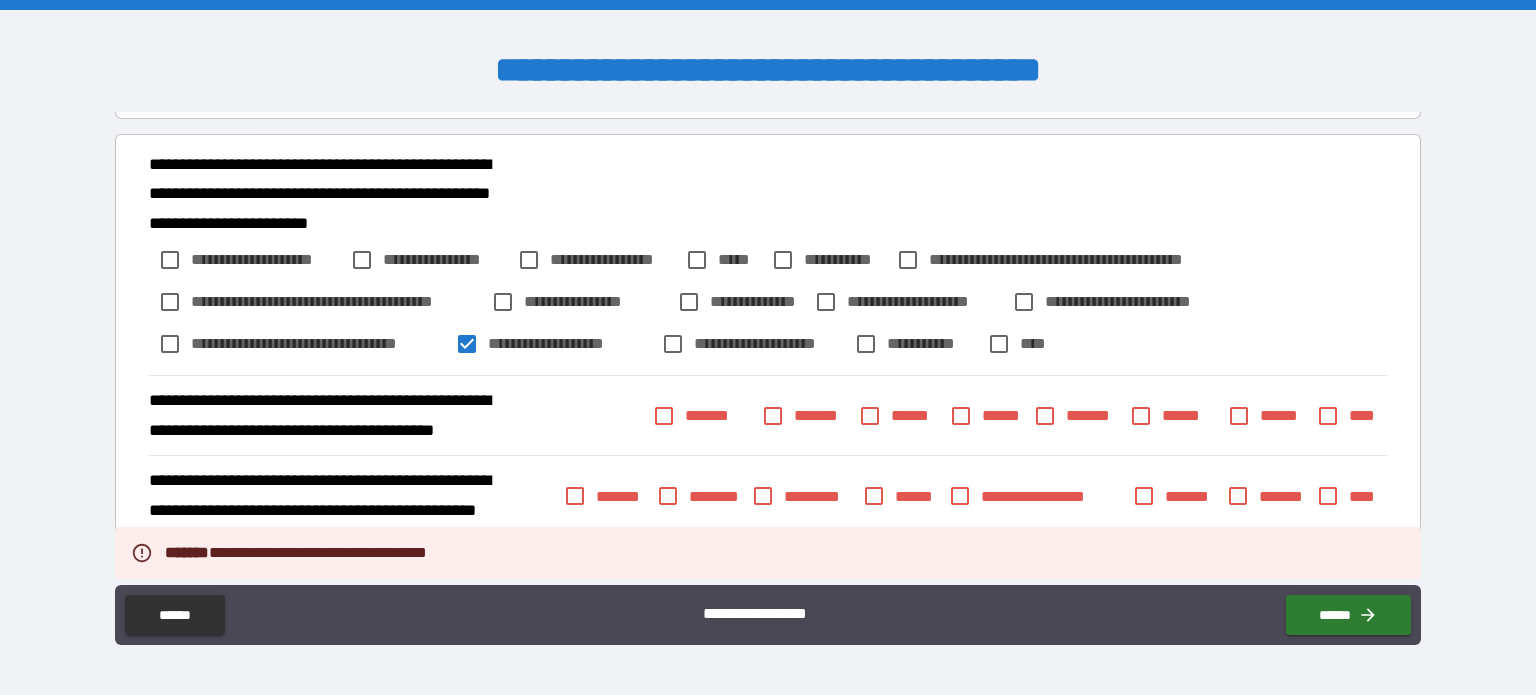 scroll, scrollTop: 104, scrollLeft: 0, axis: vertical 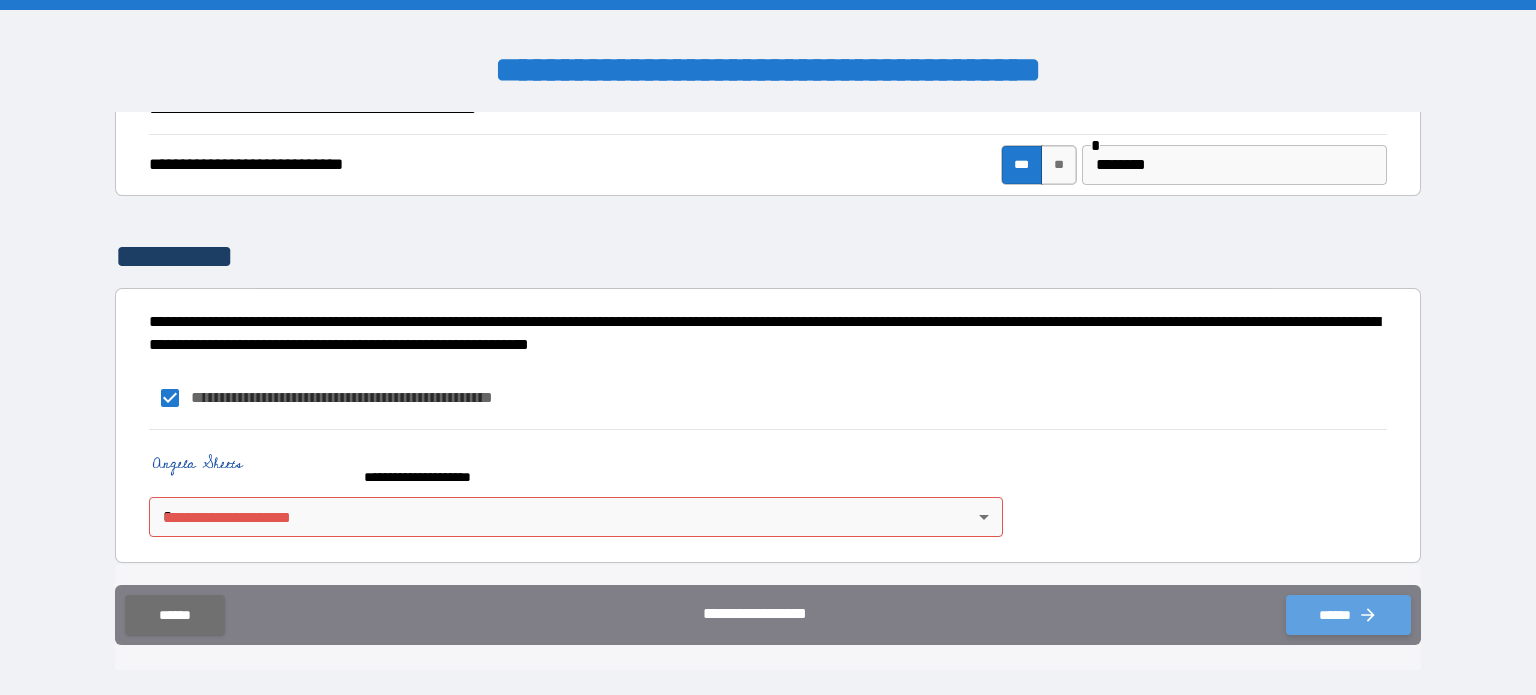 click on "******" at bounding box center [1348, 615] 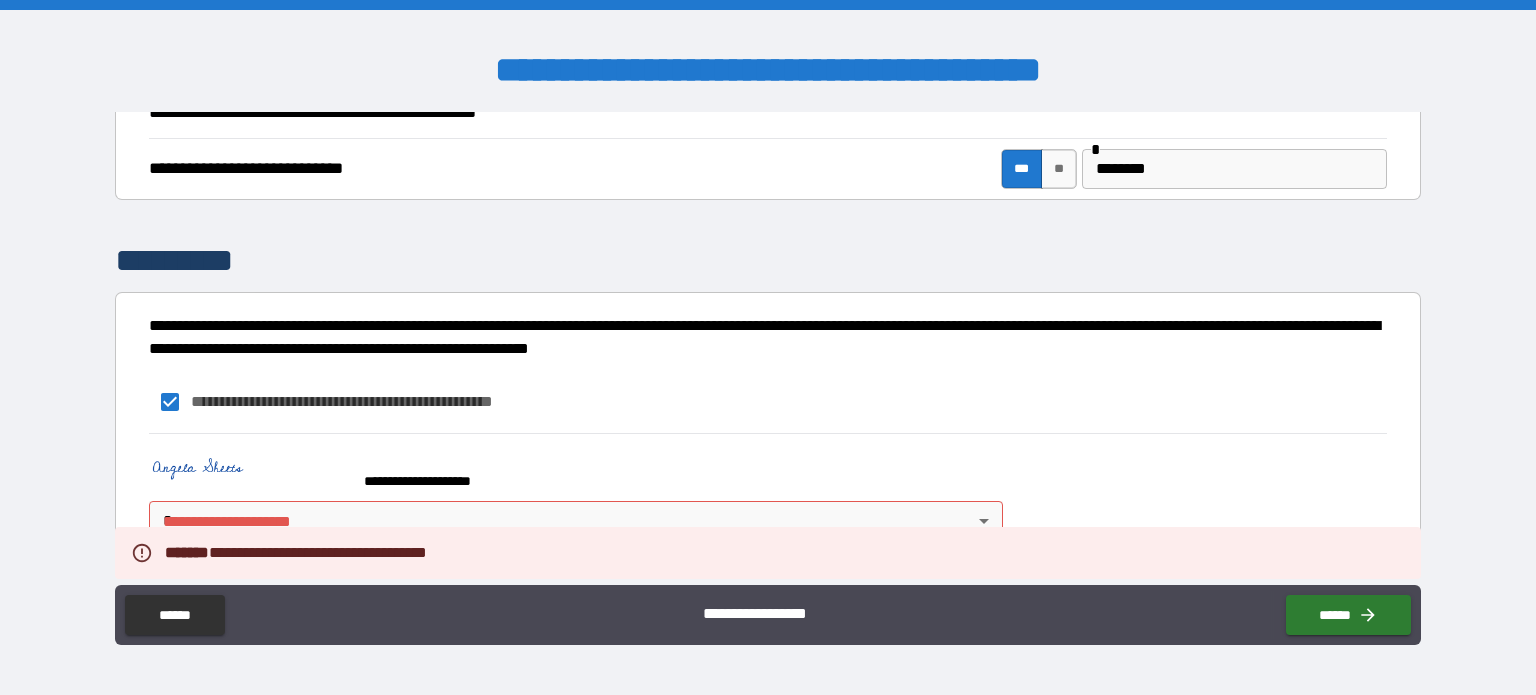 scroll, scrollTop: 520, scrollLeft: 0, axis: vertical 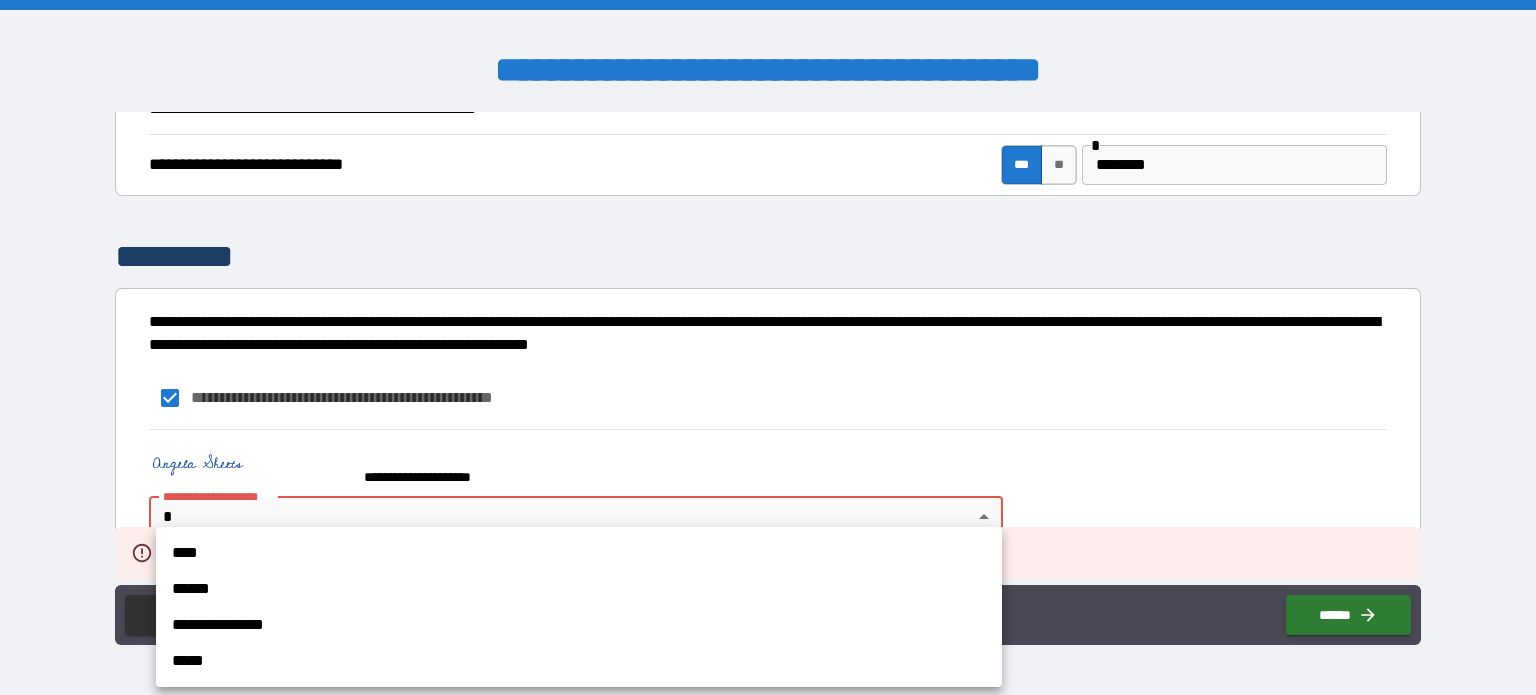 click on "**********" at bounding box center [768, 347] 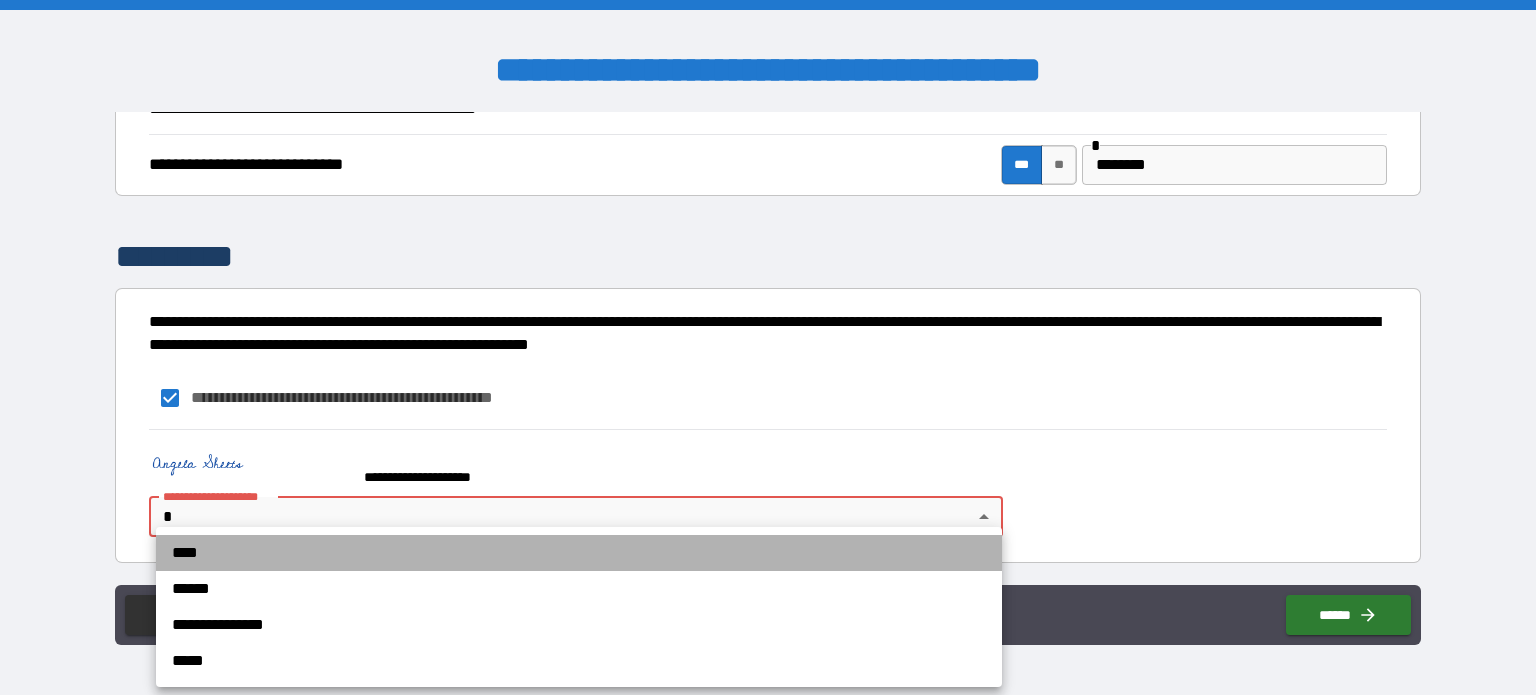 click on "****" at bounding box center [579, 553] 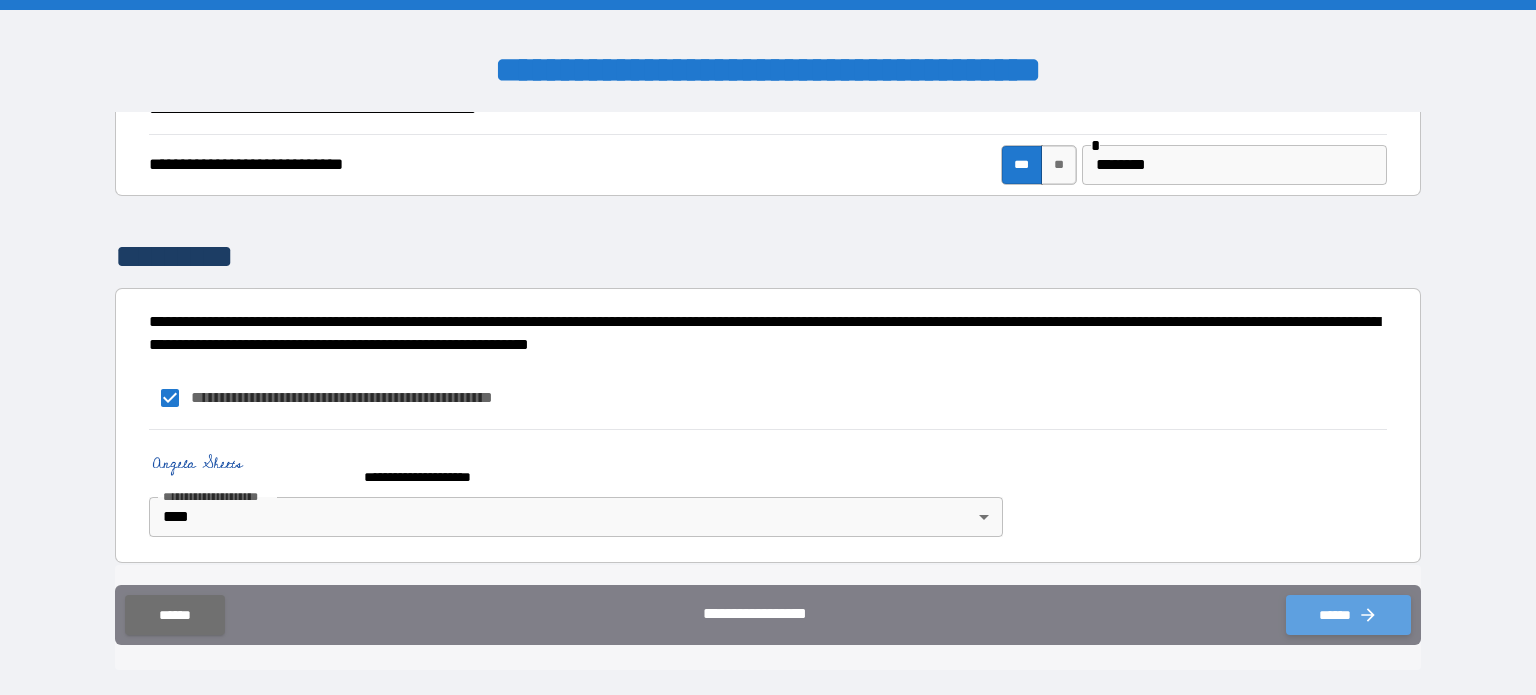 click on "******" at bounding box center (1348, 615) 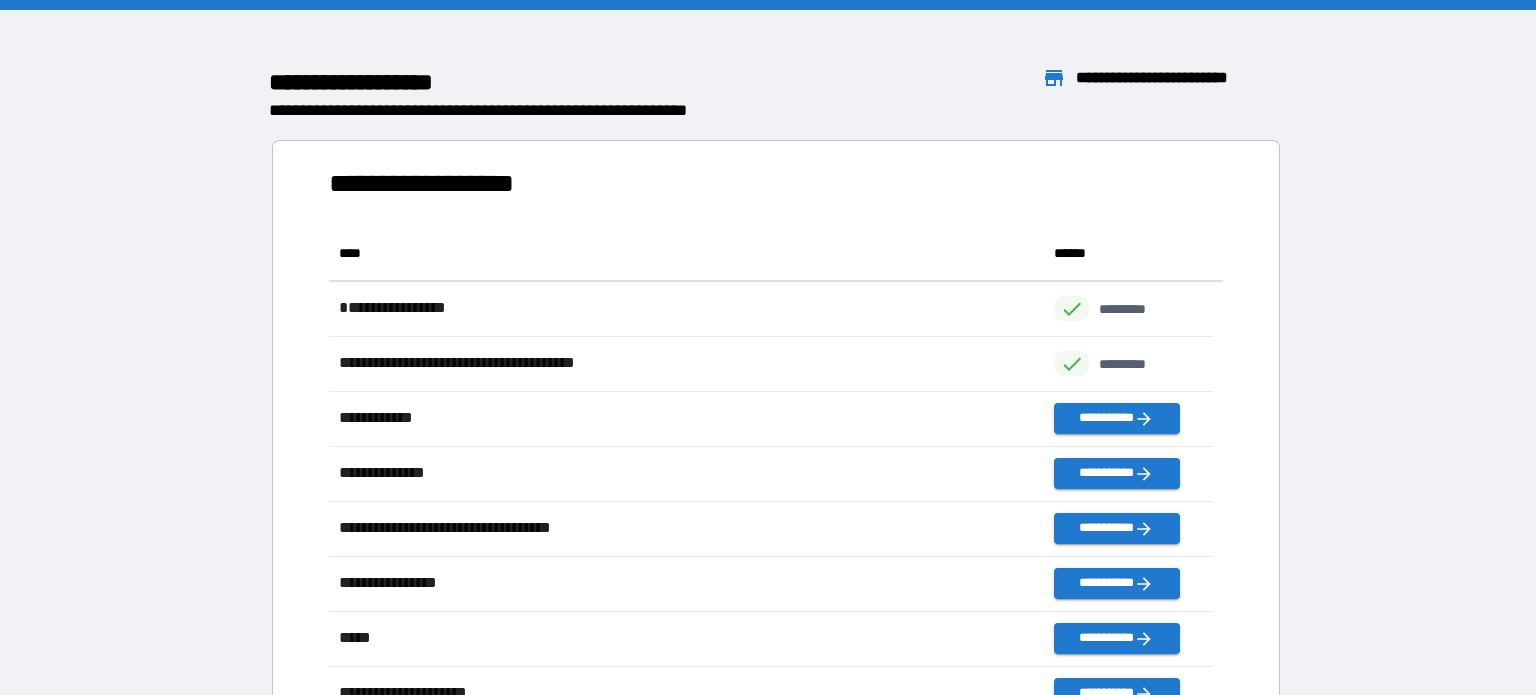 scroll, scrollTop: 16, scrollLeft: 16, axis: both 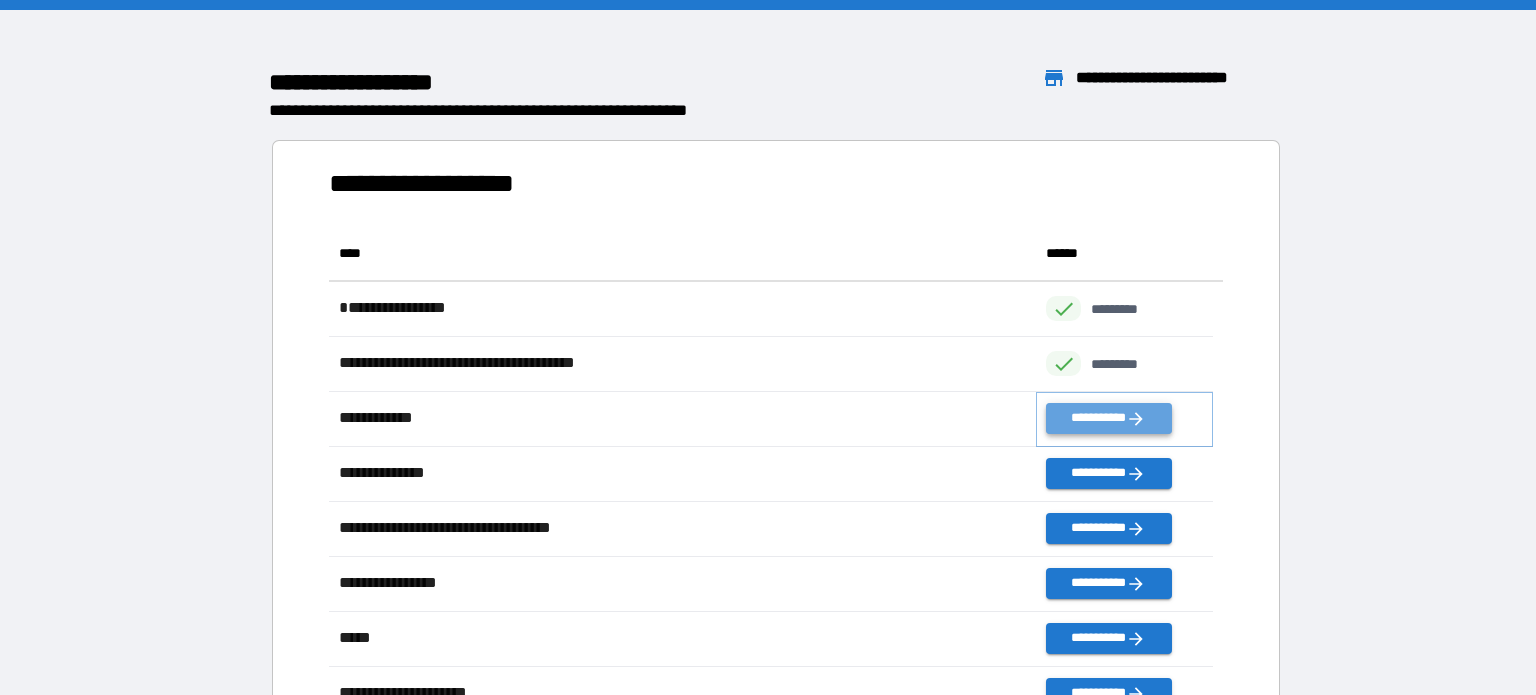 click on "**********" at bounding box center (1108, 418) 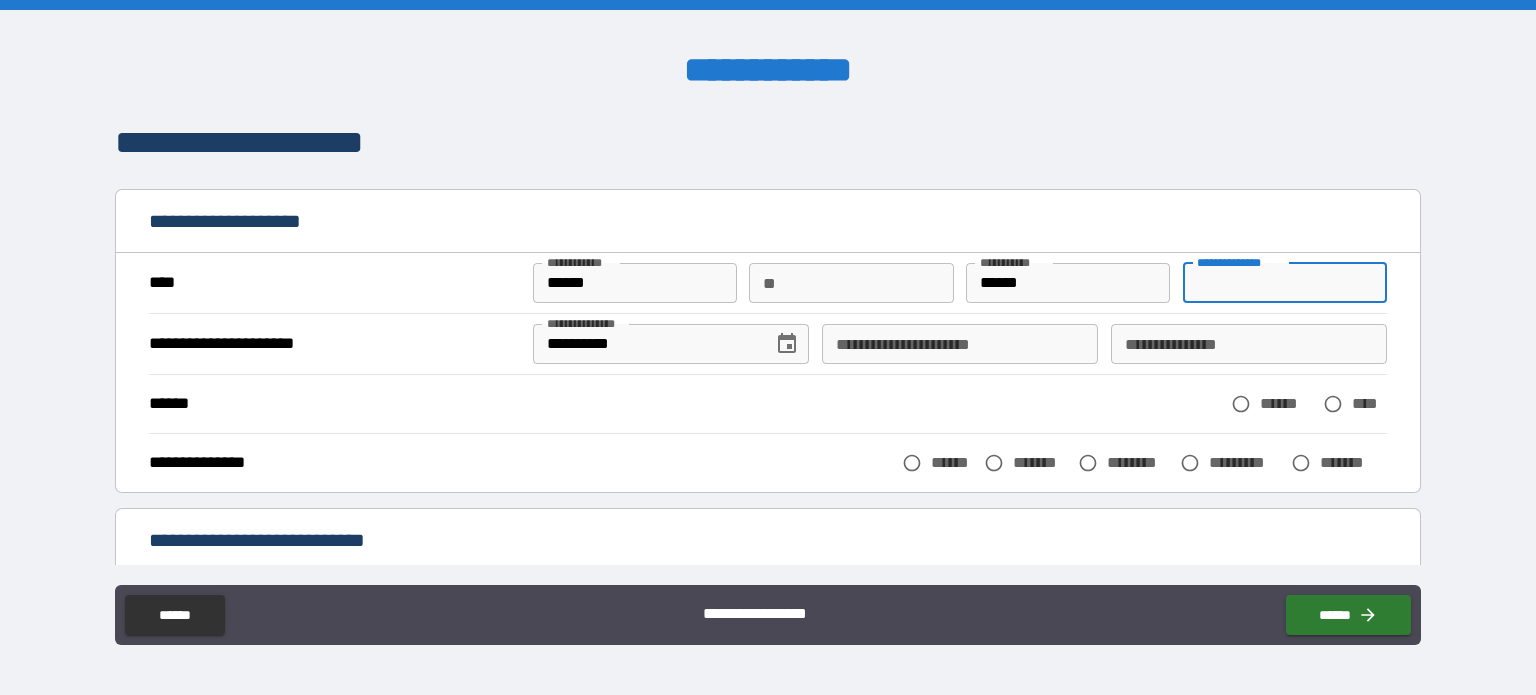 click on "**********" at bounding box center [1285, 283] 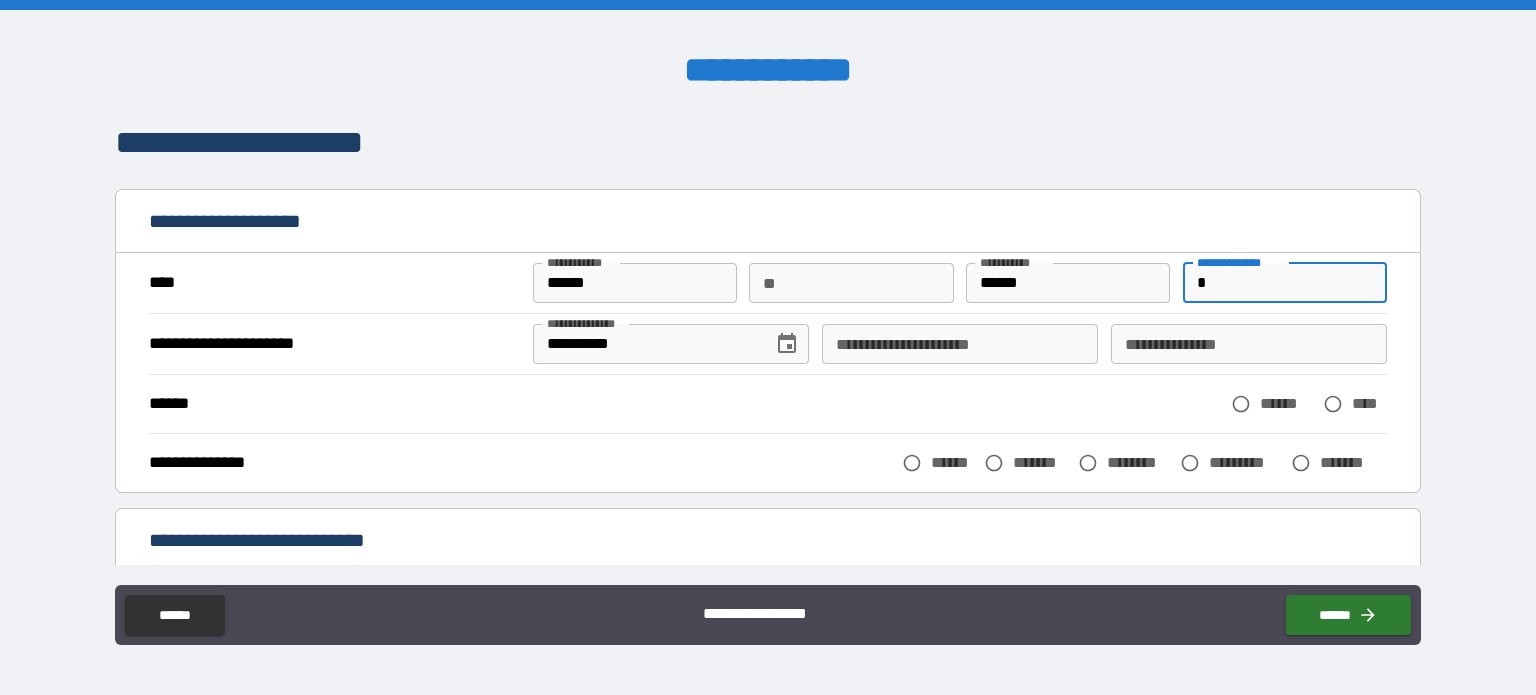 type on "*" 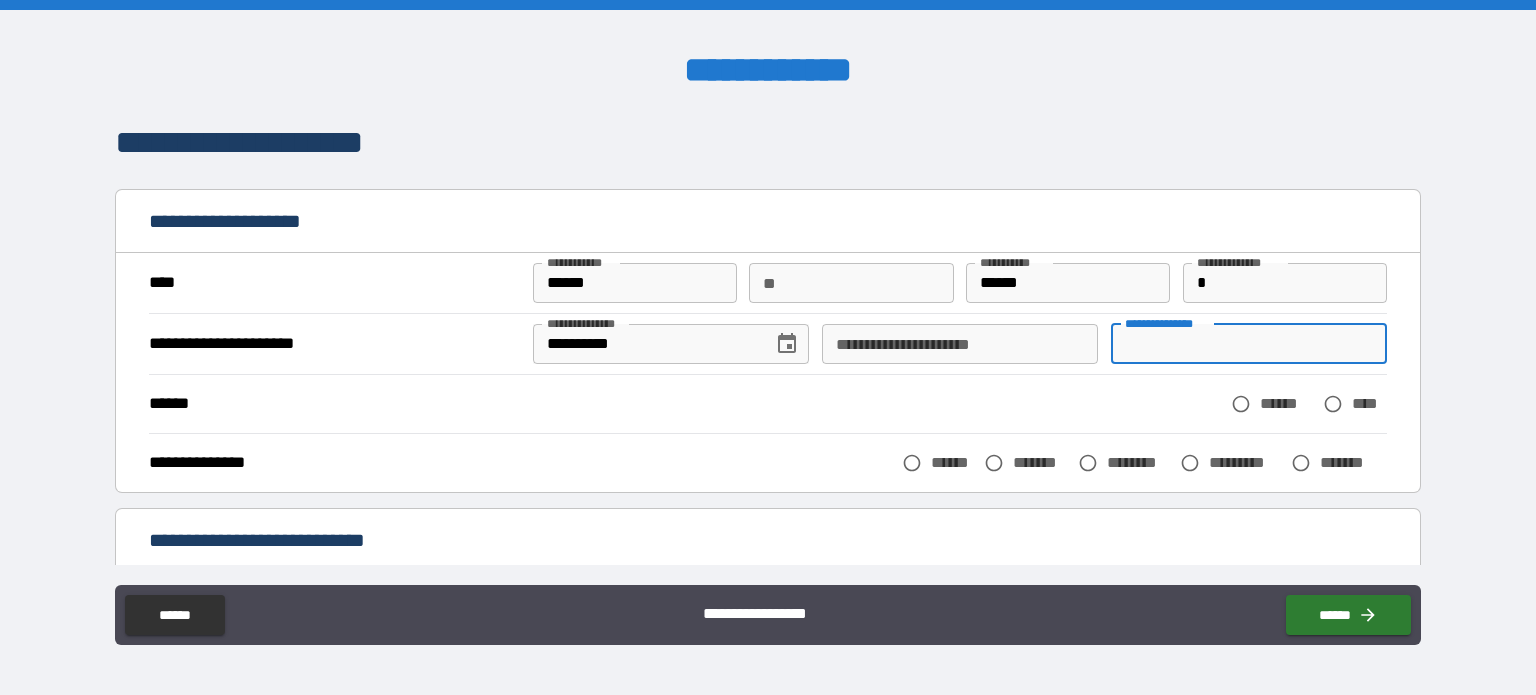 click on "**********" at bounding box center (1249, 344) 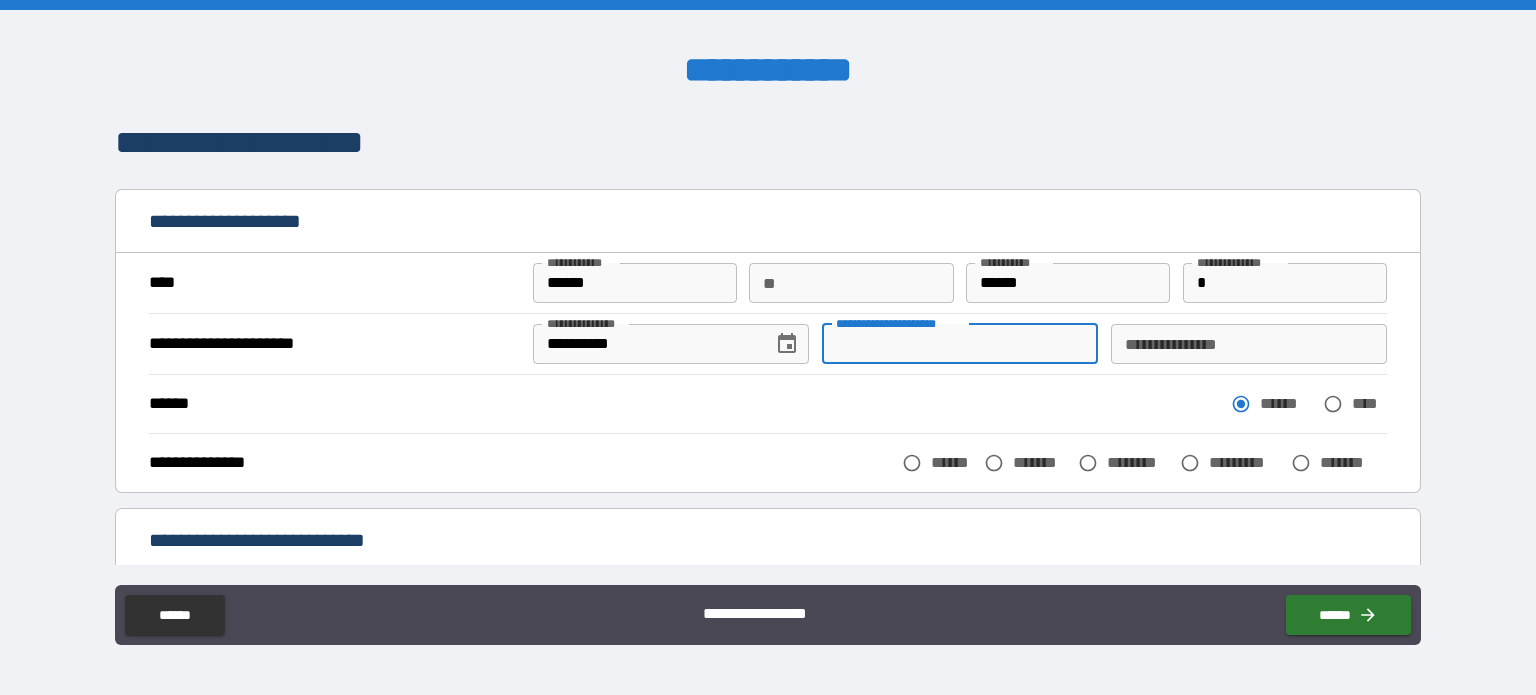 click on "**********" at bounding box center (960, 344) 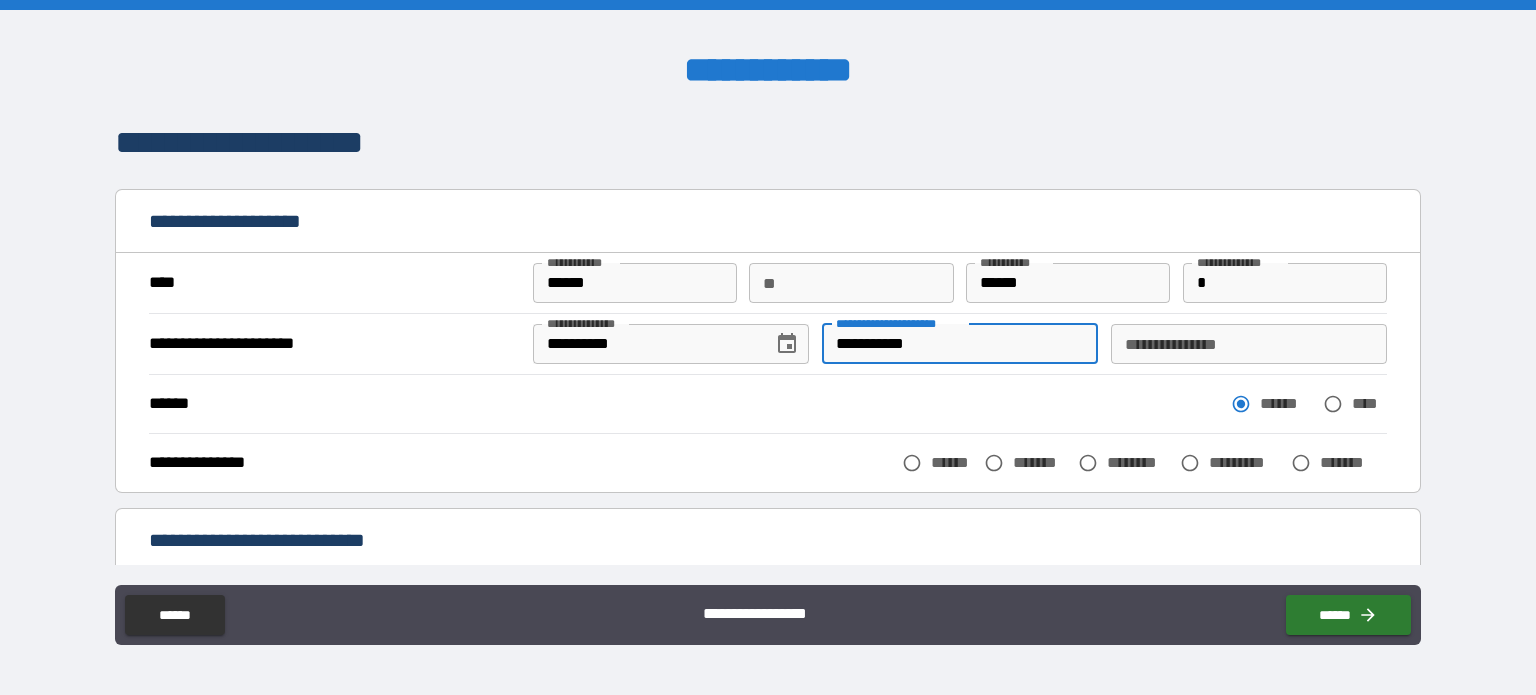 type on "**********" 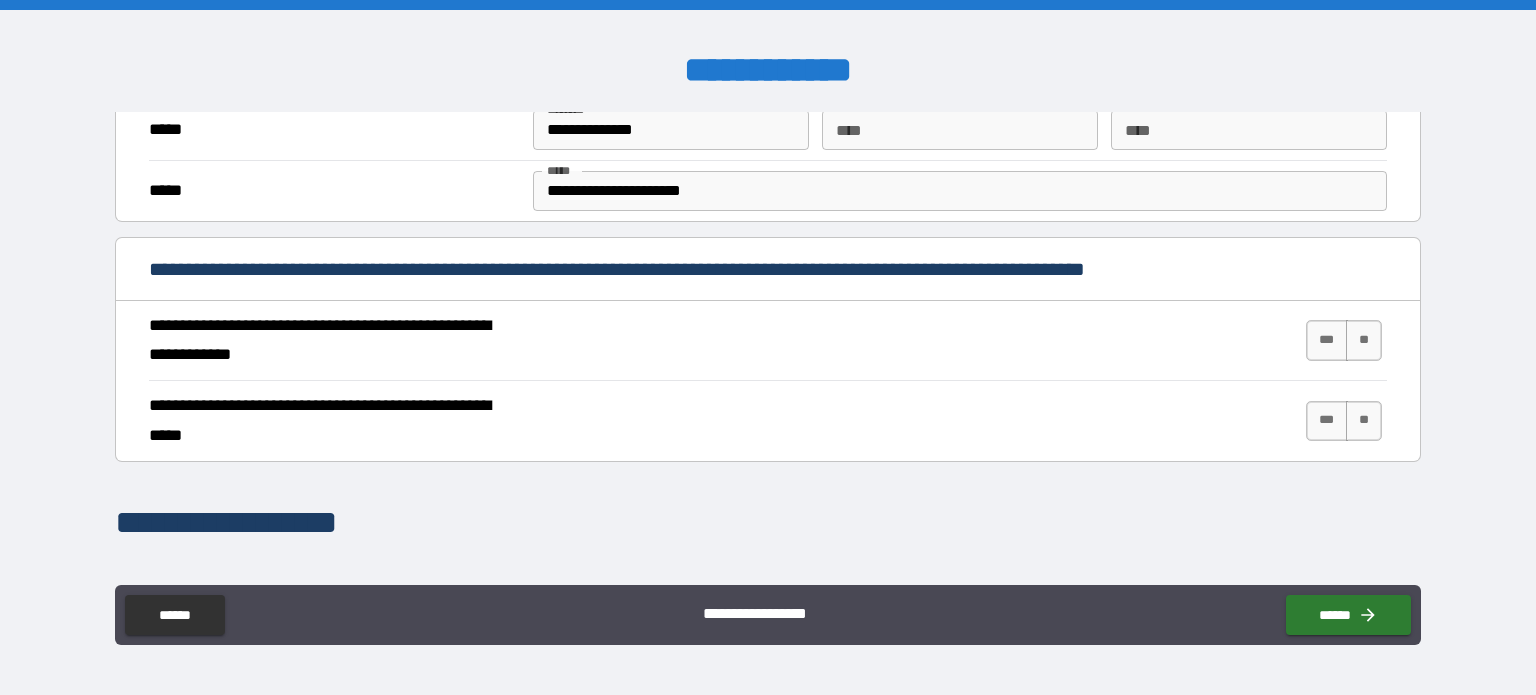 scroll, scrollTop: 700, scrollLeft: 0, axis: vertical 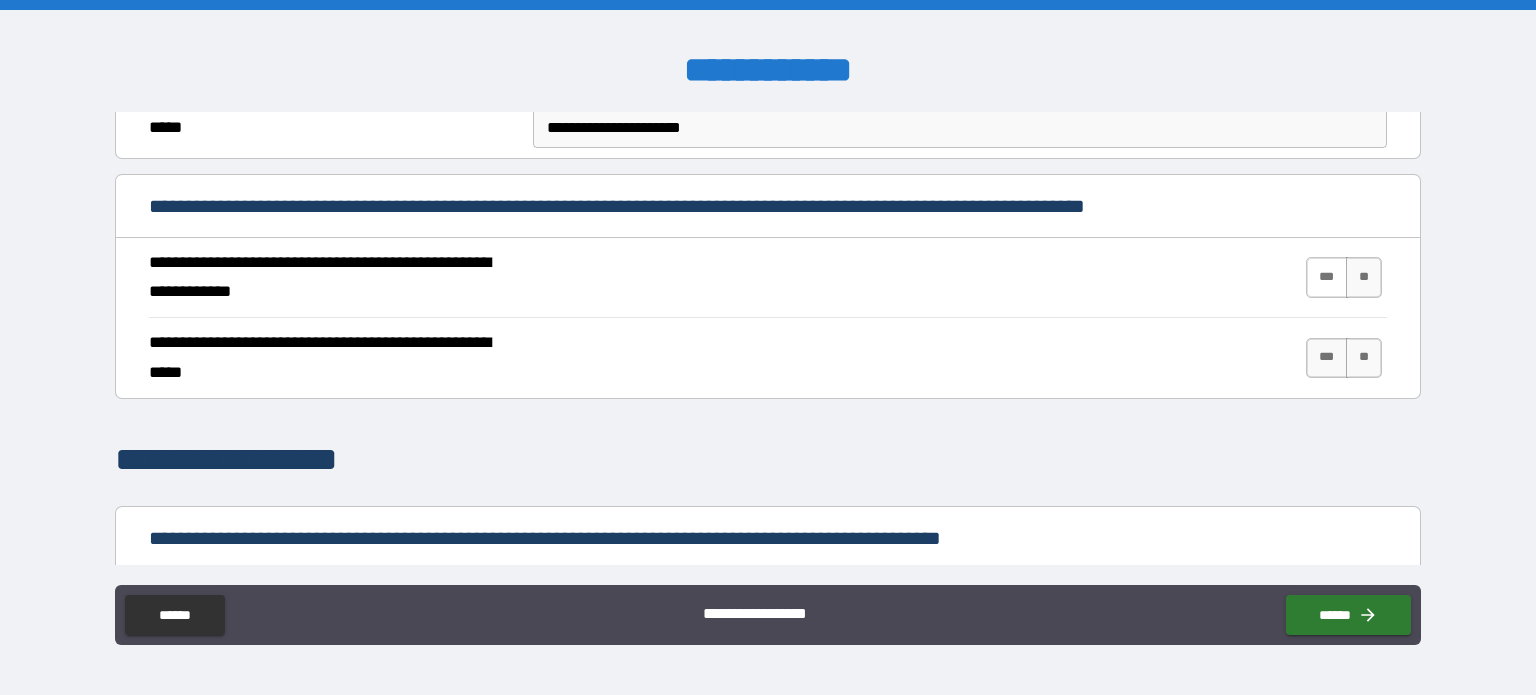 click on "***" at bounding box center (1327, 277) 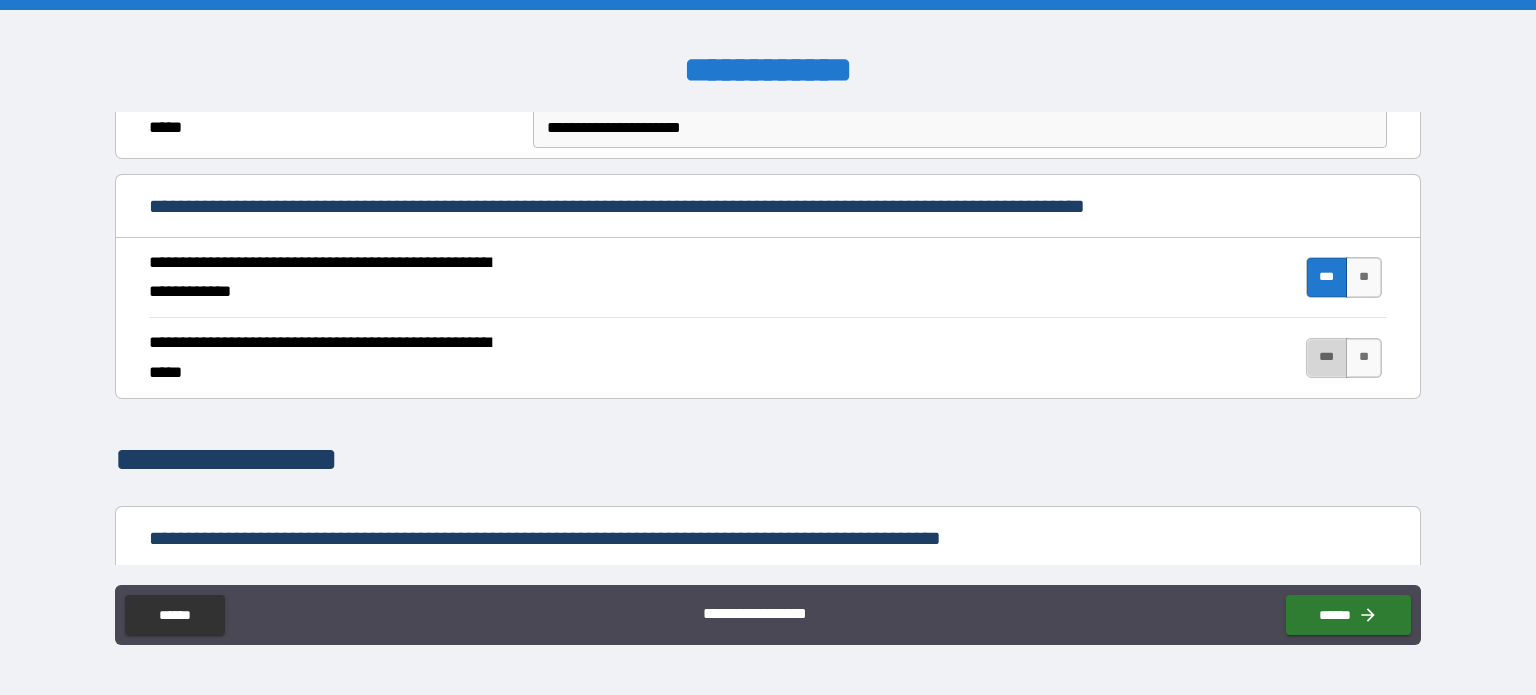 click on "***" at bounding box center (1327, 358) 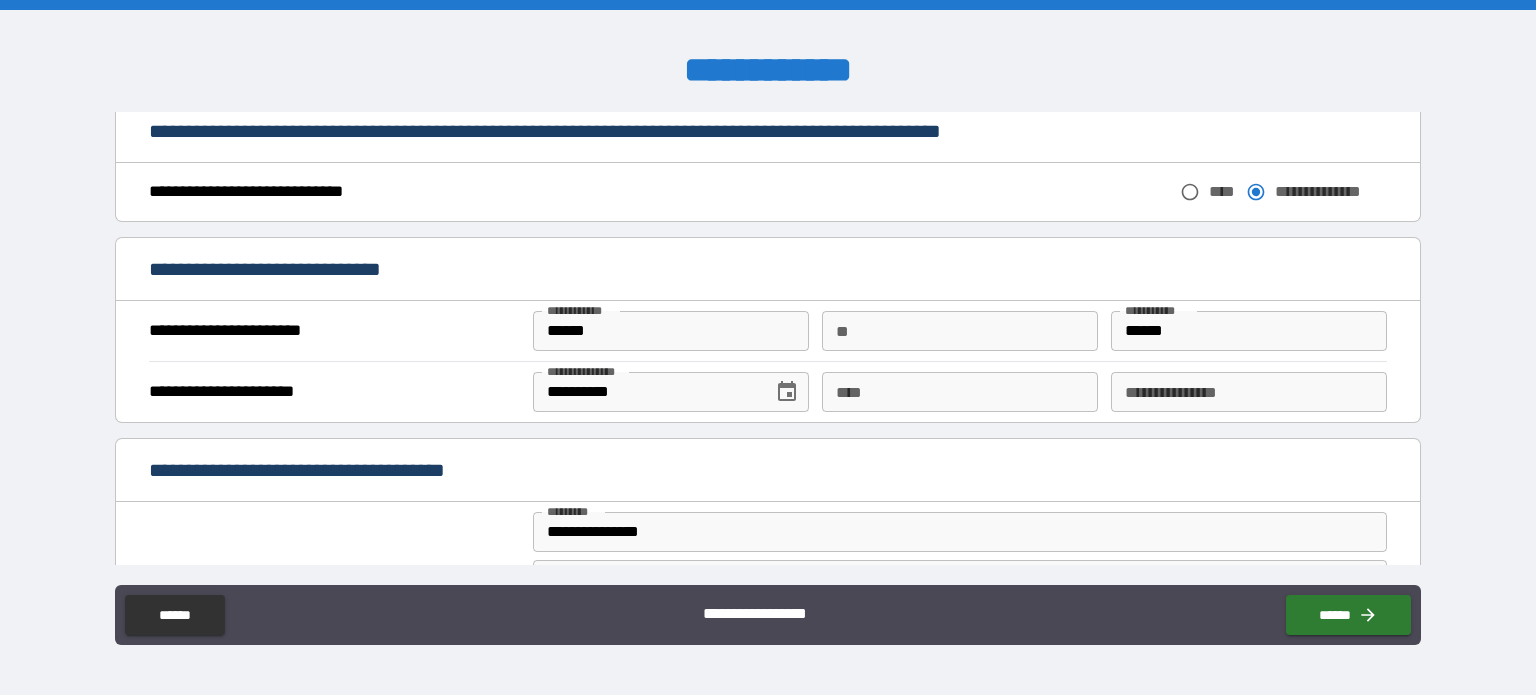 scroll, scrollTop: 1200, scrollLeft: 0, axis: vertical 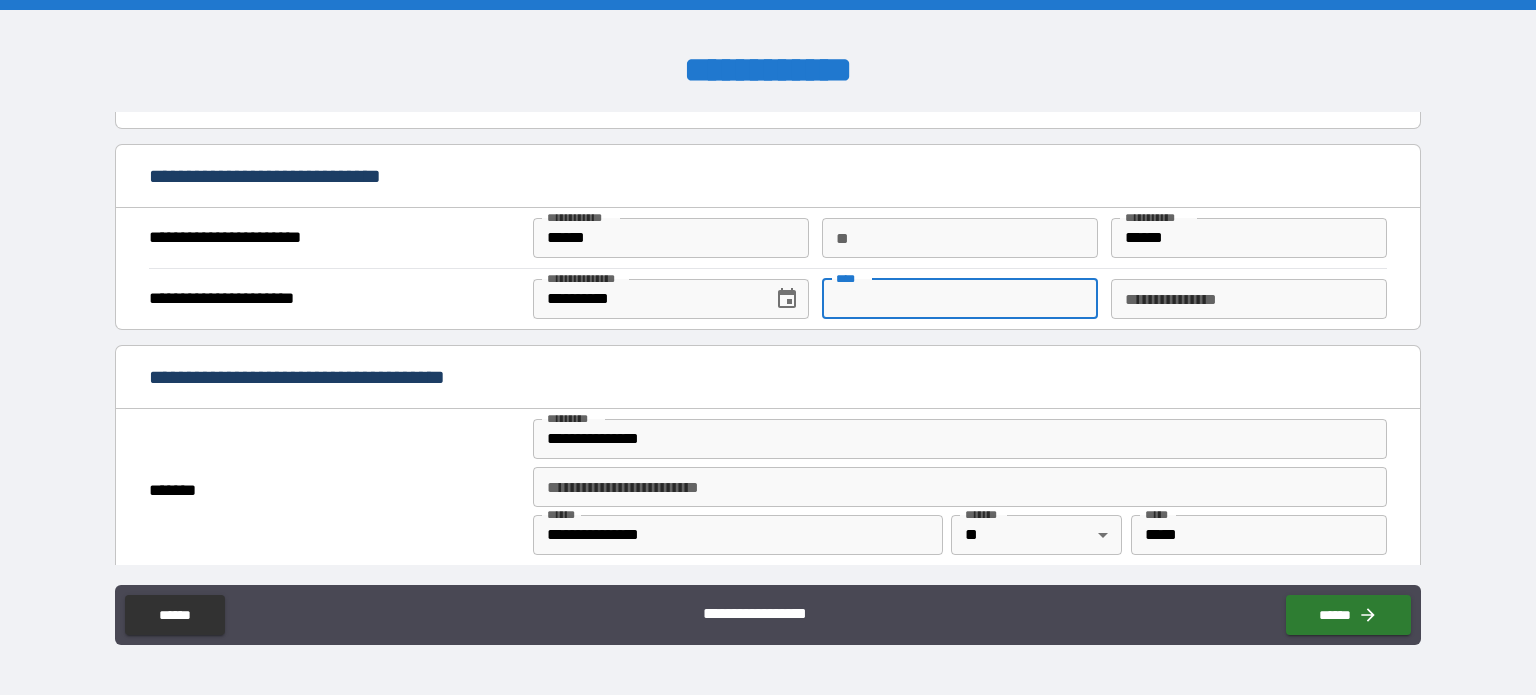 click on "****" at bounding box center (960, 299) 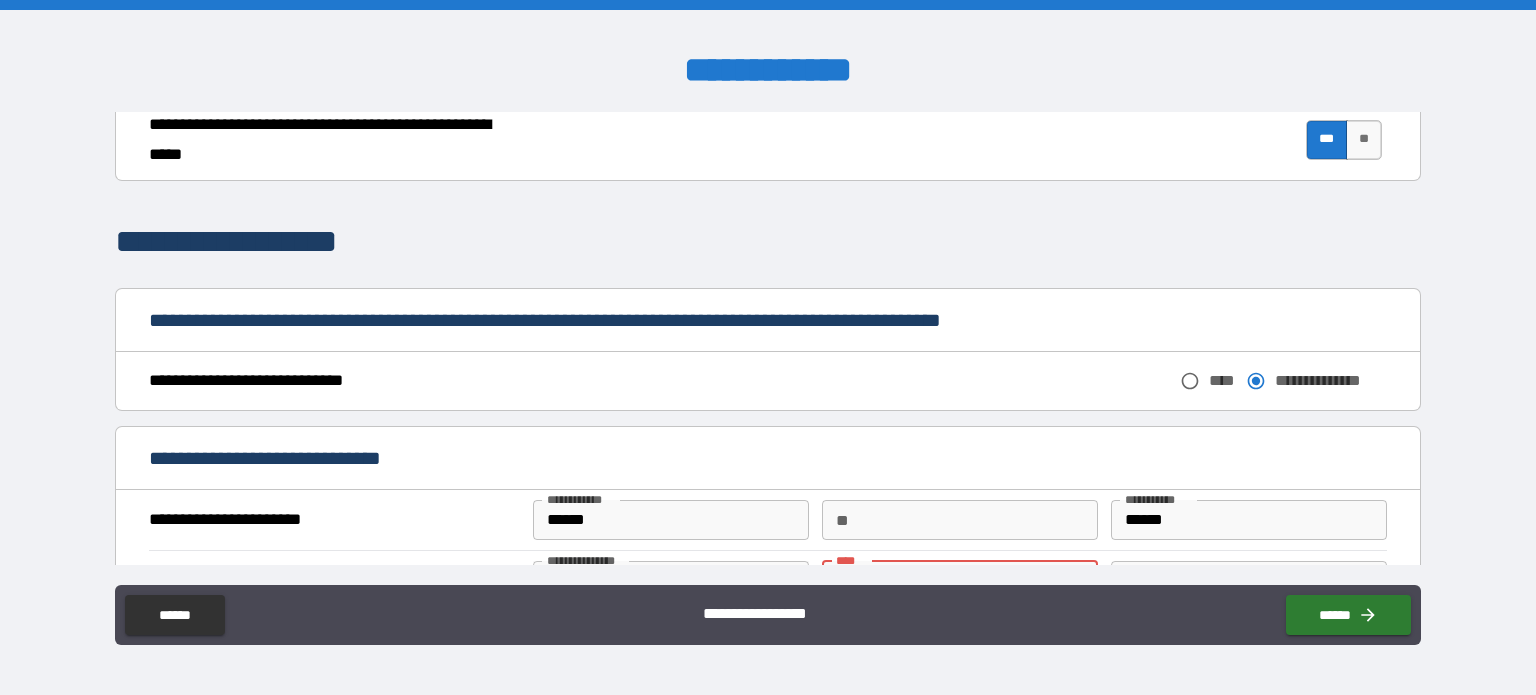 scroll, scrollTop: 1100, scrollLeft: 0, axis: vertical 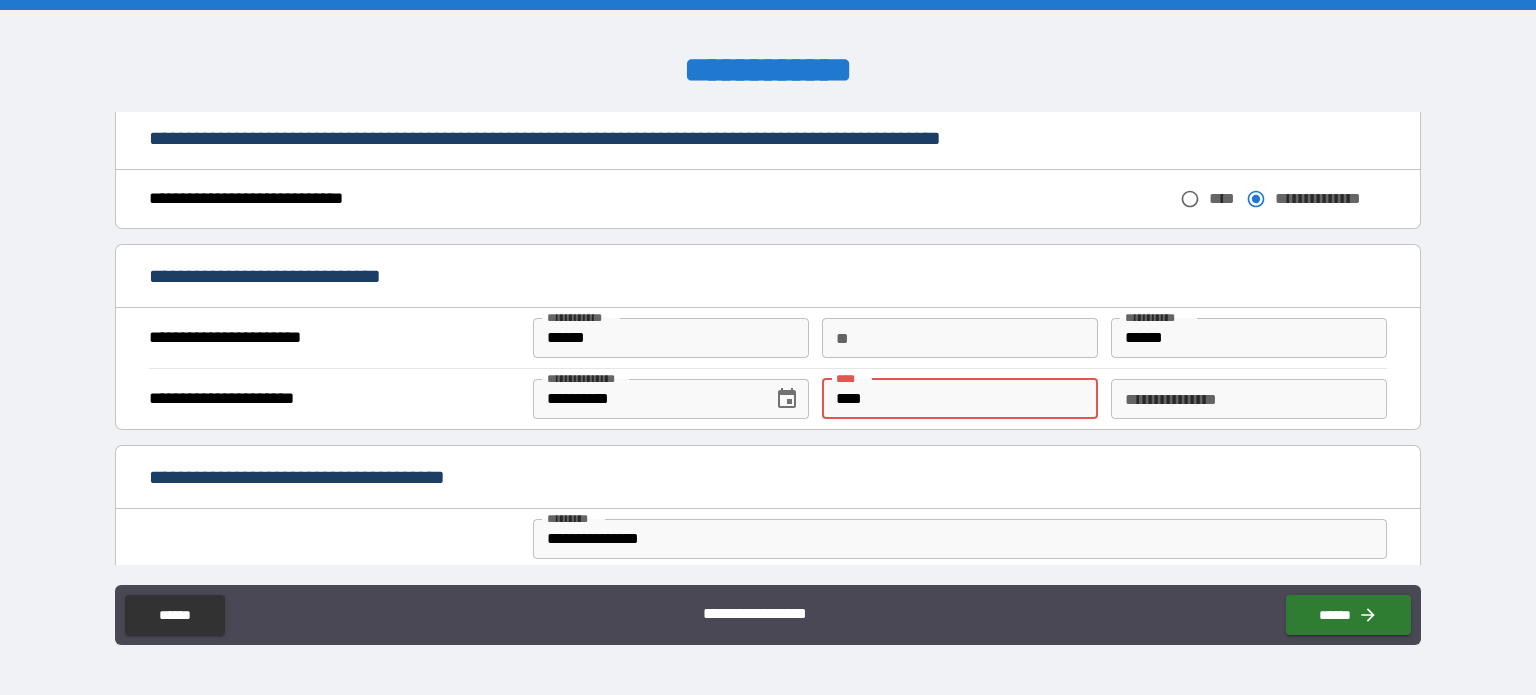 type on "****" 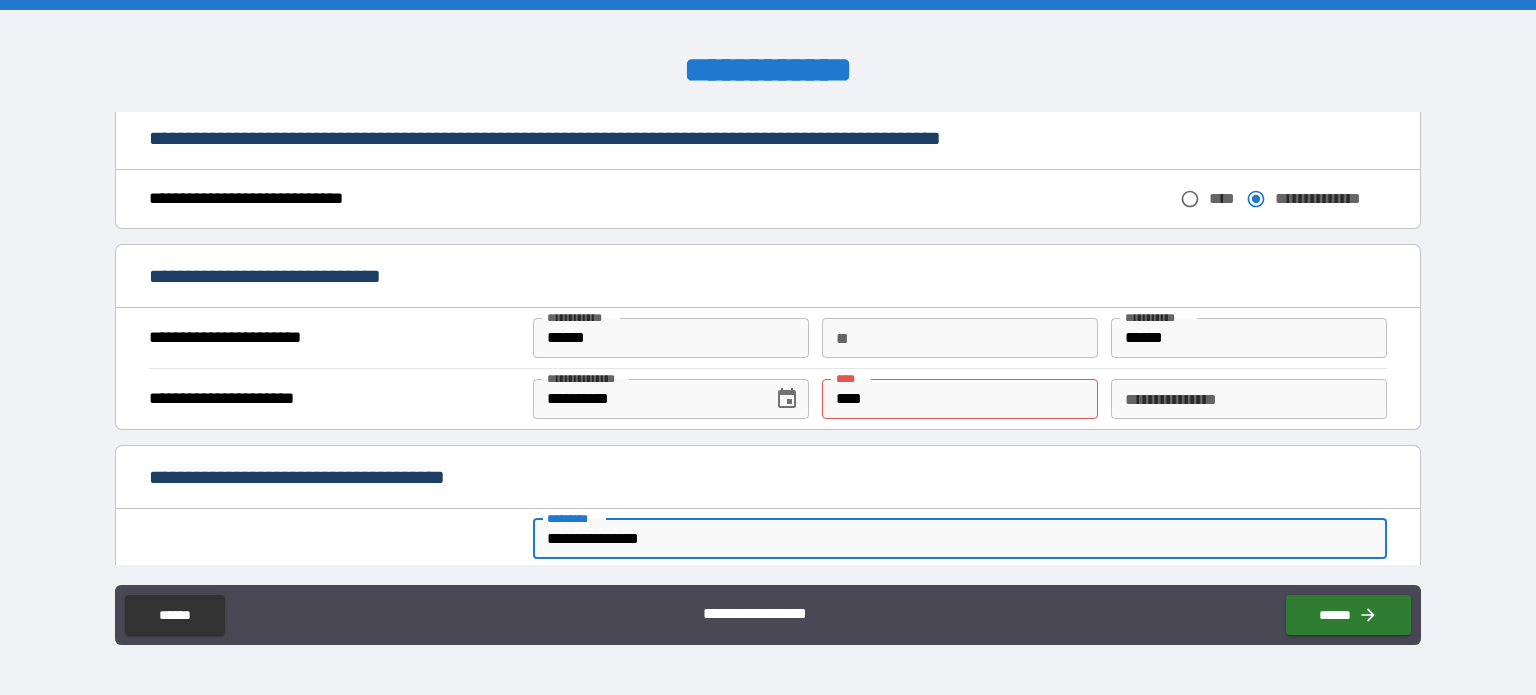 click on "**********" at bounding box center [960, 539] 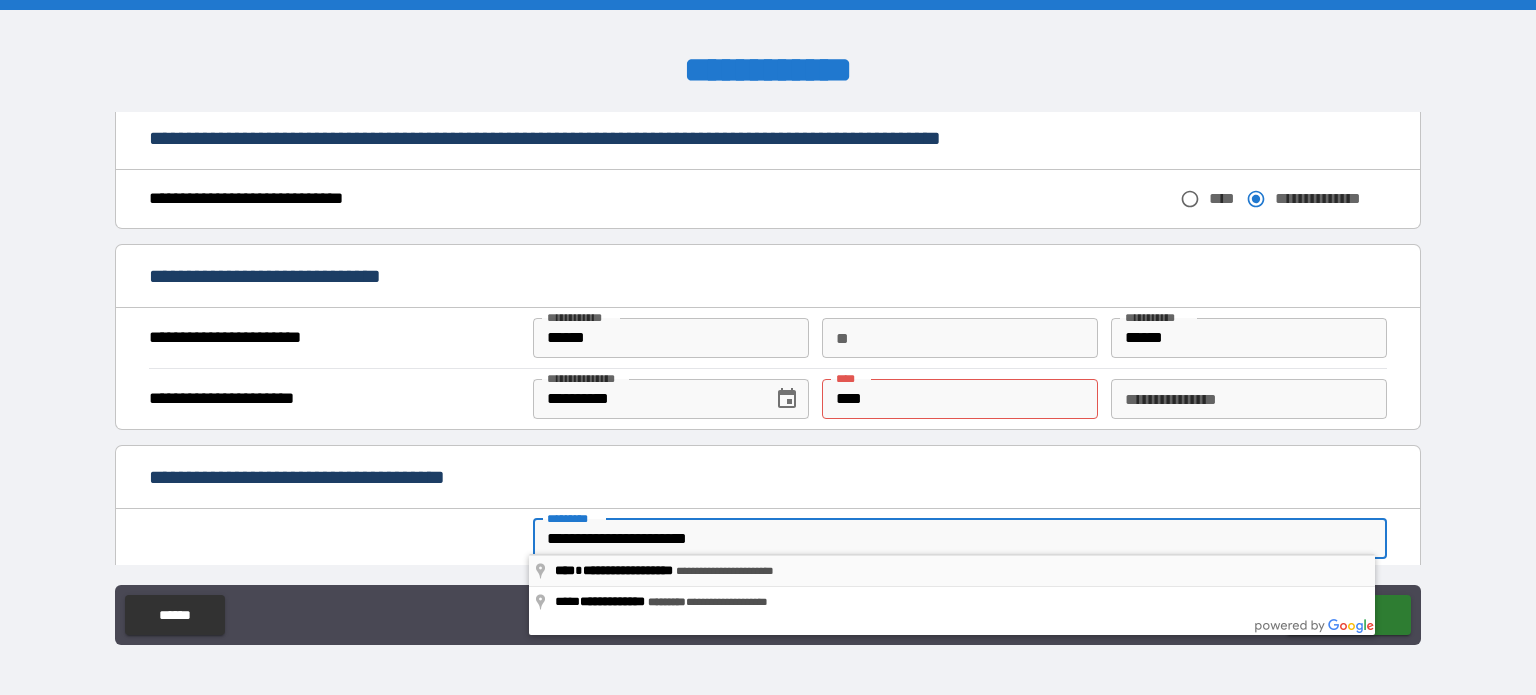 type on "**********" 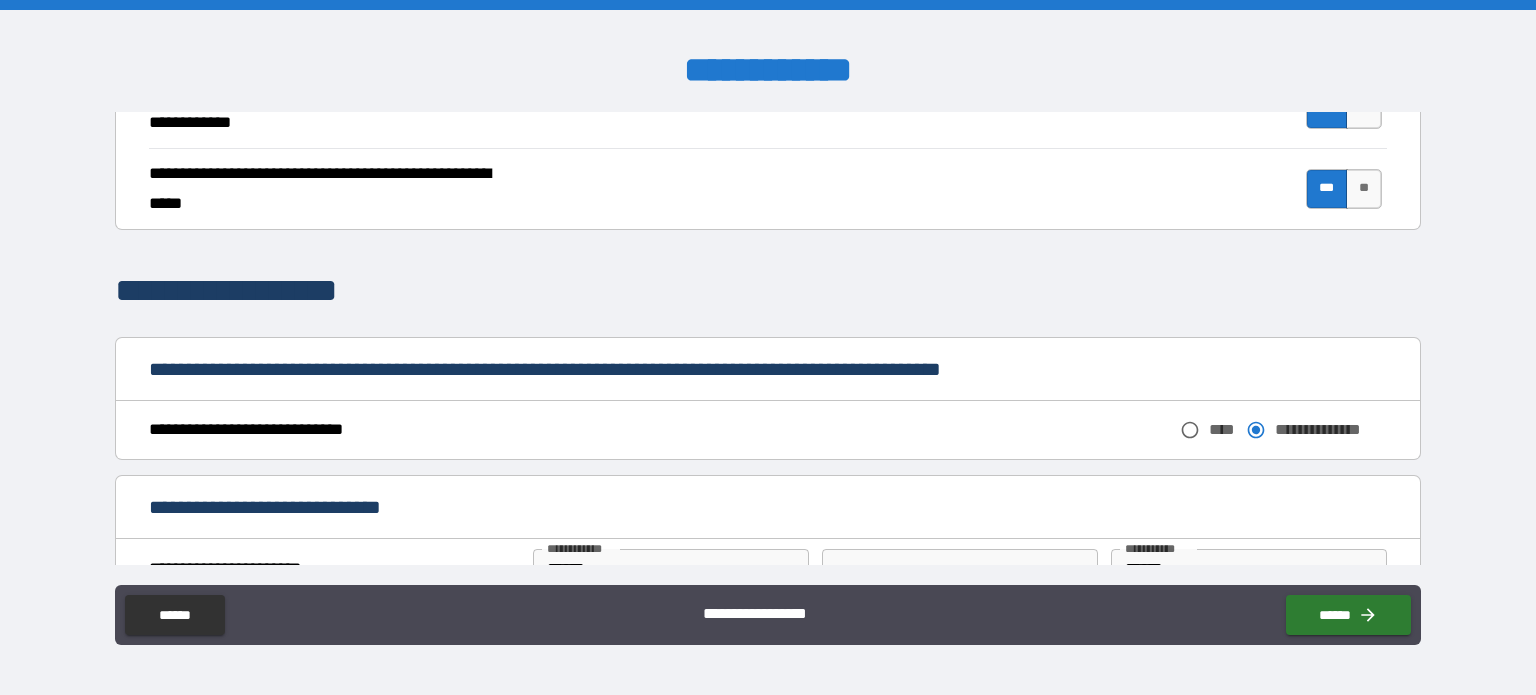 scroll, scrollTop: 900, scrollLeft: 0, axis: vertical 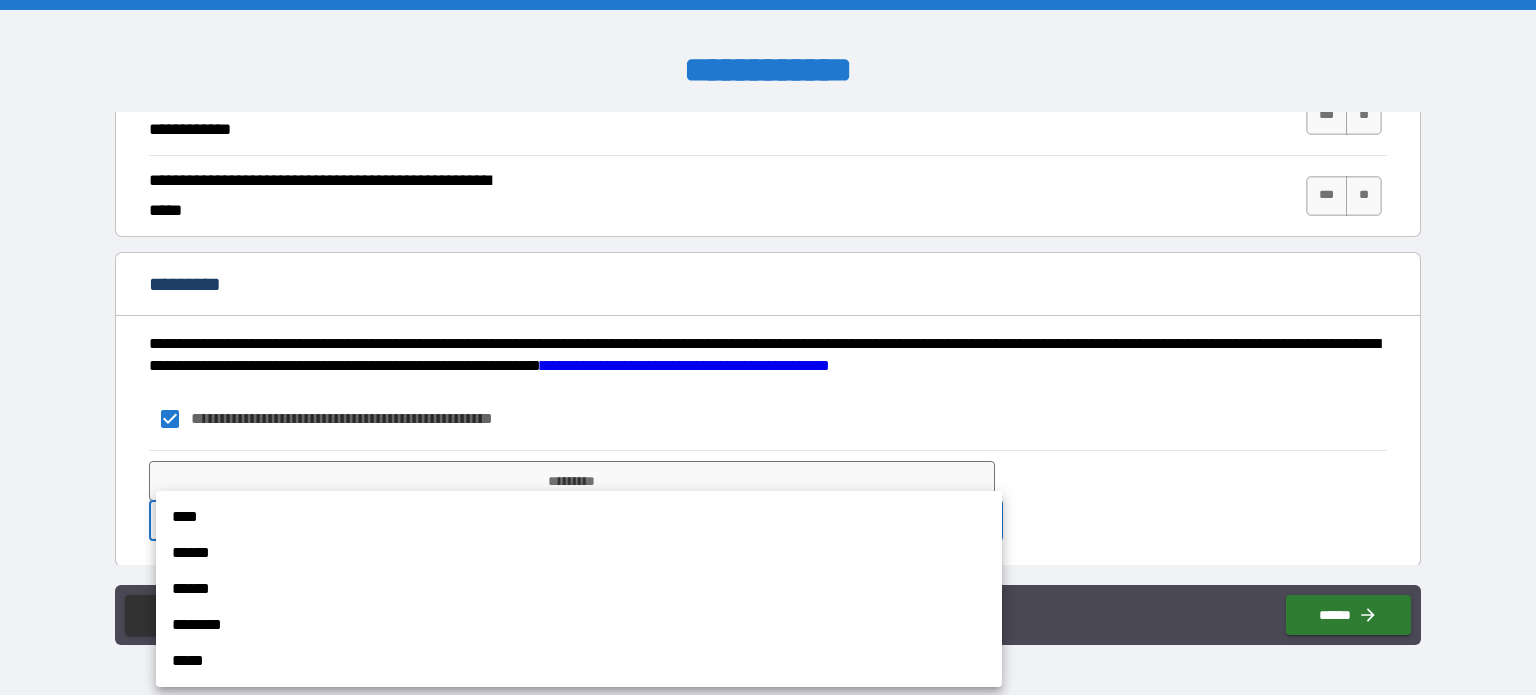 click on "**********" at bounding box center [768, 347] 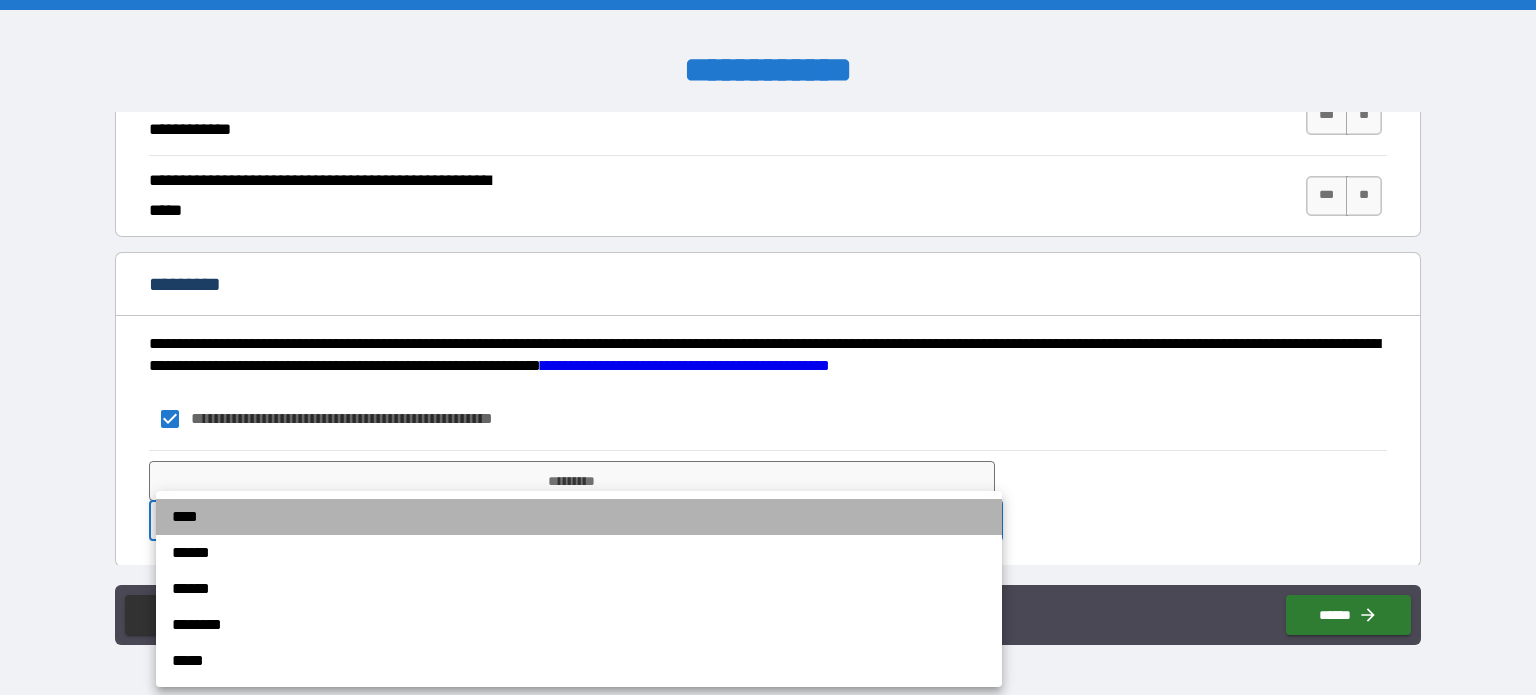 click on "****" at bounding box center (579, 517) 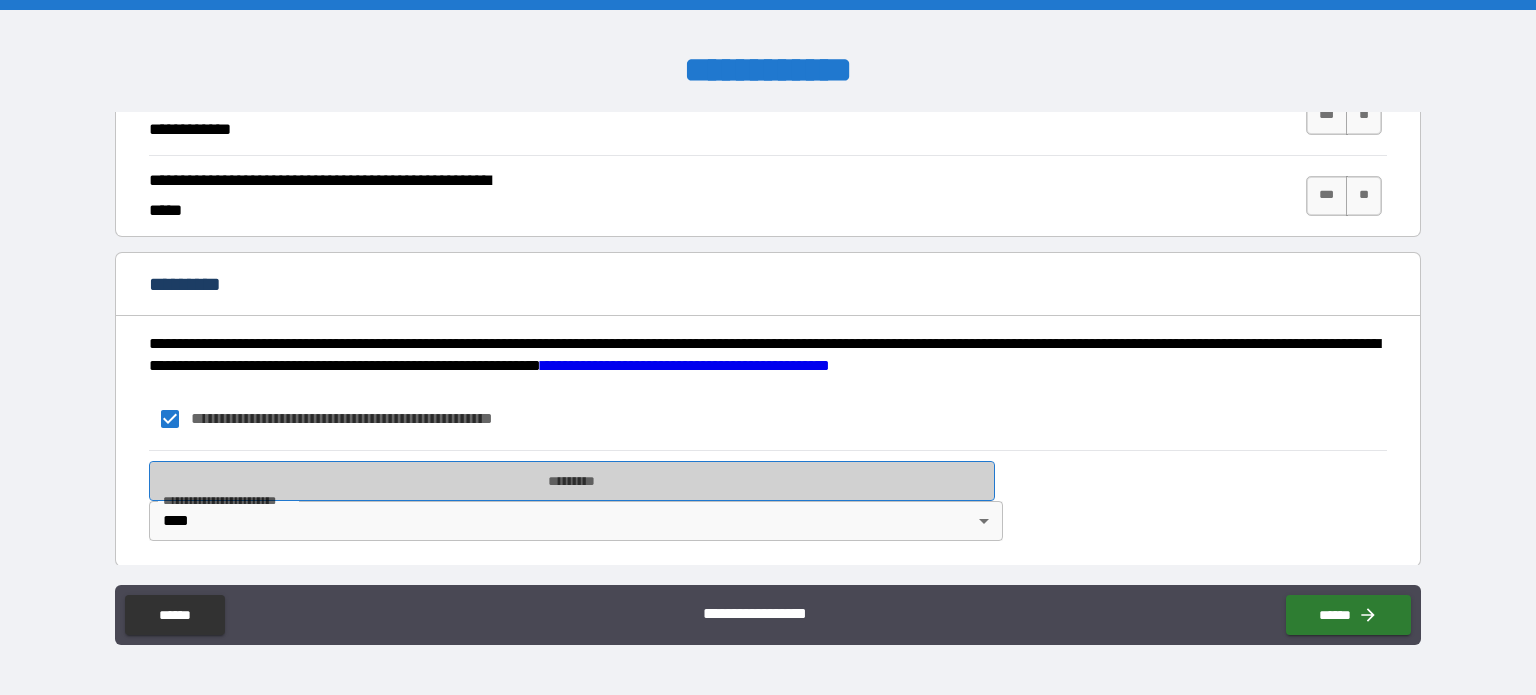 click on "*********" at bounding box center [572, 481] 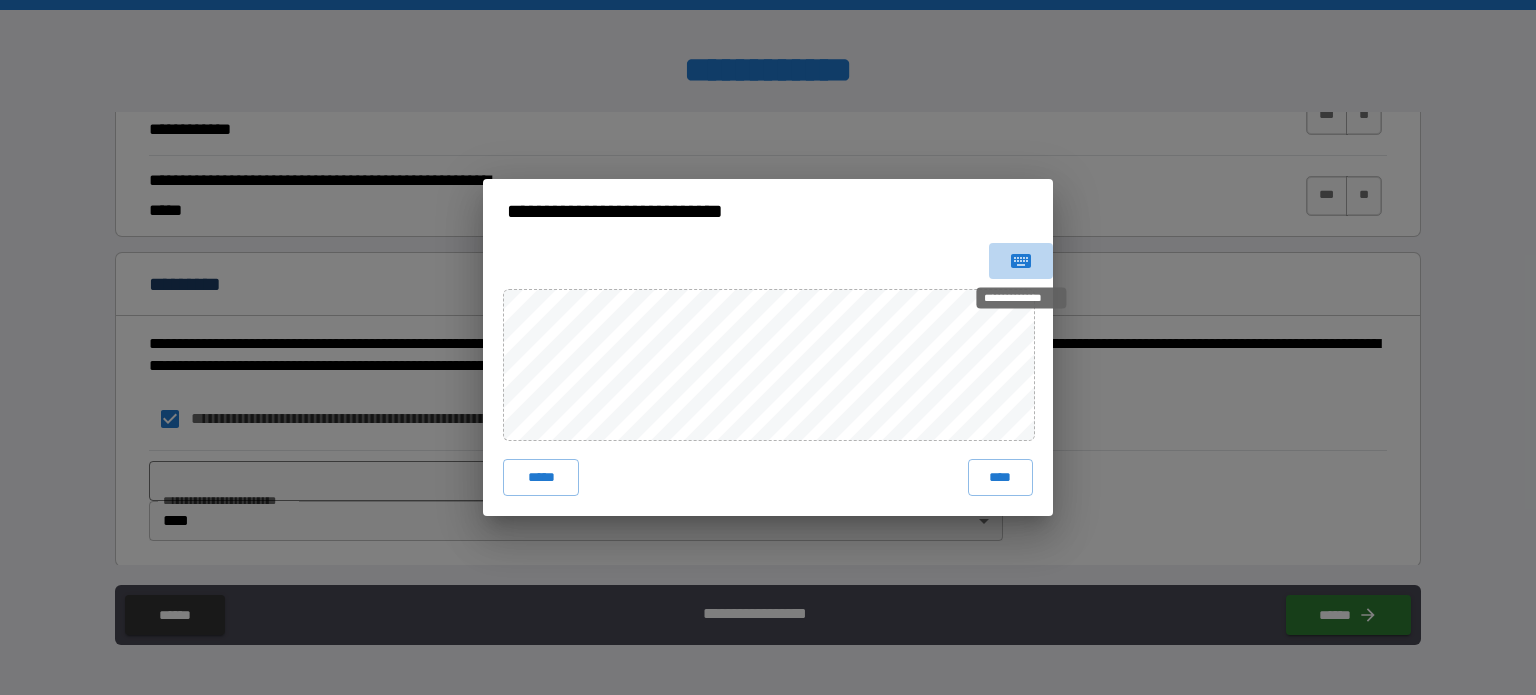 click 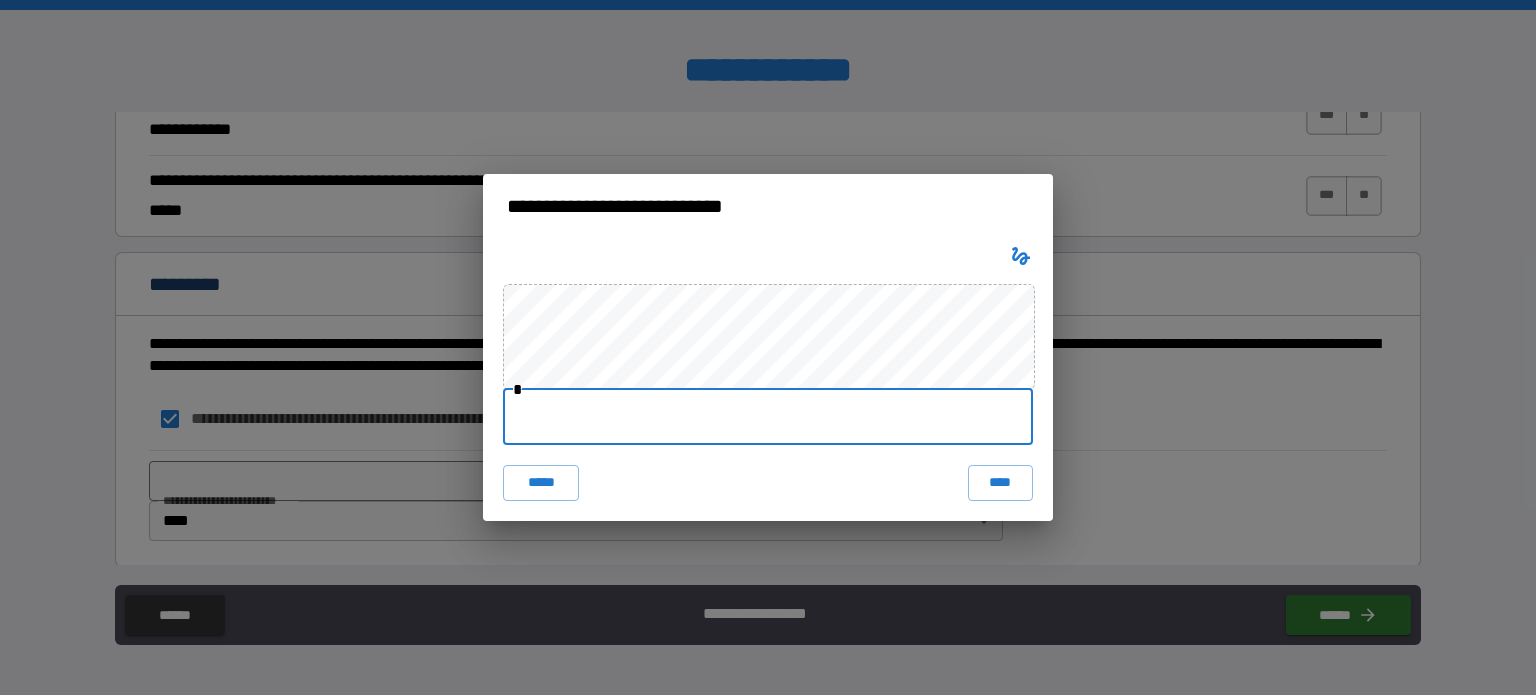 click at bounding box center [768, 417] 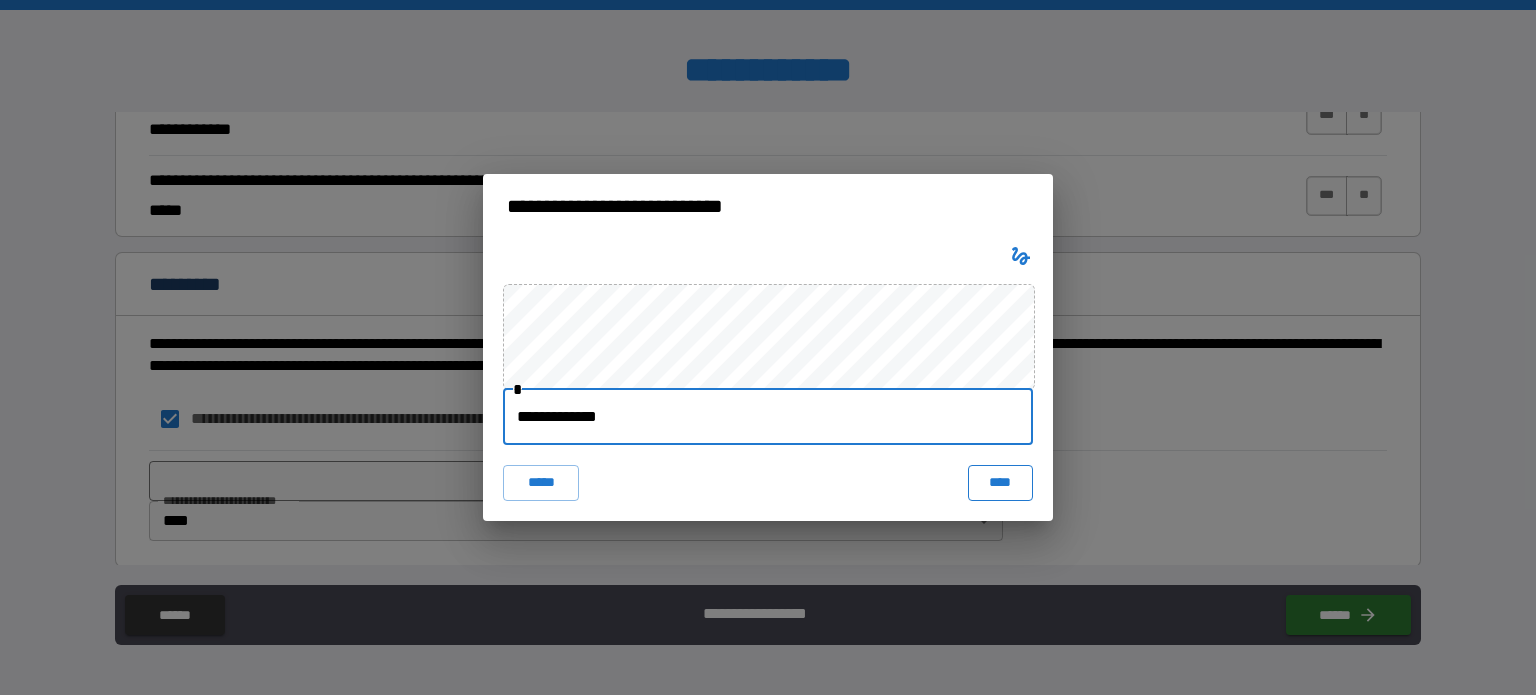 type on "**********" 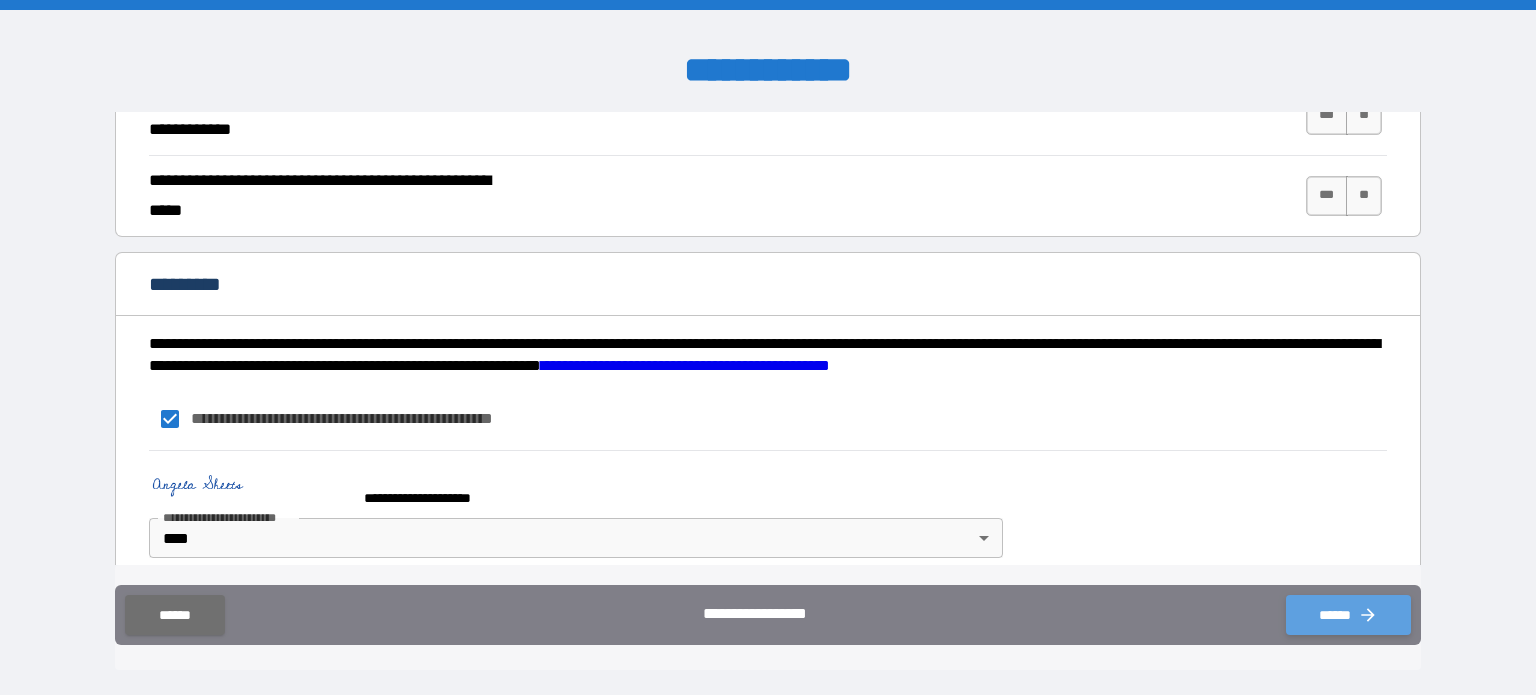 click on "******" at bounding box center (1348, 615) 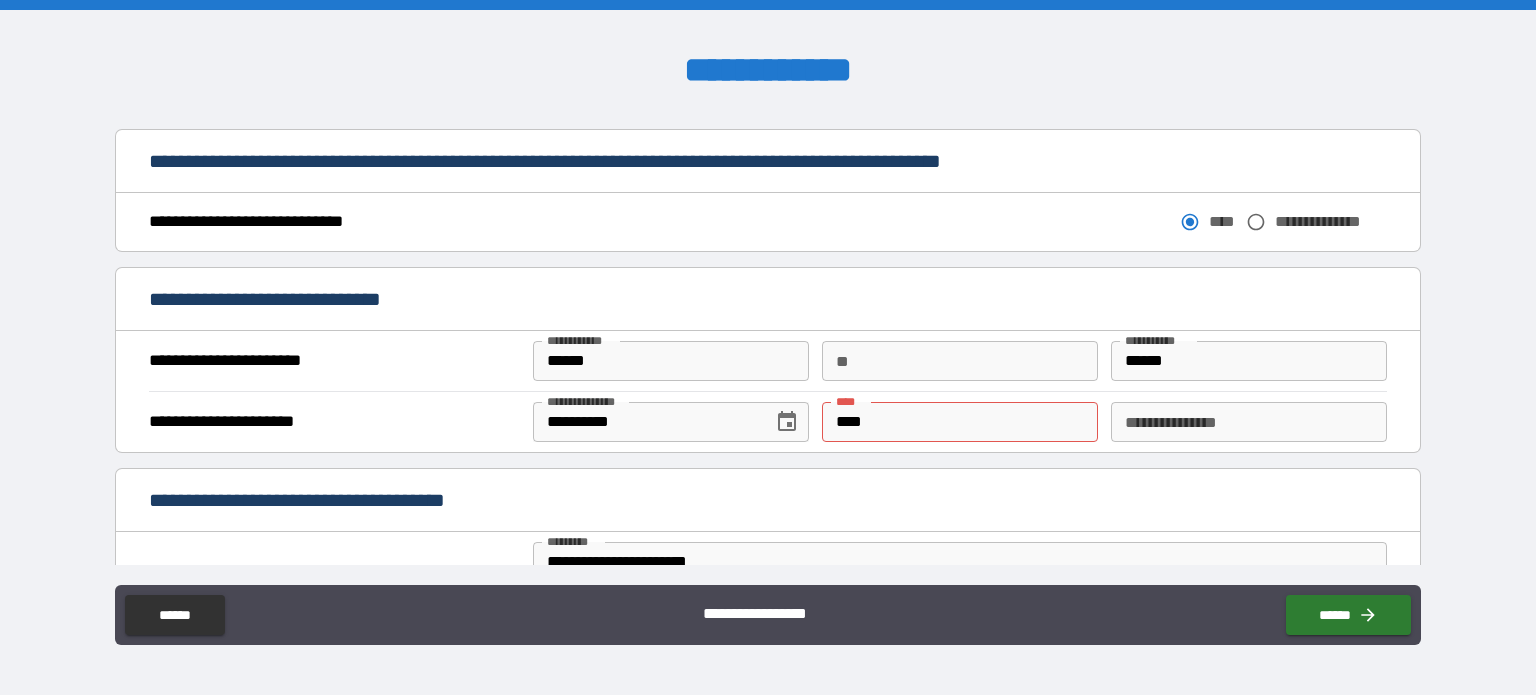 scroll, scrollTop: 1100, scrollLeft: 0, axis: vertical 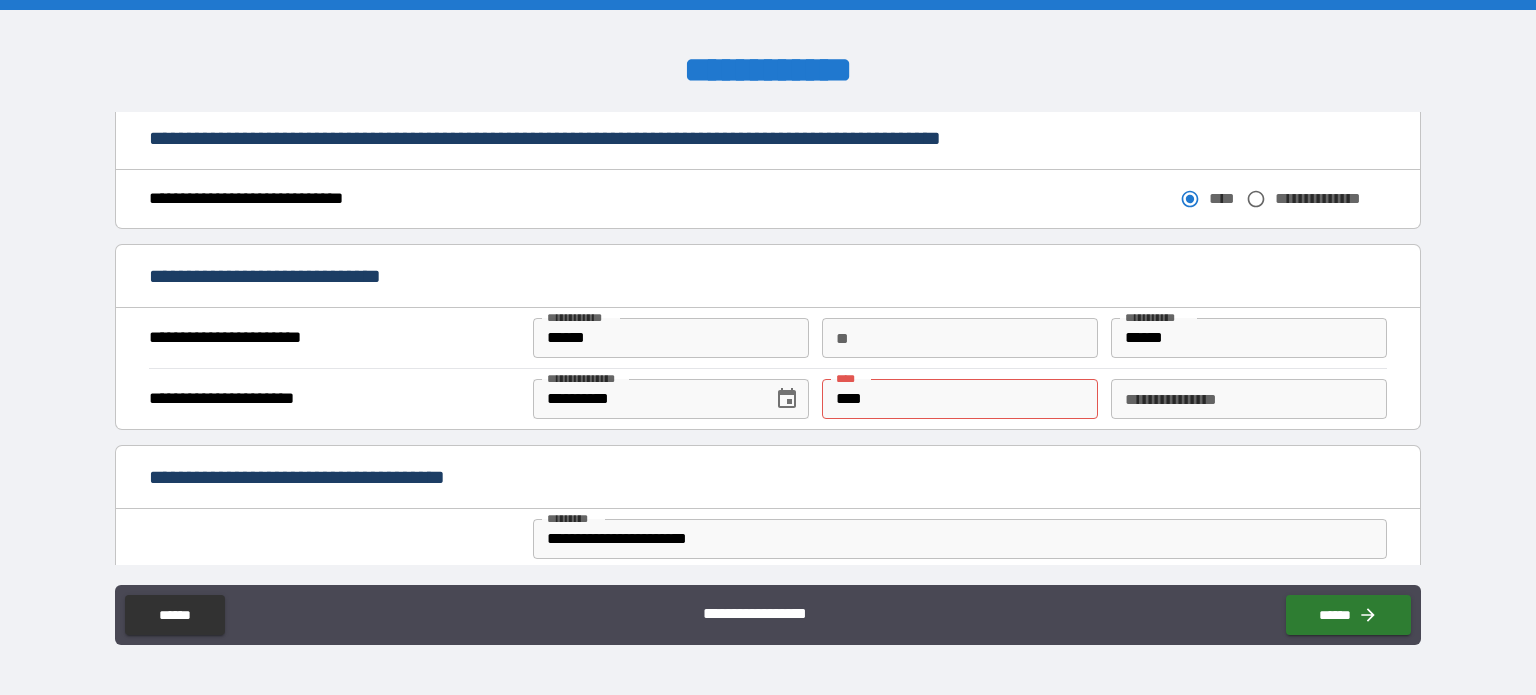 click on "****" at bounding box center [960, 399] 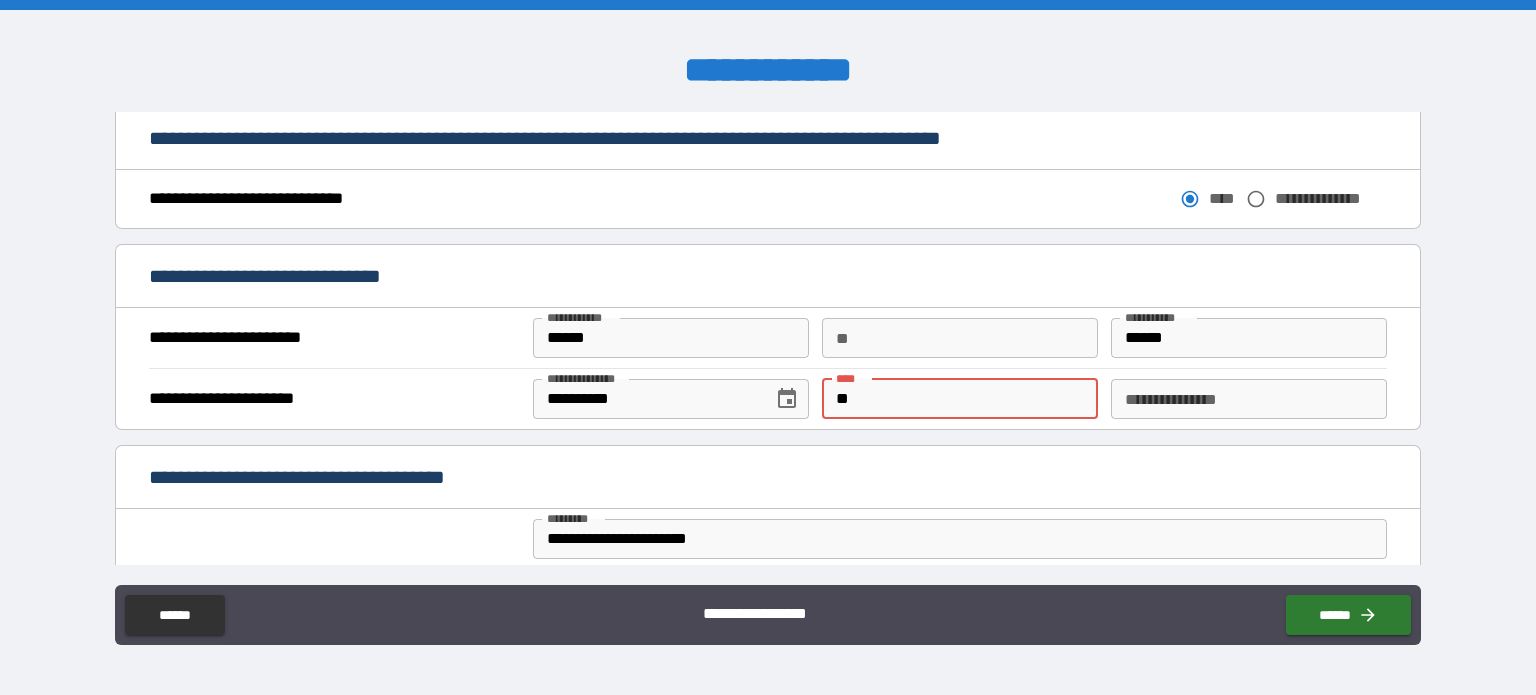 type on "*" 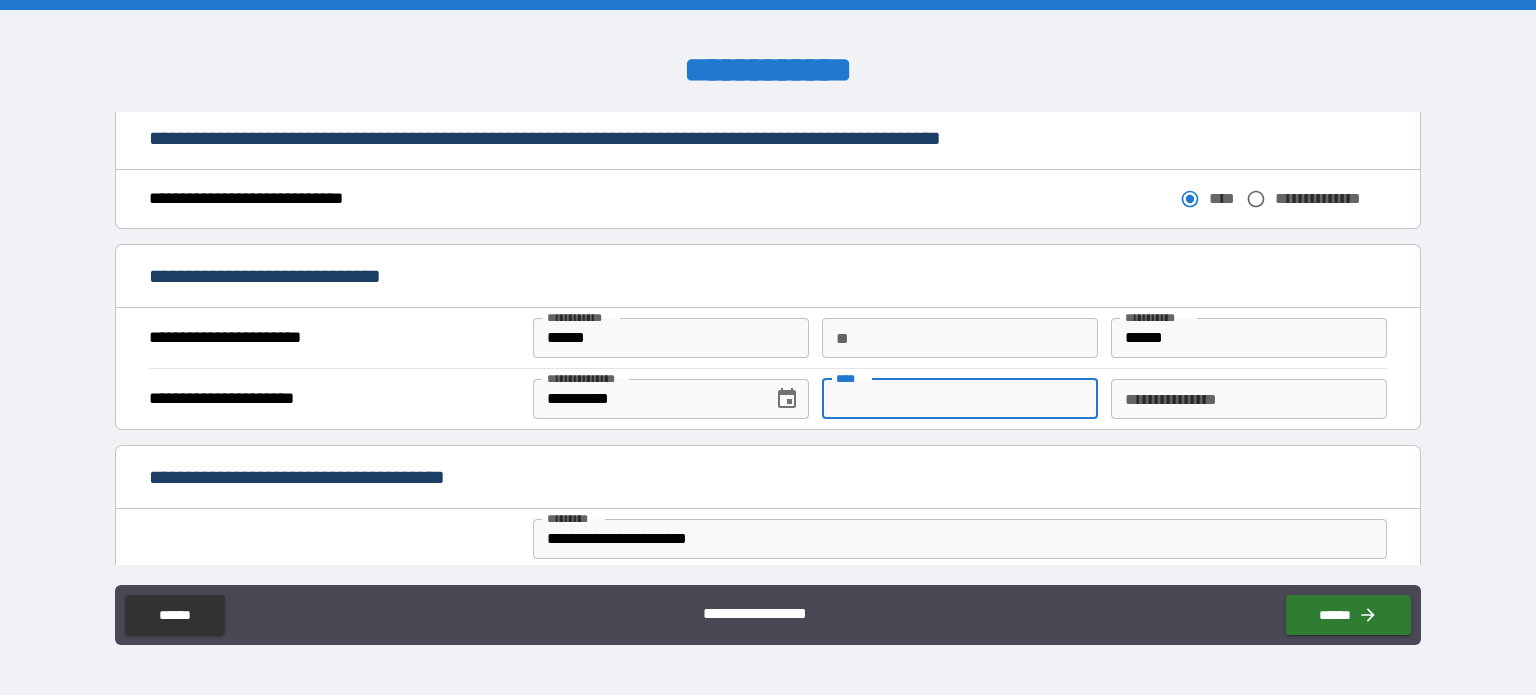 type 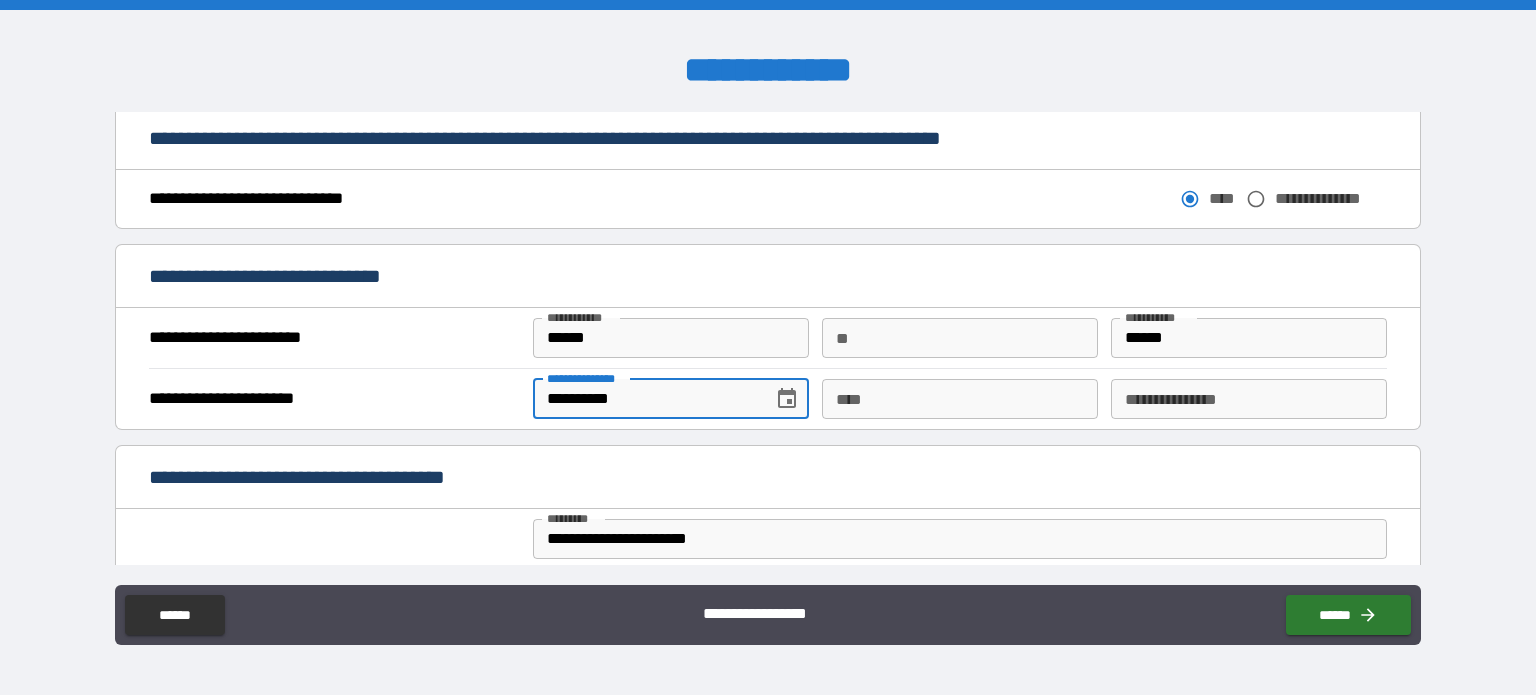click on "**********" at bounding box center [646, 399] 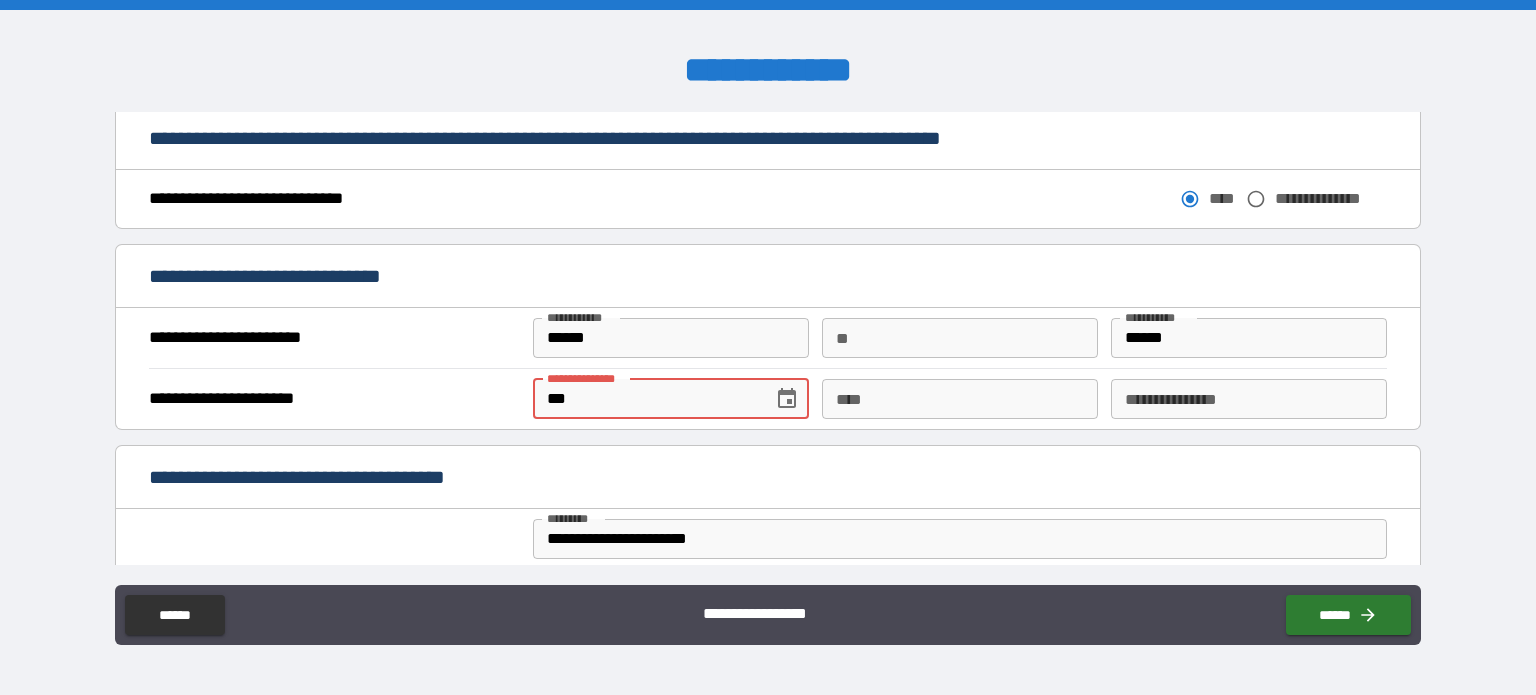 type on "*" 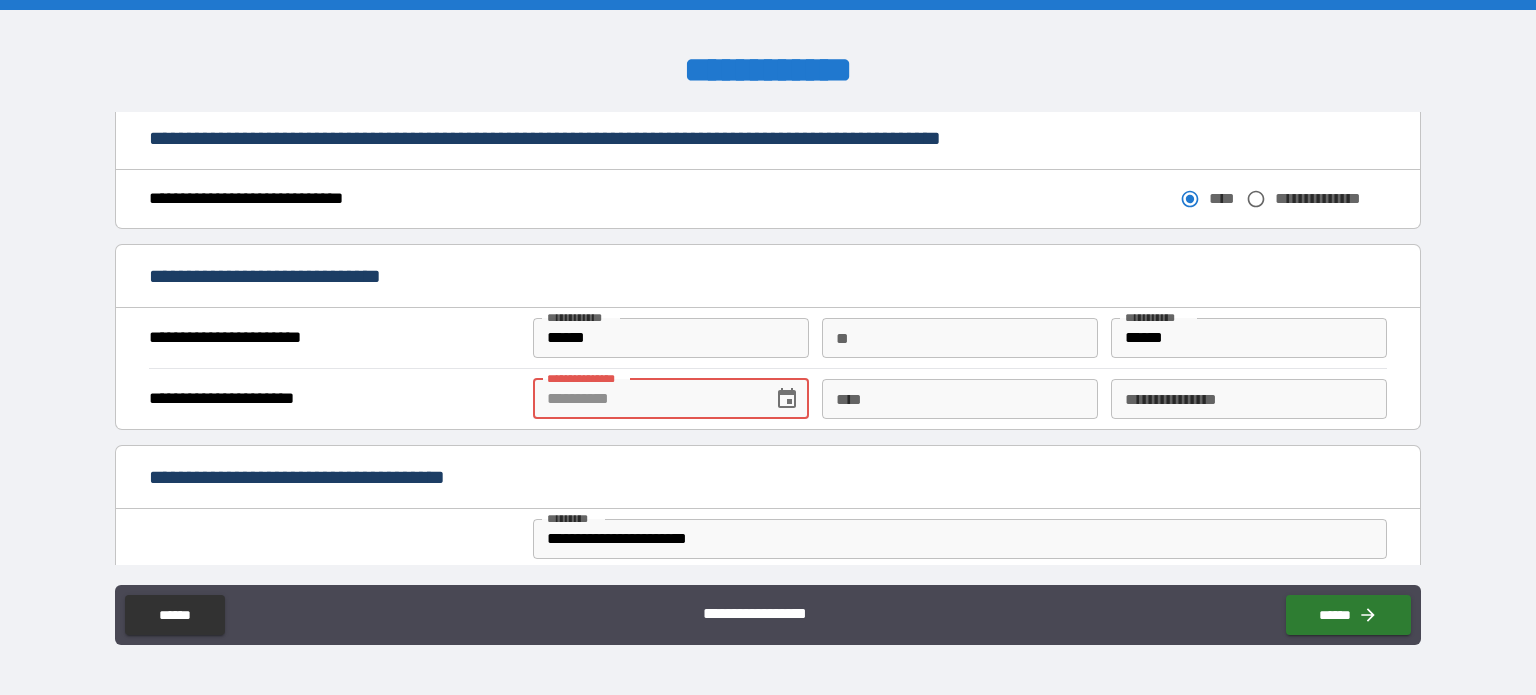 type 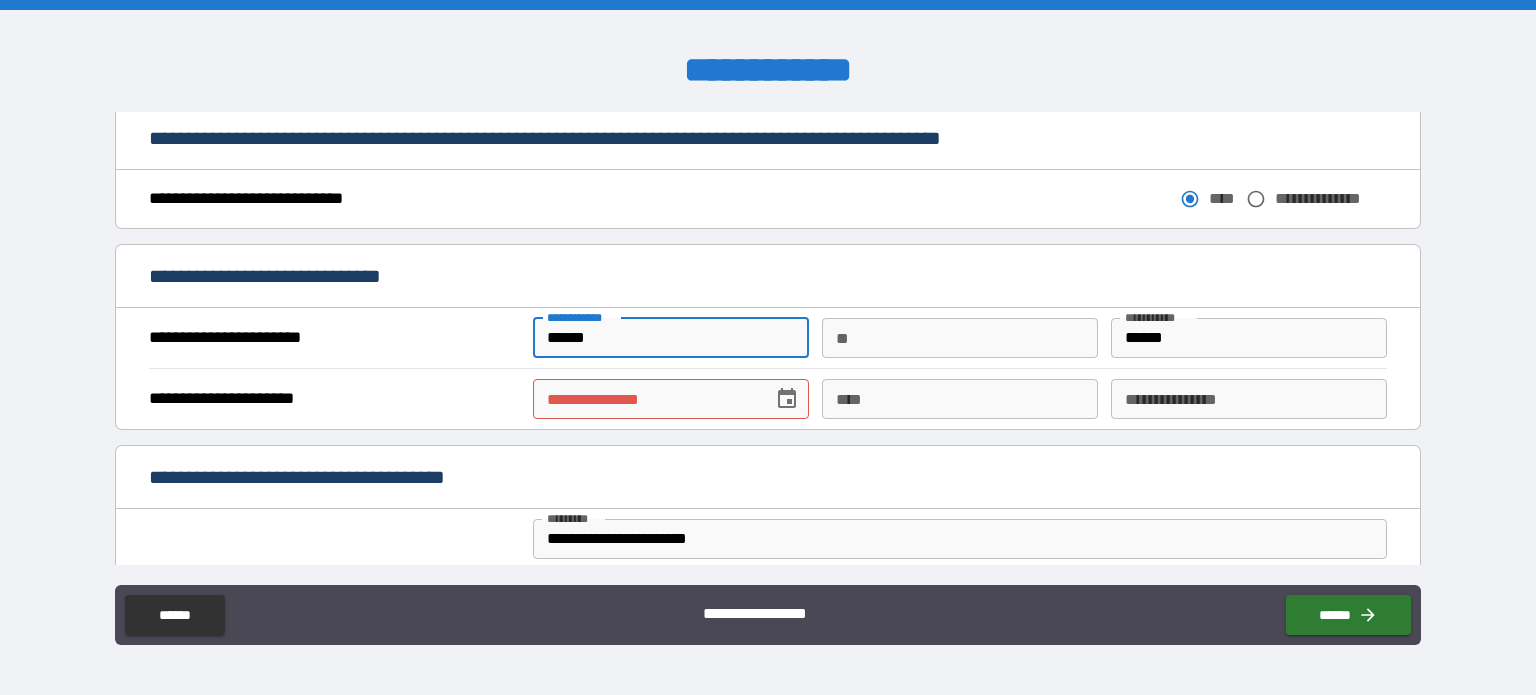 click on "******" at bounding box center [671, 338] 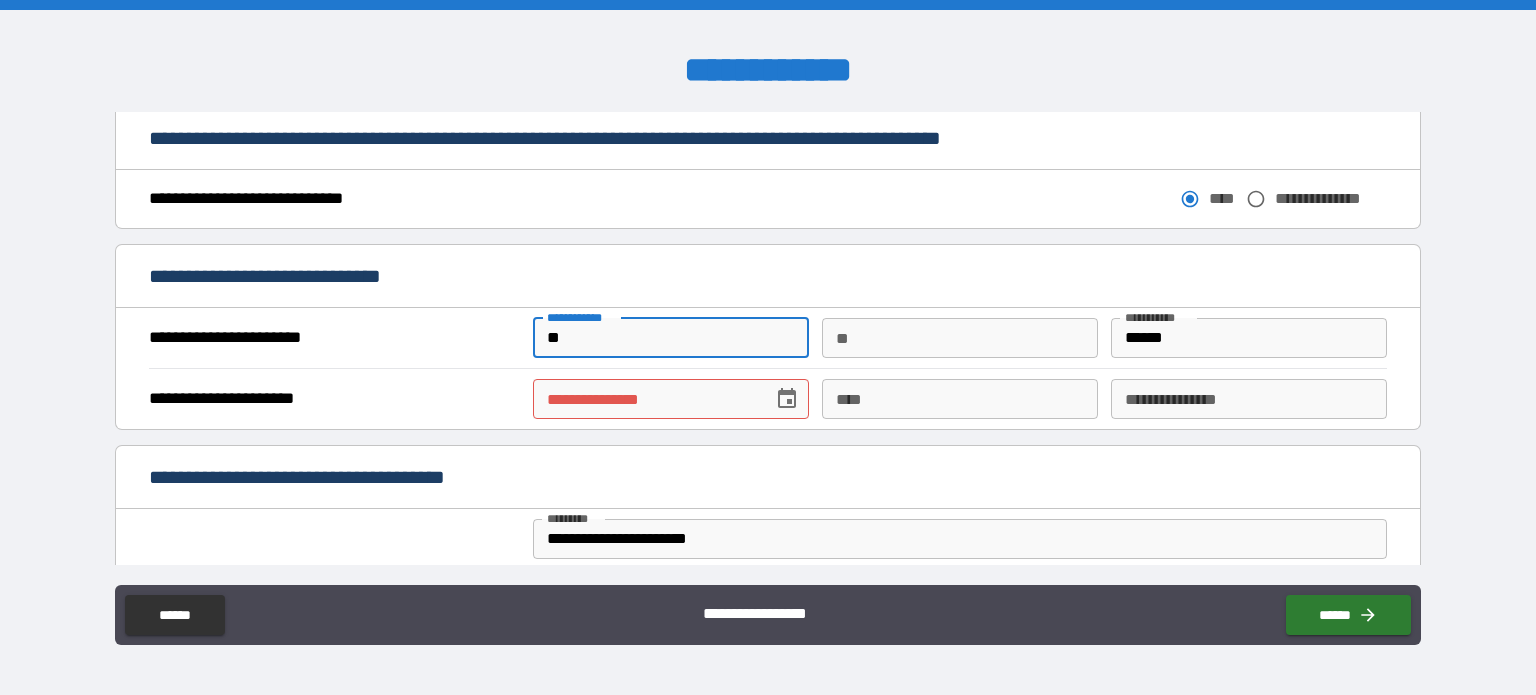 type on "*" 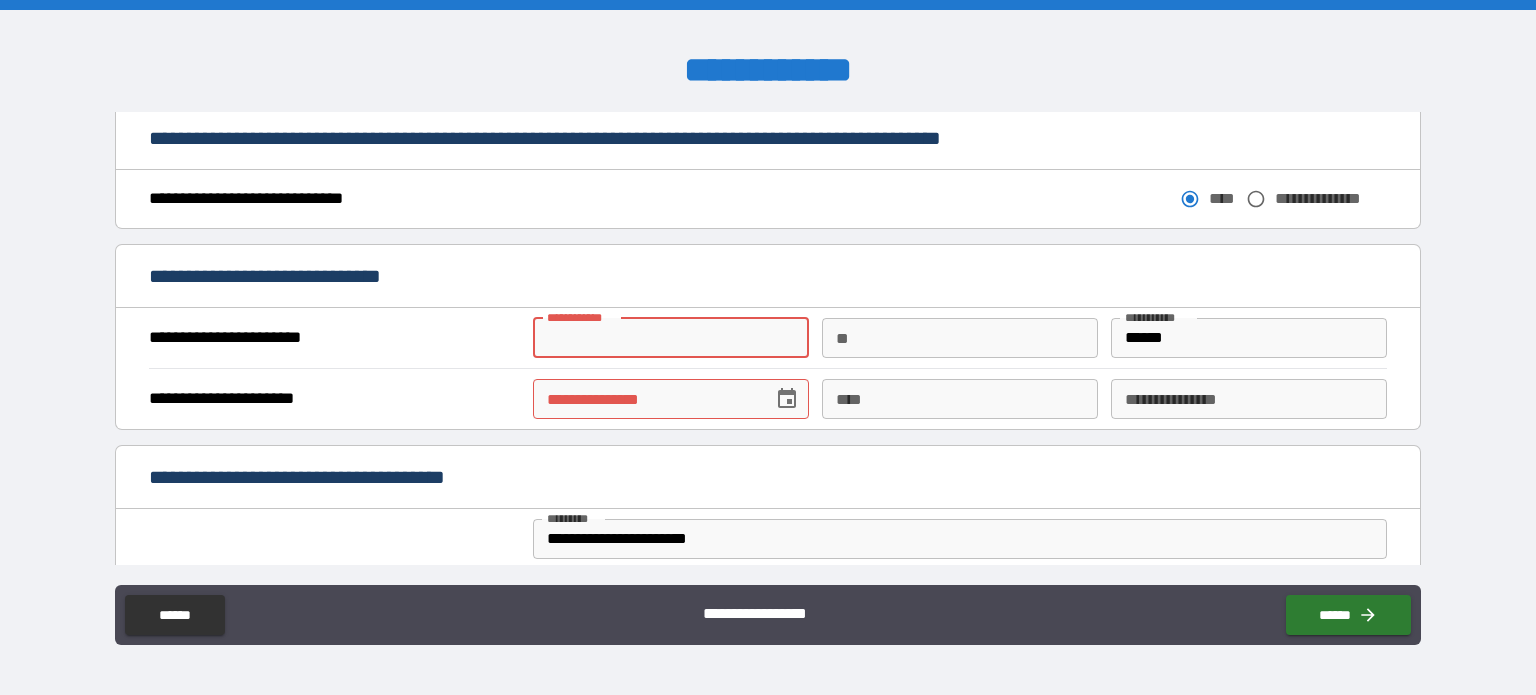 type 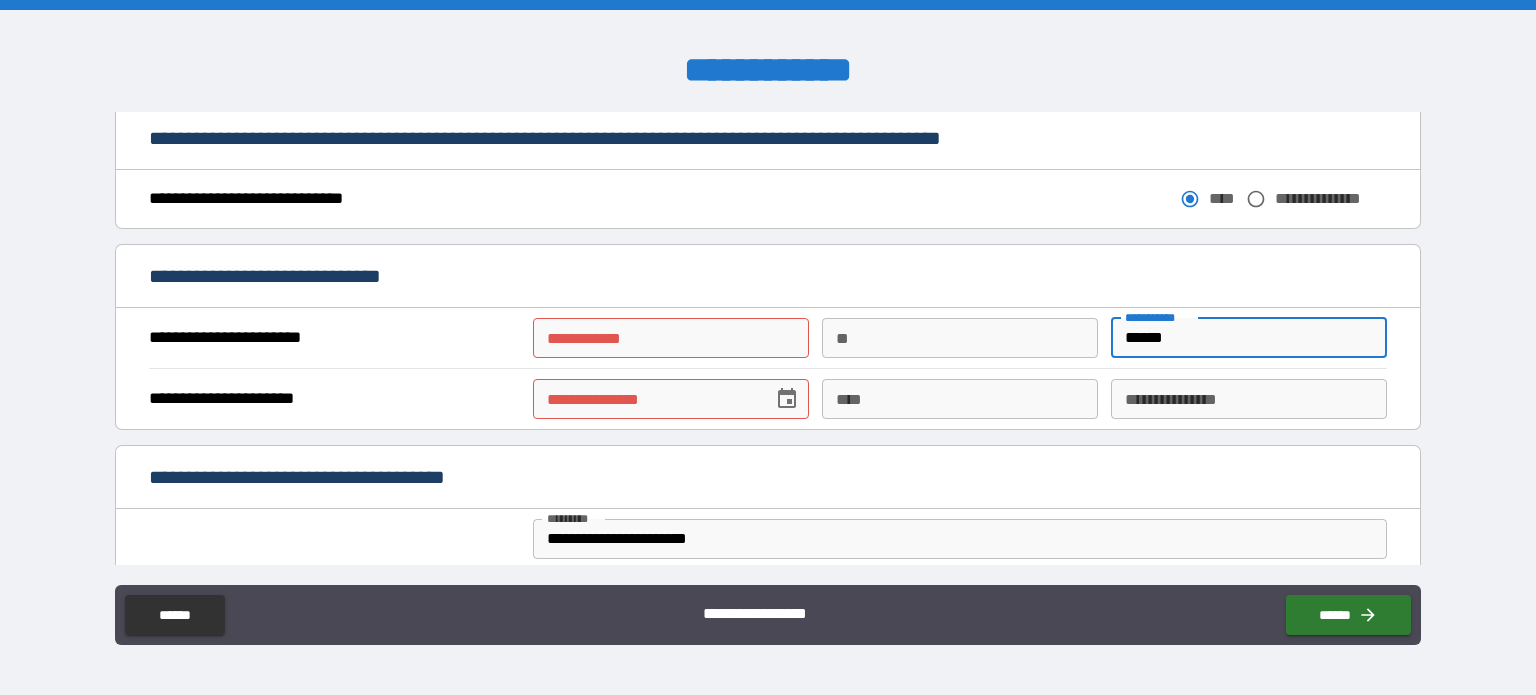 click on "******" at bounding box center (1249, 338) 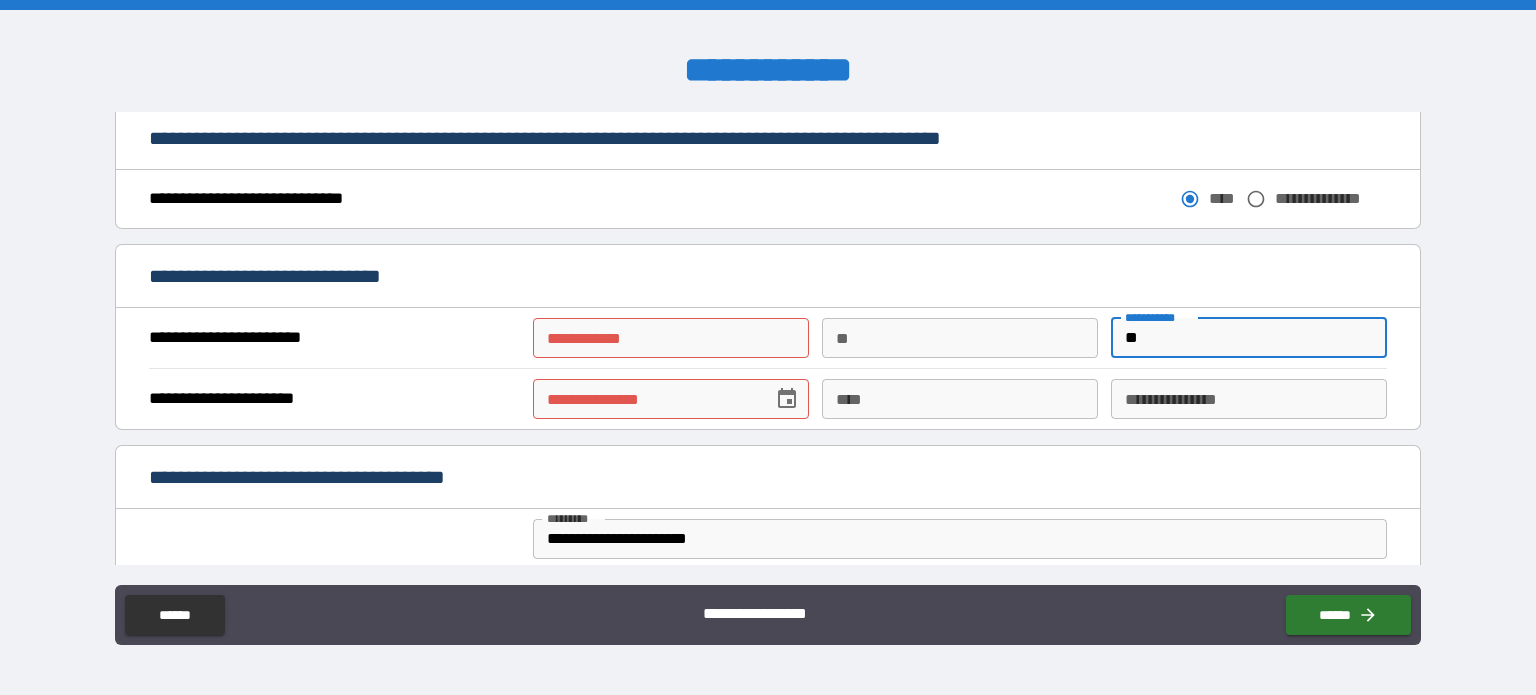 type on "*" 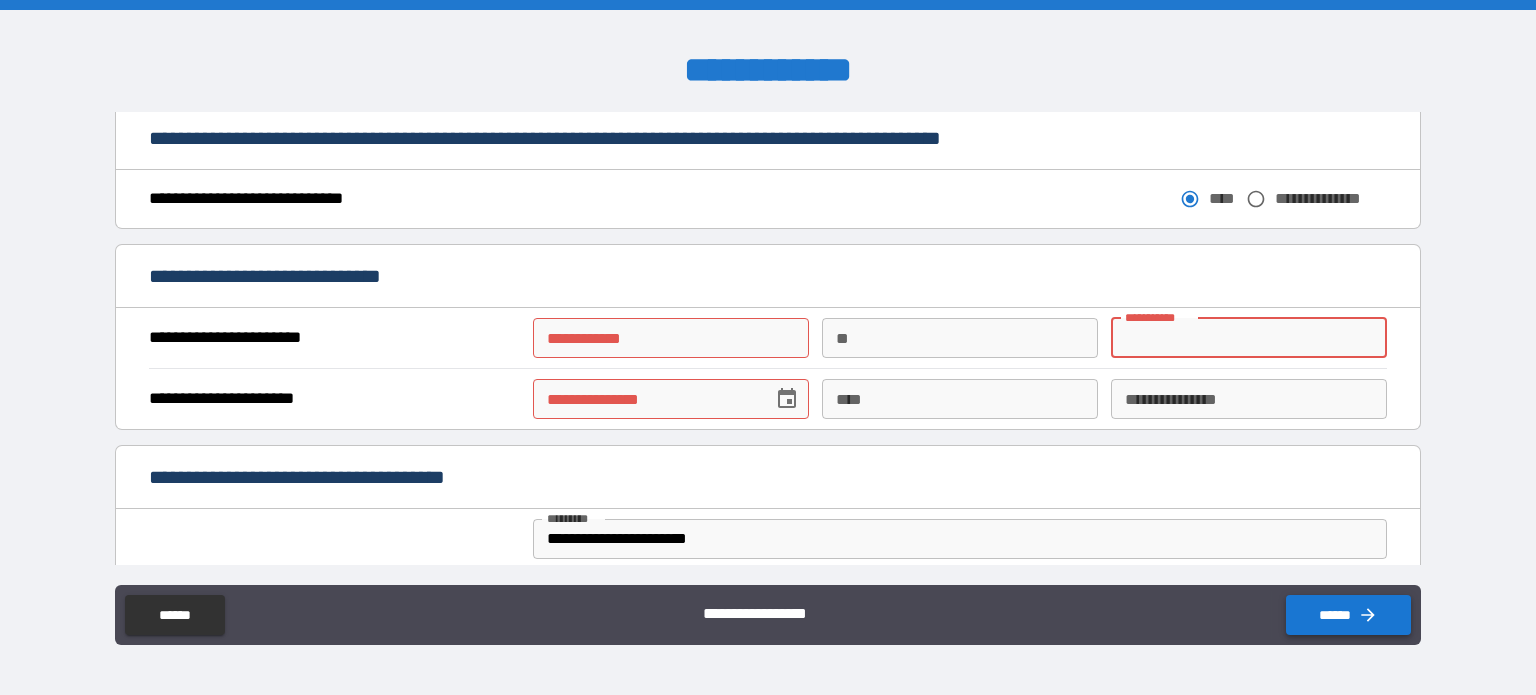 type 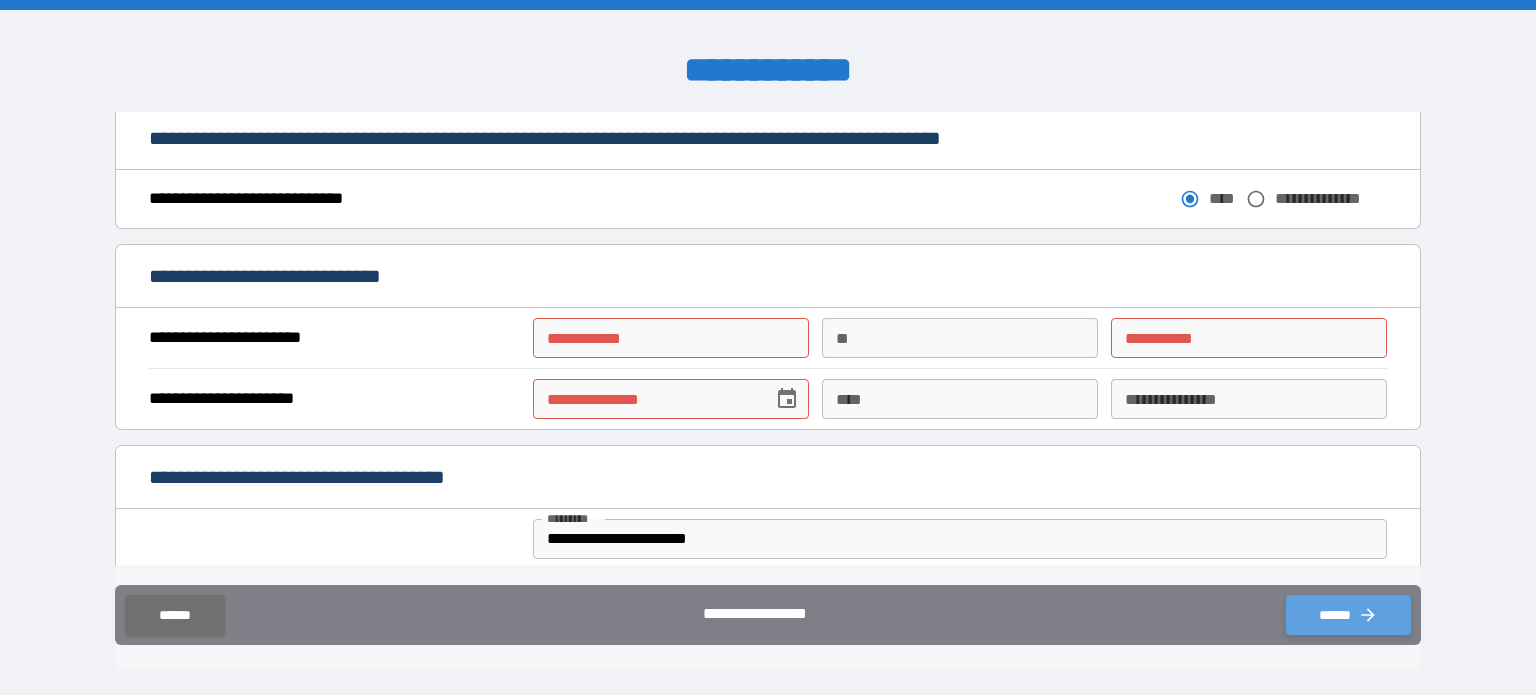 click on "******" at bounding box center [1348, 615] 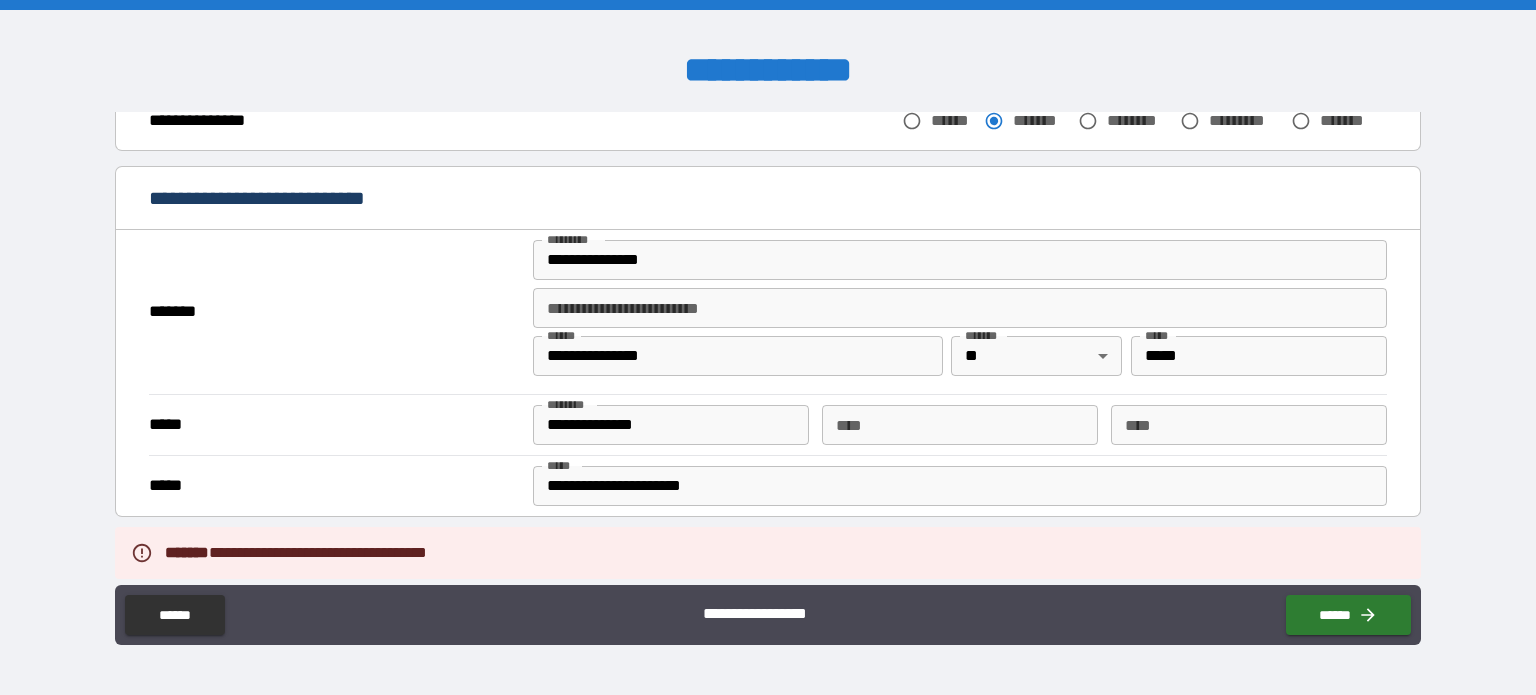 scroll, scrollTop: 0, scrollLeft: 0, axis: both 